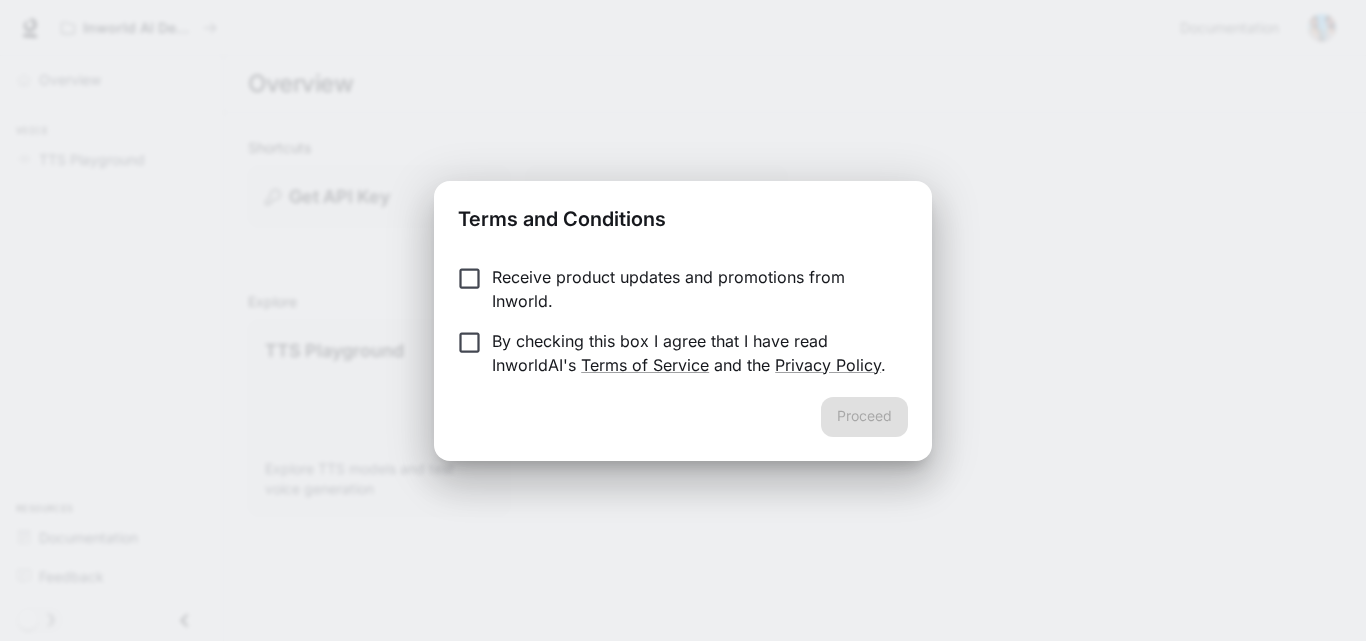 scroll, scrollTop: 0, scrollLeft: 0, axis: both 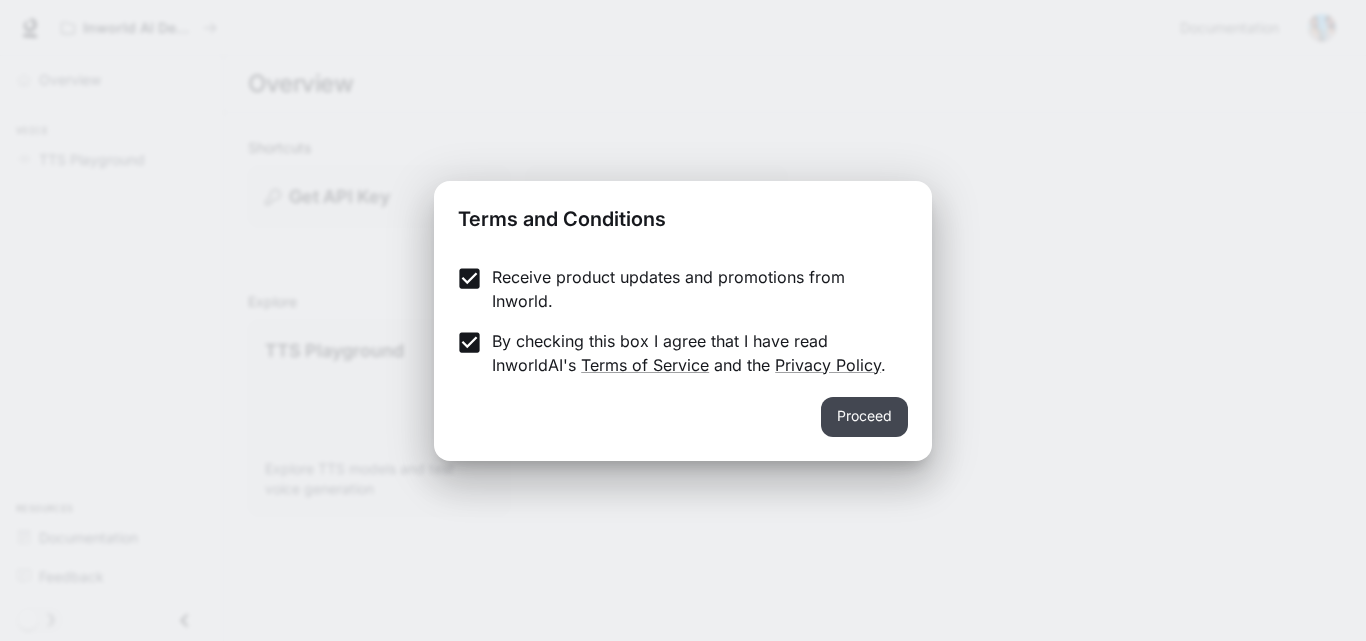 click on "Proceed" at bounding box center (864, 417) 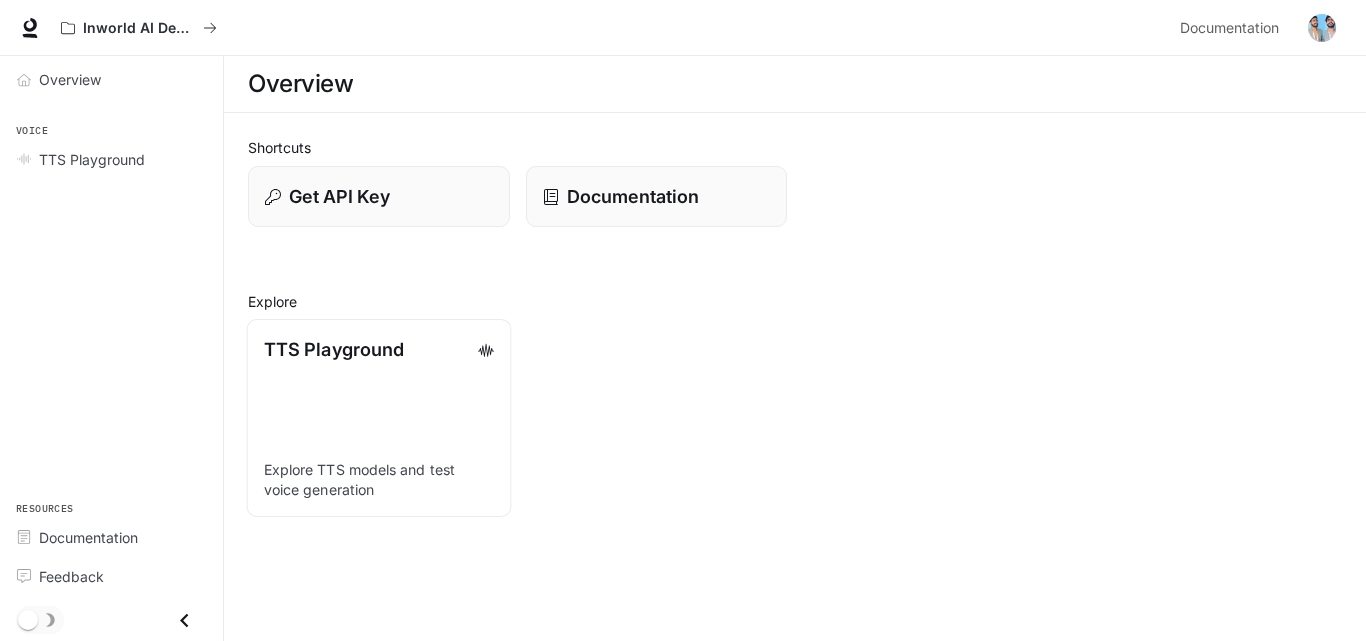 click on "TTS Playground Explore TTS models and test voice generation" at bounding box center [379, 418] 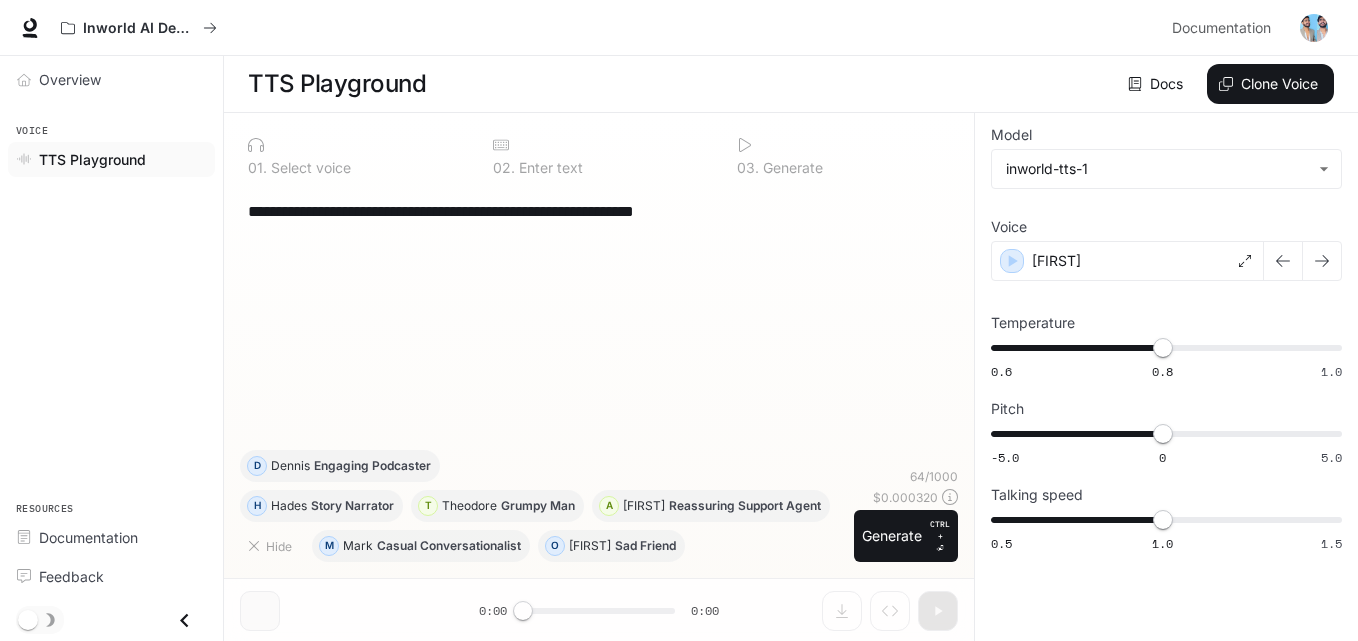 click on "**********" at bounding box center [599, 211] 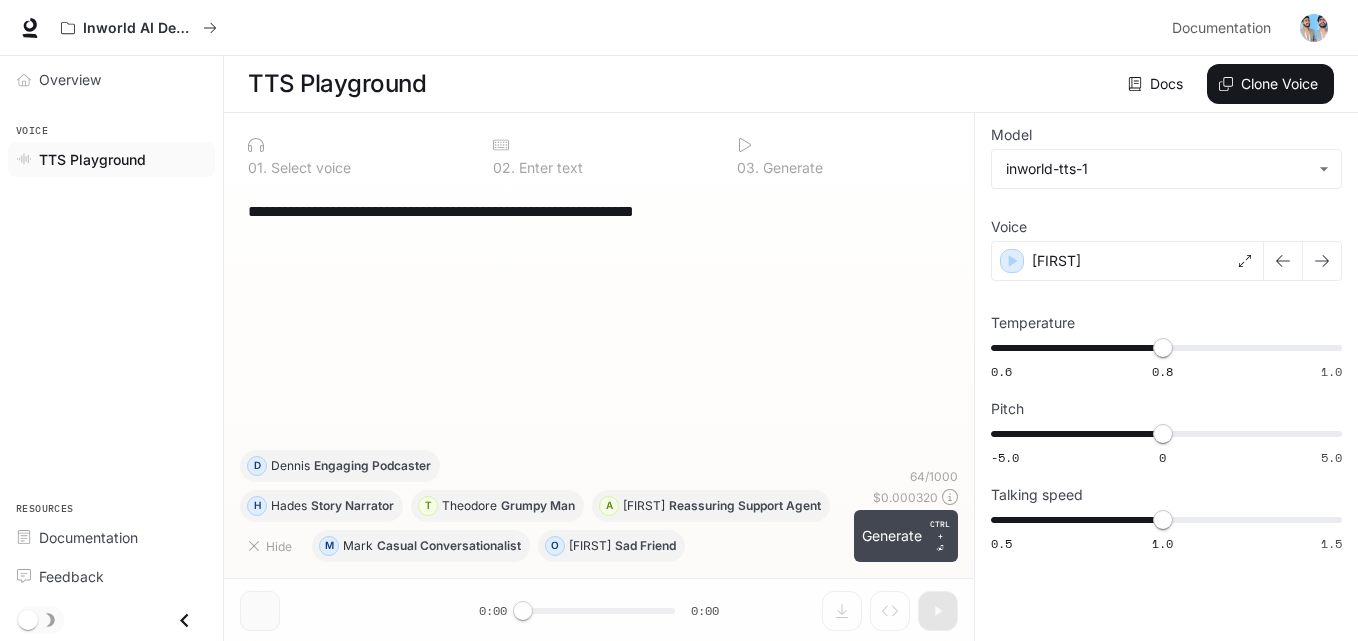 click on "Generate CTRL +  ⏎" at bounding box center [906, 536] 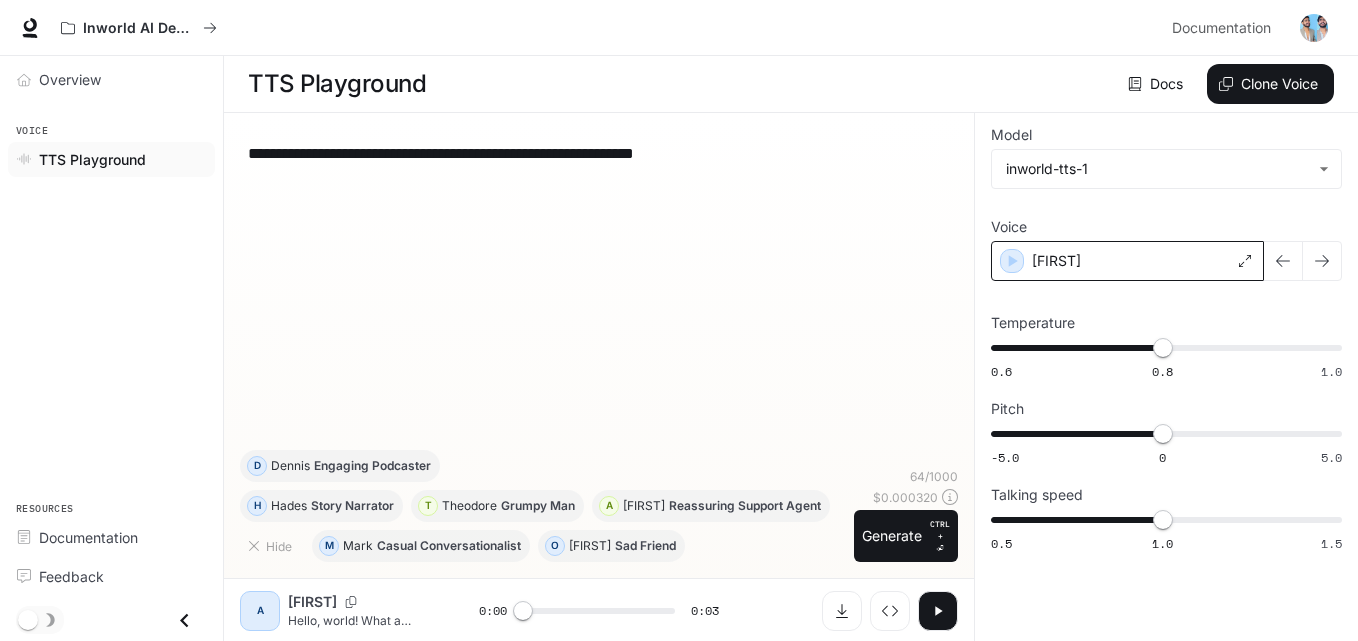 click on "[FIRST]" at bounding box center (1127, 261) 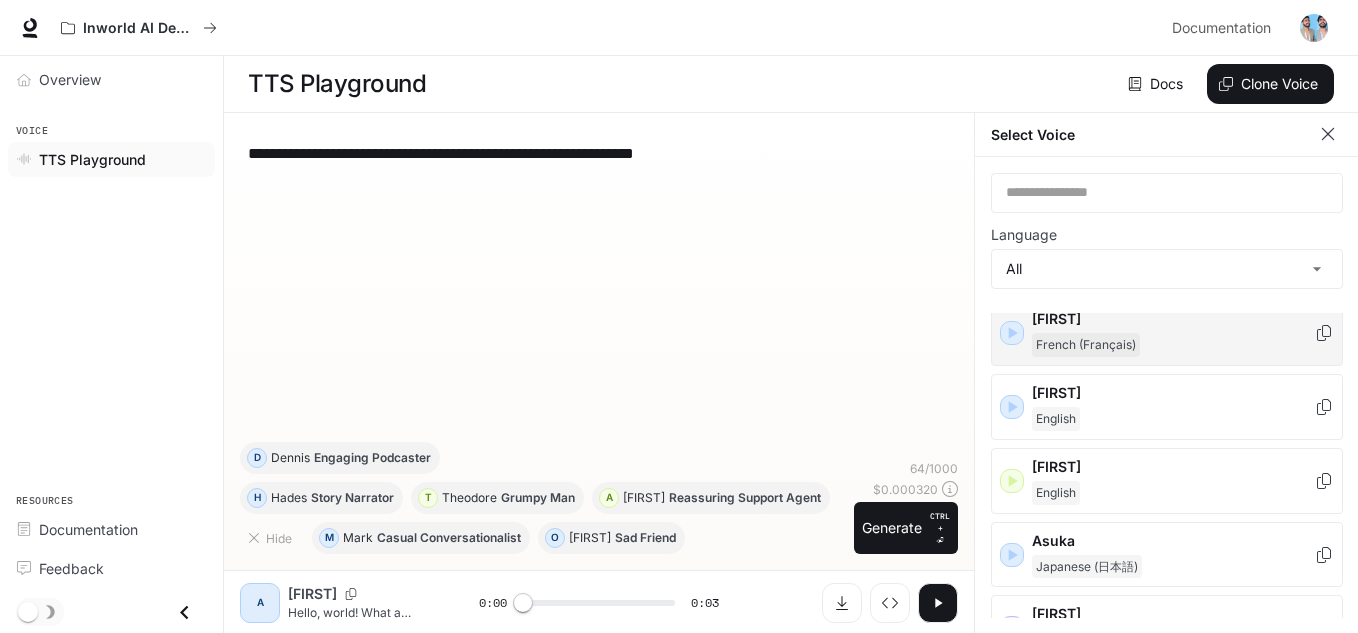 scroll, scrollTop: 100, scrollLeft: 0, axis: vertical 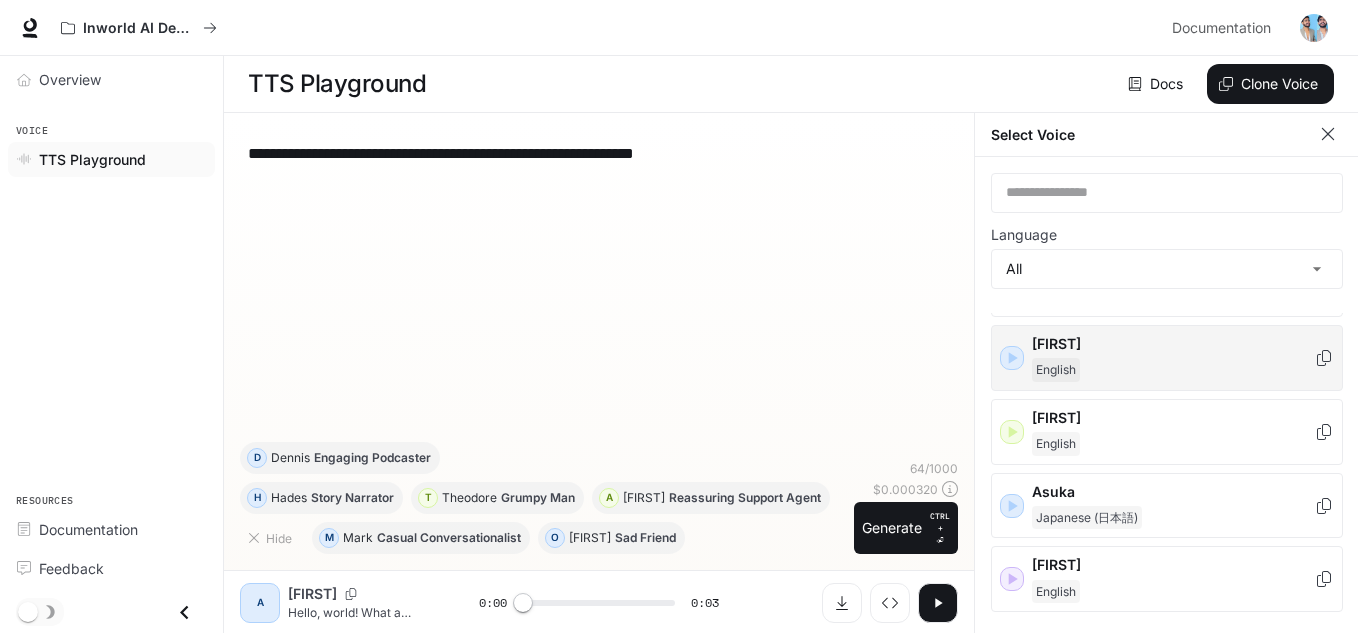 click 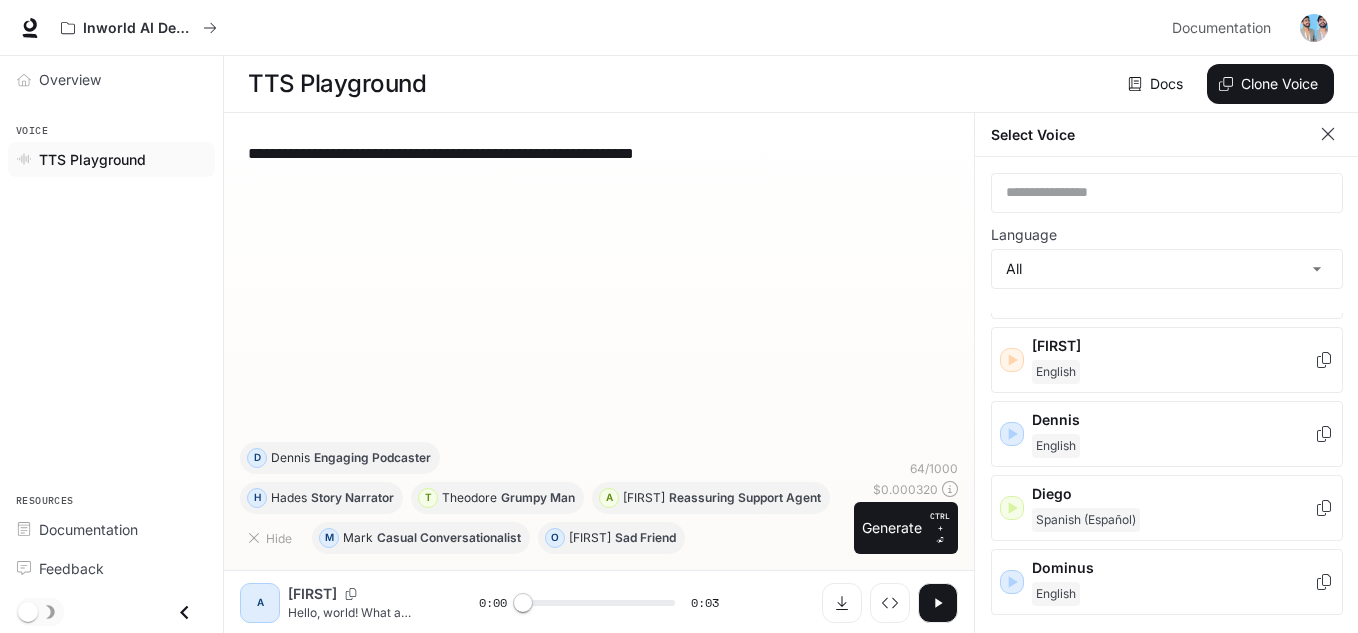 scroll, scrollTop: 400, scrollLeft: 0, axis: vertical 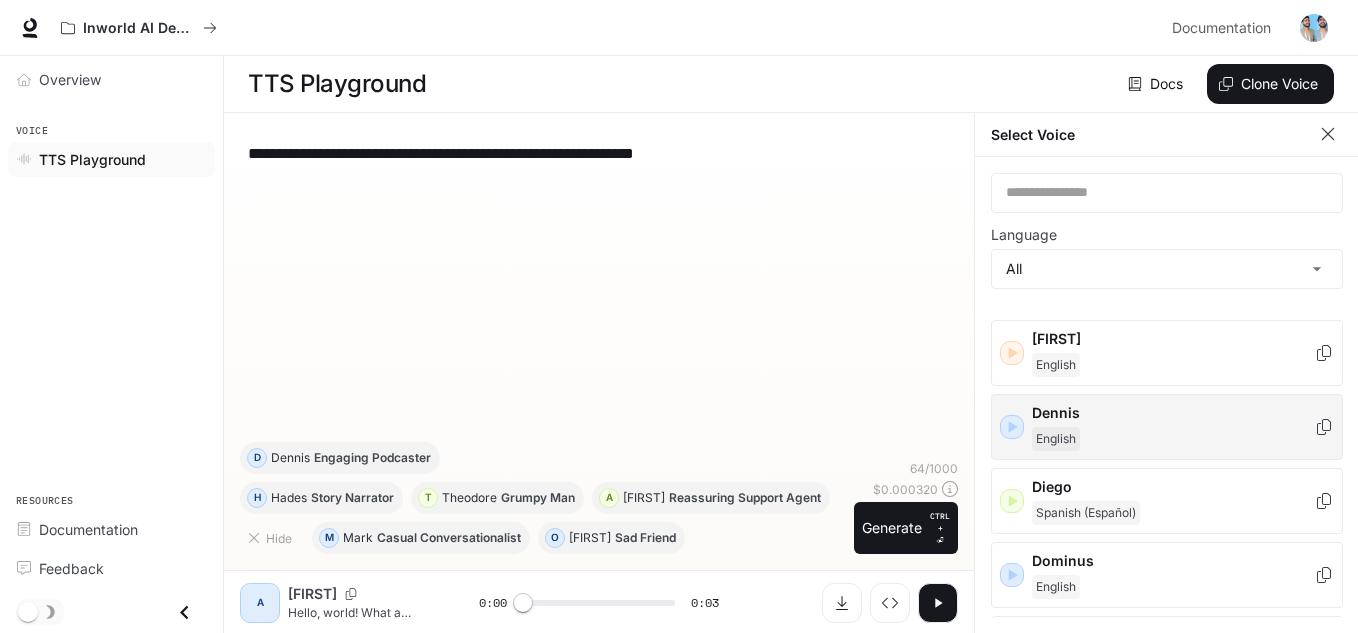 click 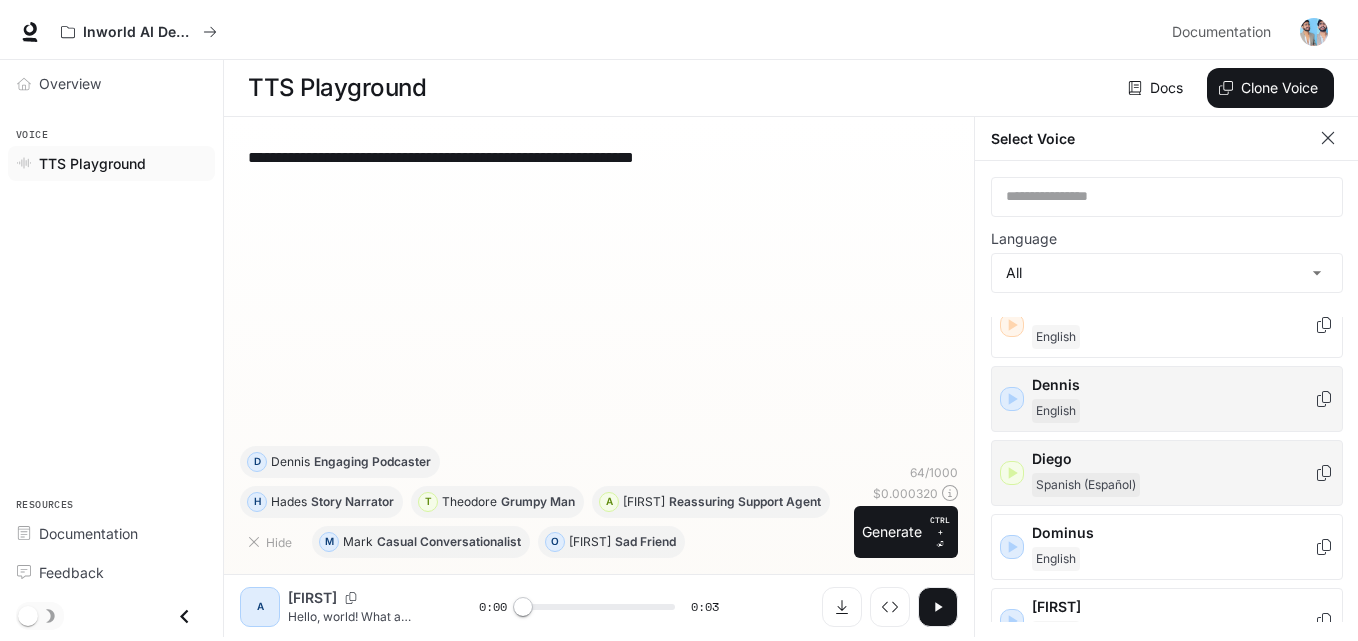 scroll, scrollTop: 400, scrollLeft: 0, axis: vertical 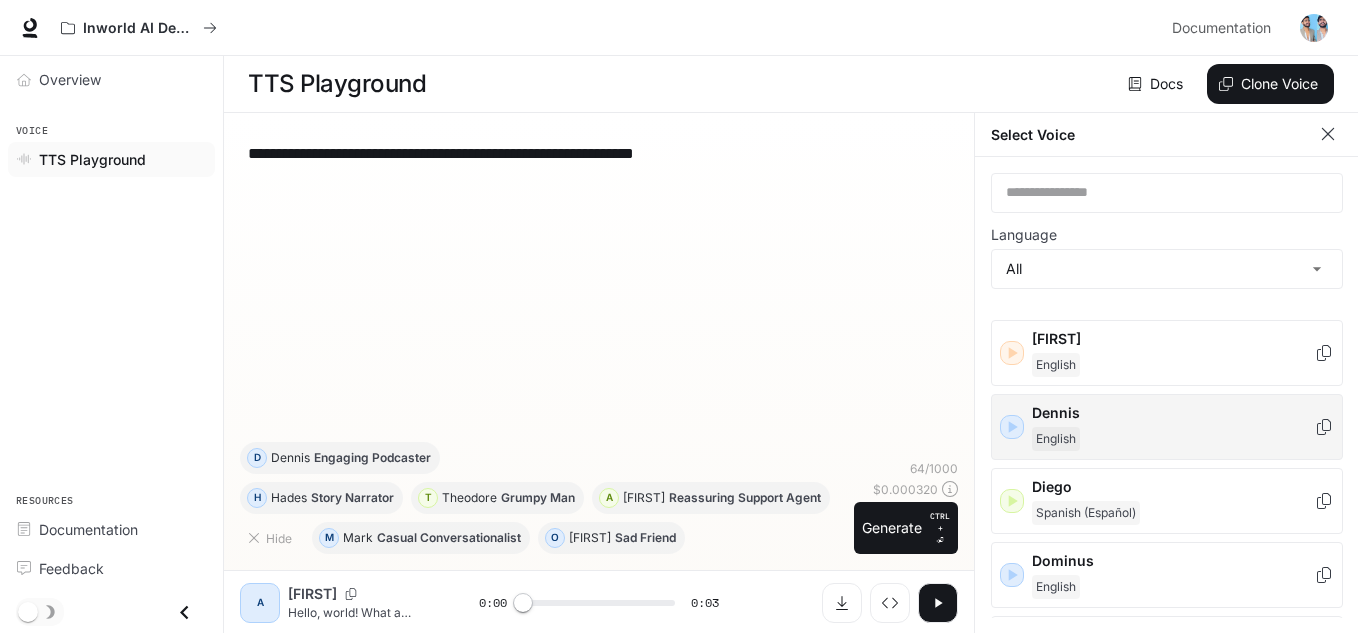 click on "Dennis" at bounding box center [1173, 413] 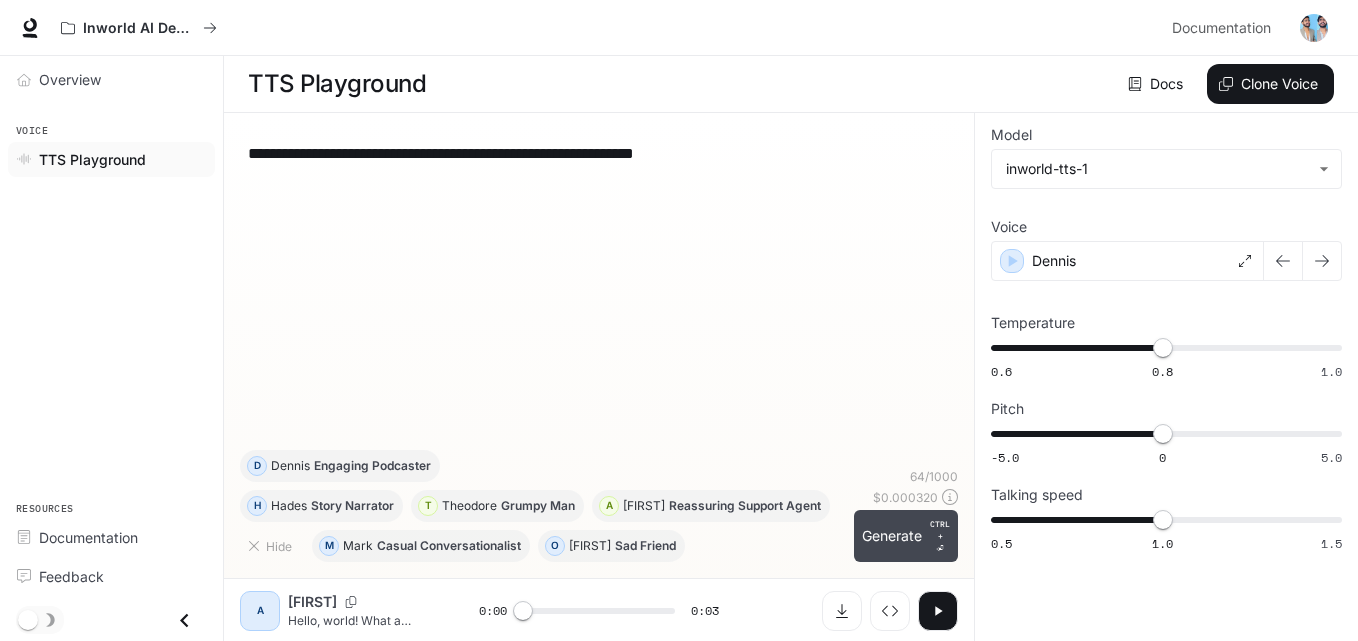 click on "Generate CTRL +  ⏎" at bounding box center [906, 536] 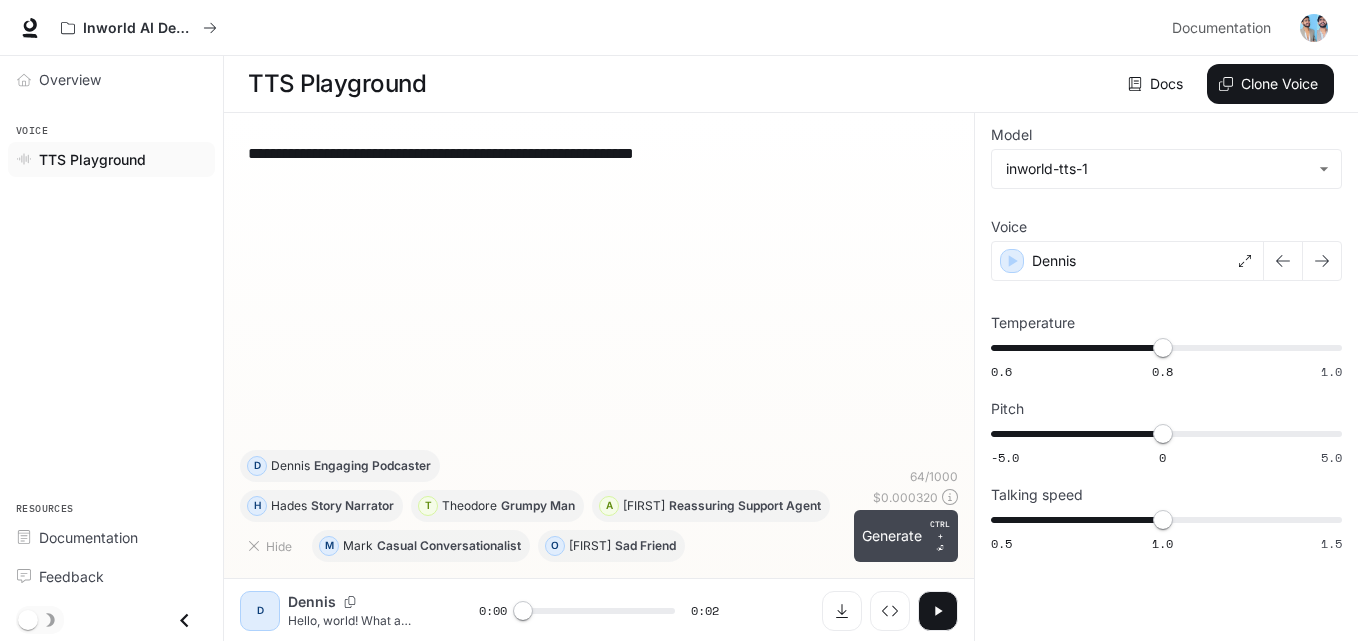 click on "Generate CTRL +  ⏎" at bounding box center (906, 536) 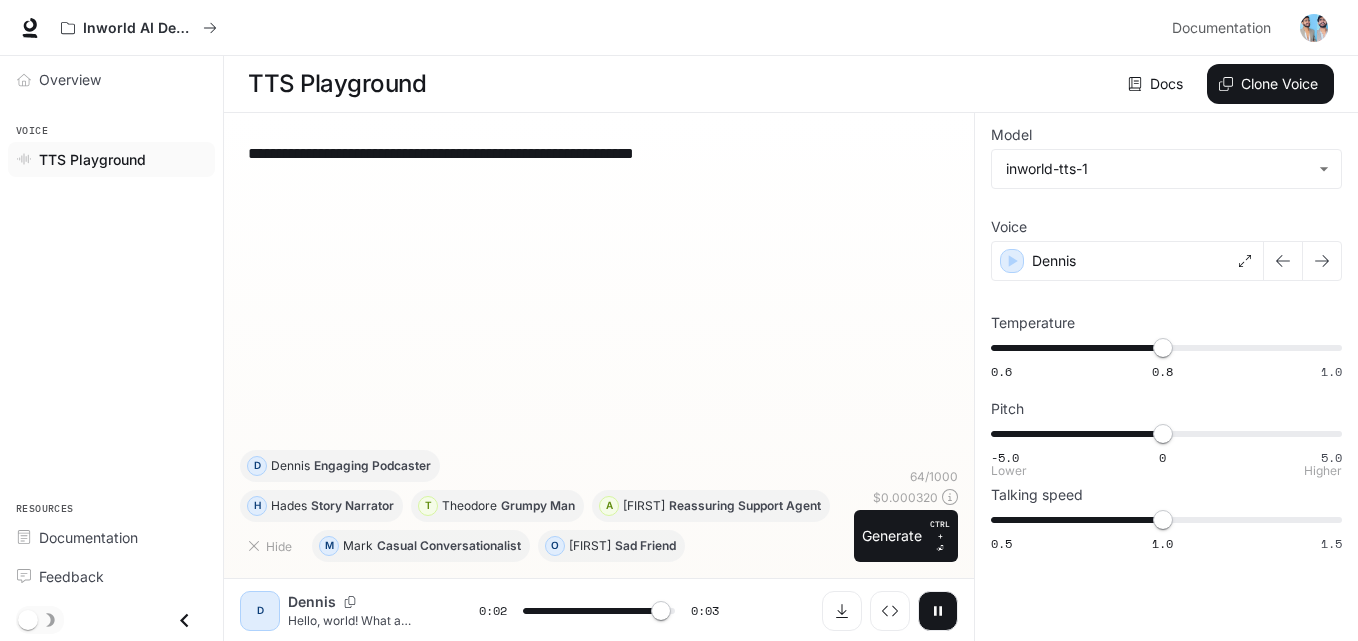 scroll, scrollTop: 1, scrollLeft: 0, axis: vertical 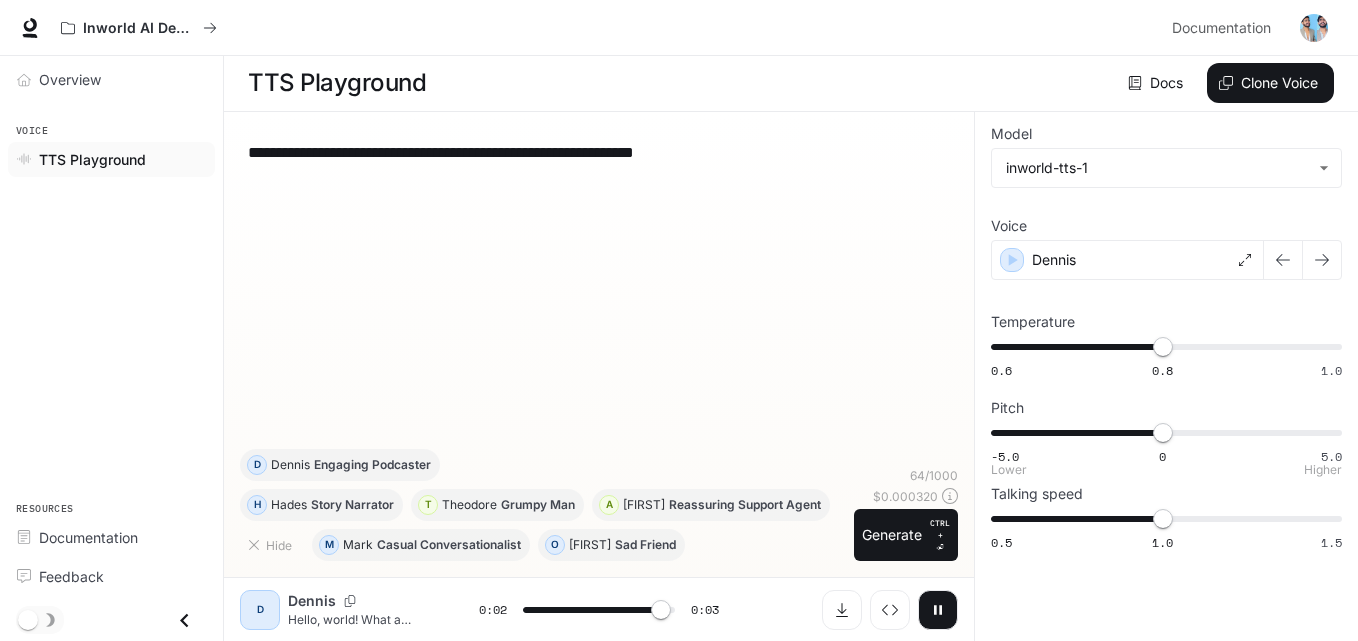 type on "*" 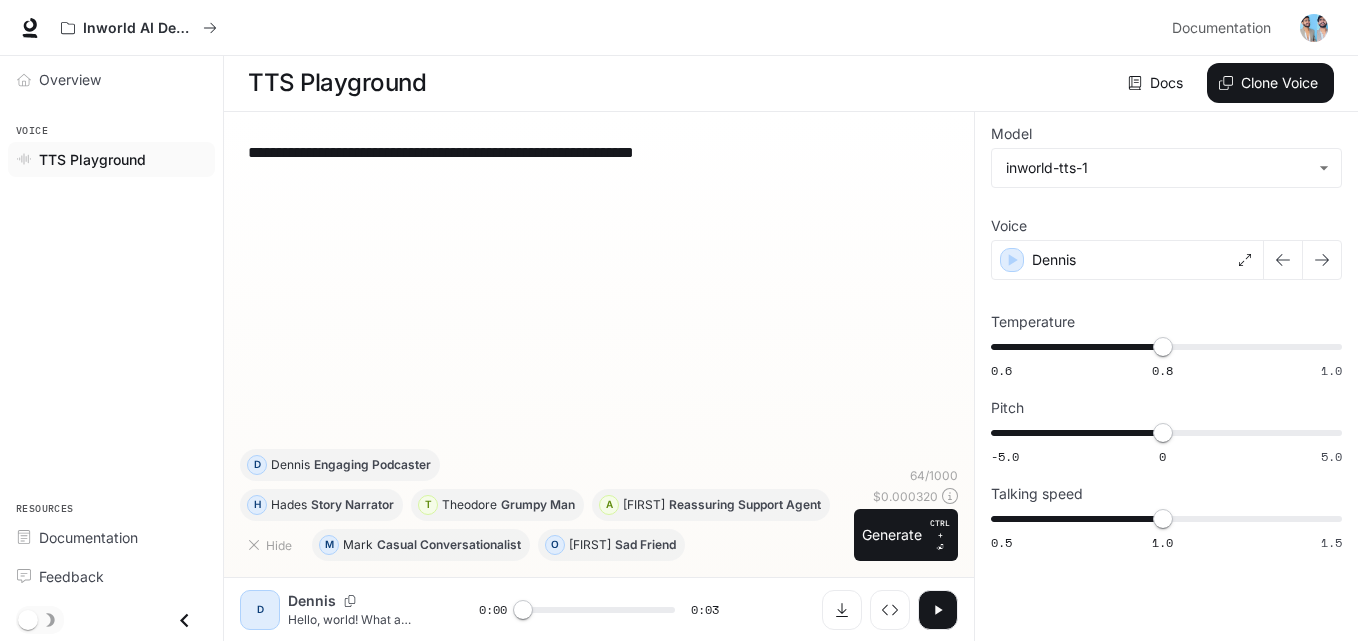 click at bounding box center (599, 437) 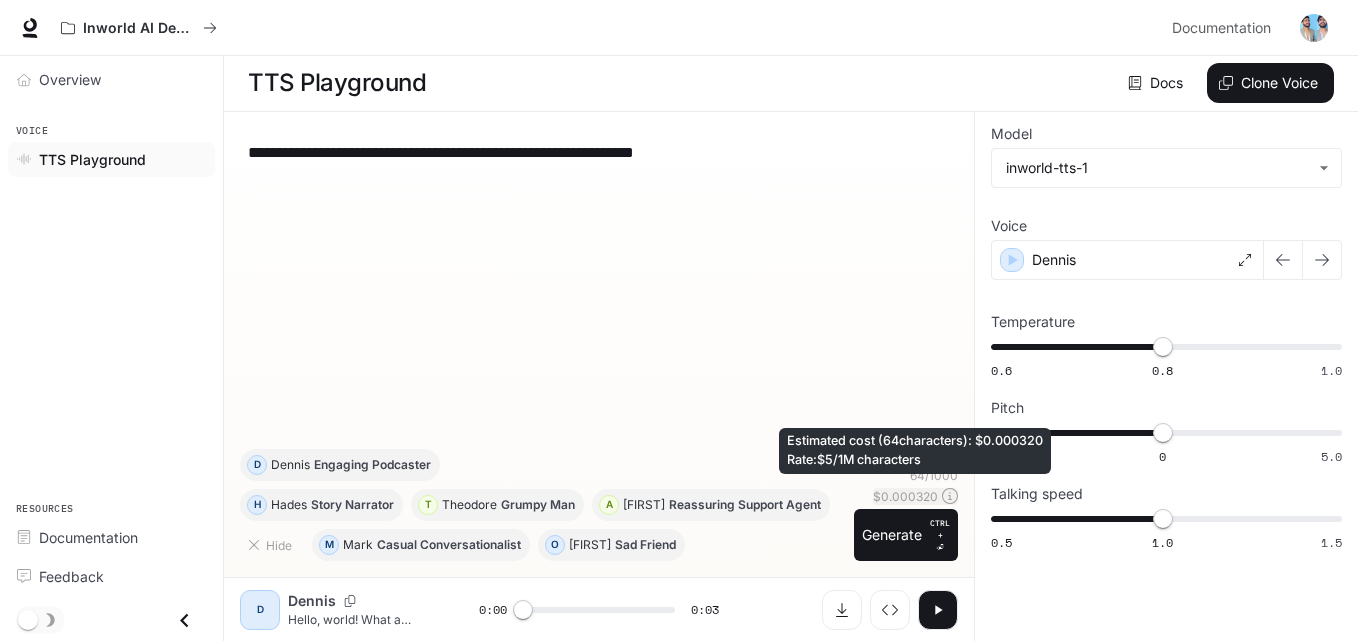click on "$ 0.000320" at bounding box center (905, 496) 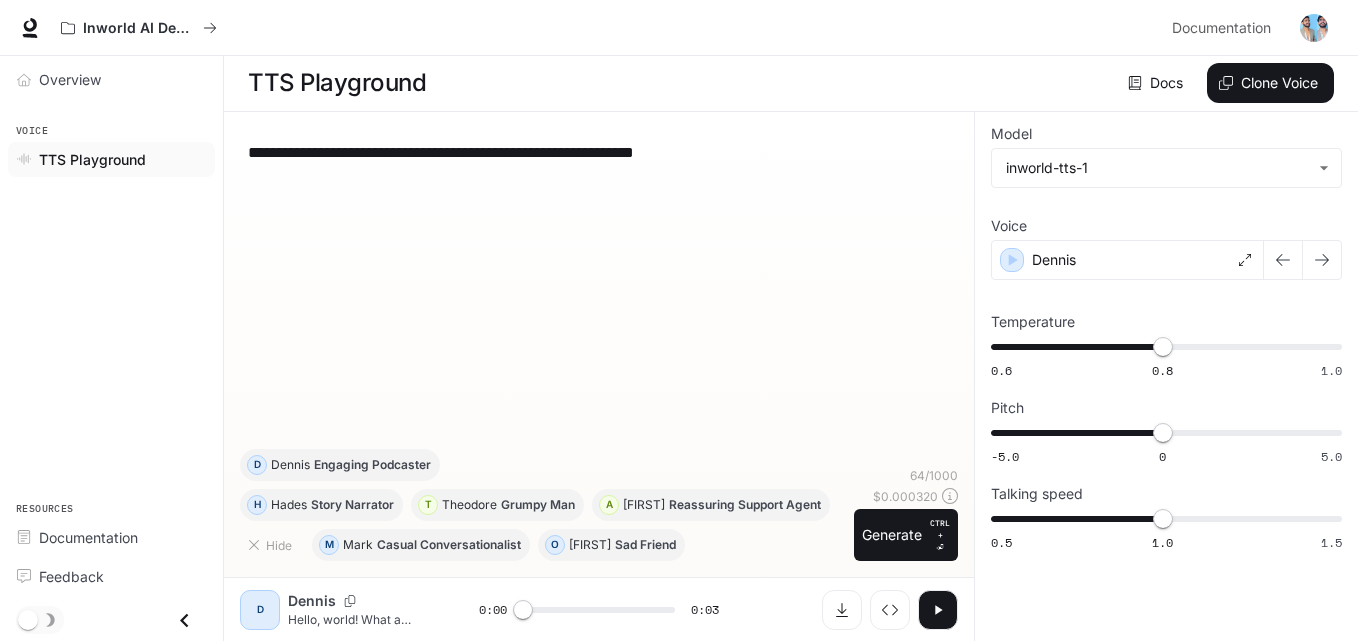 click at bounding box center [599, 437] 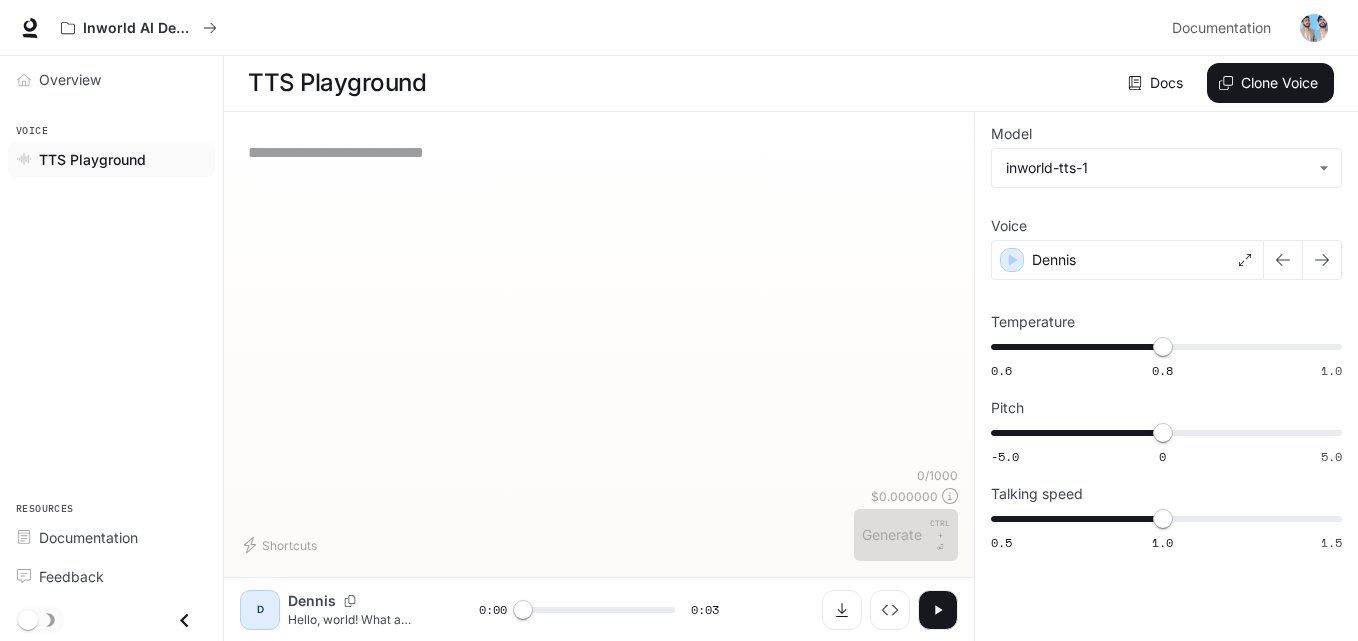 click on "* ​" at bounding box center (599, 297) 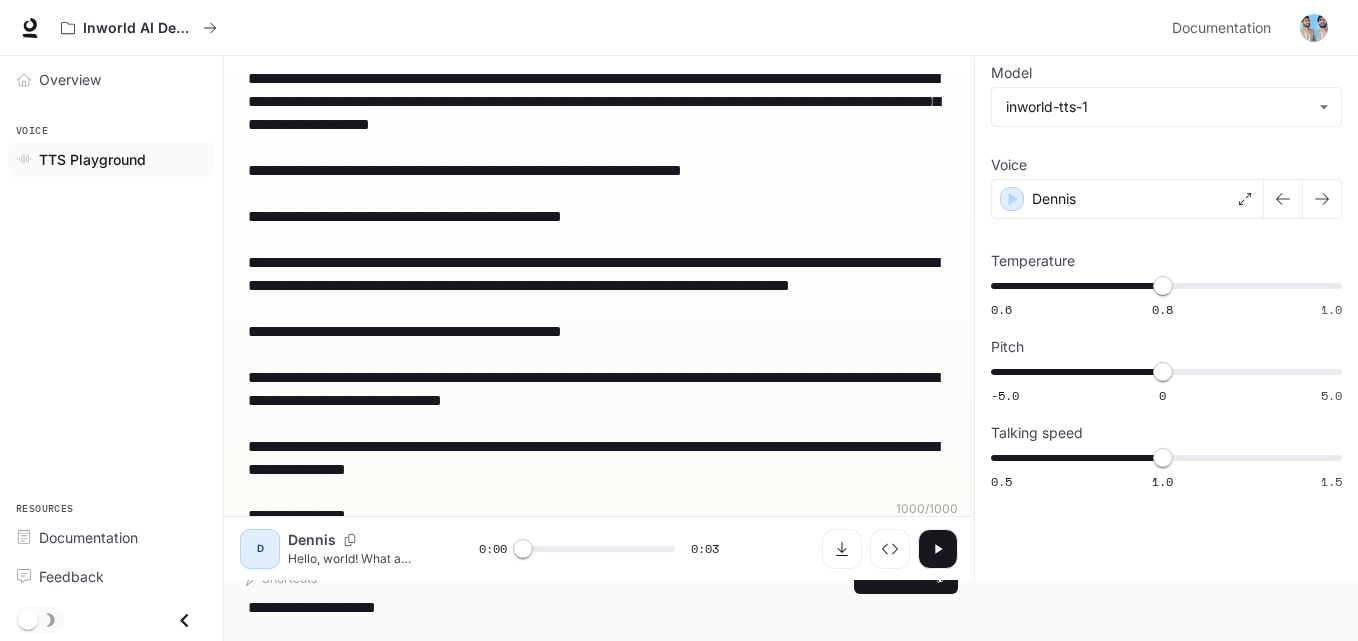 scroll, scrollTop: 63, scrollLeft: 0, axis: vertical 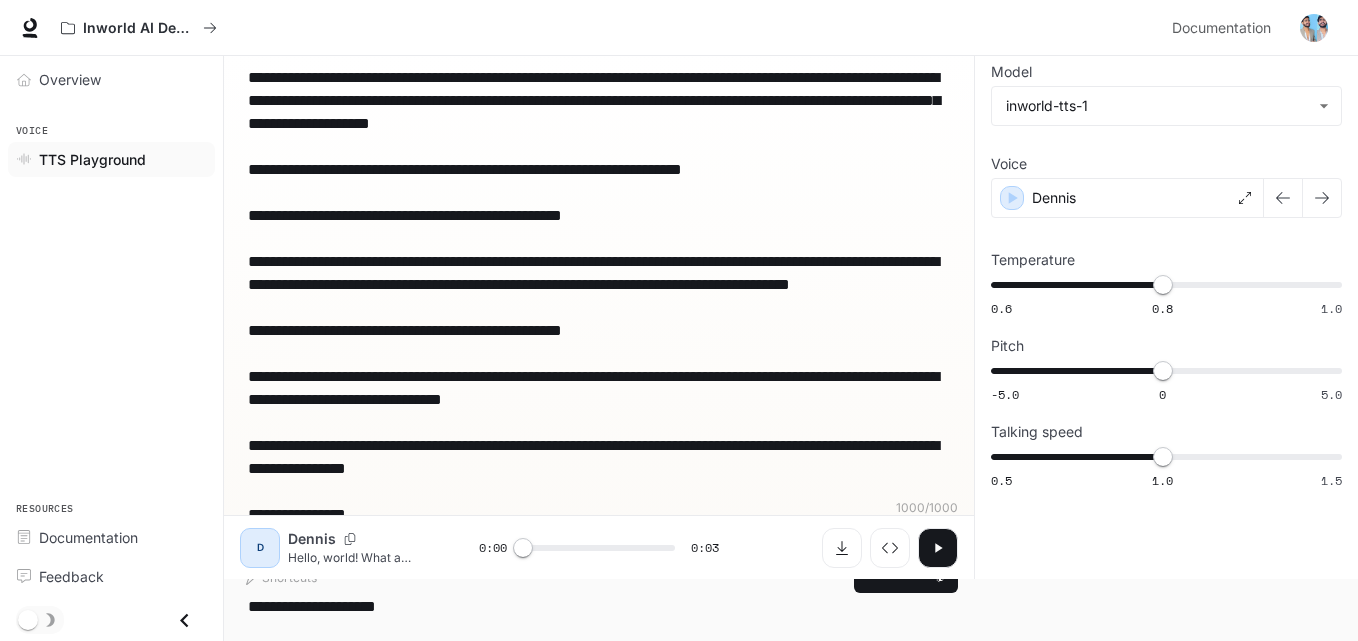 click on "**********" at bounding box center [599, 353] 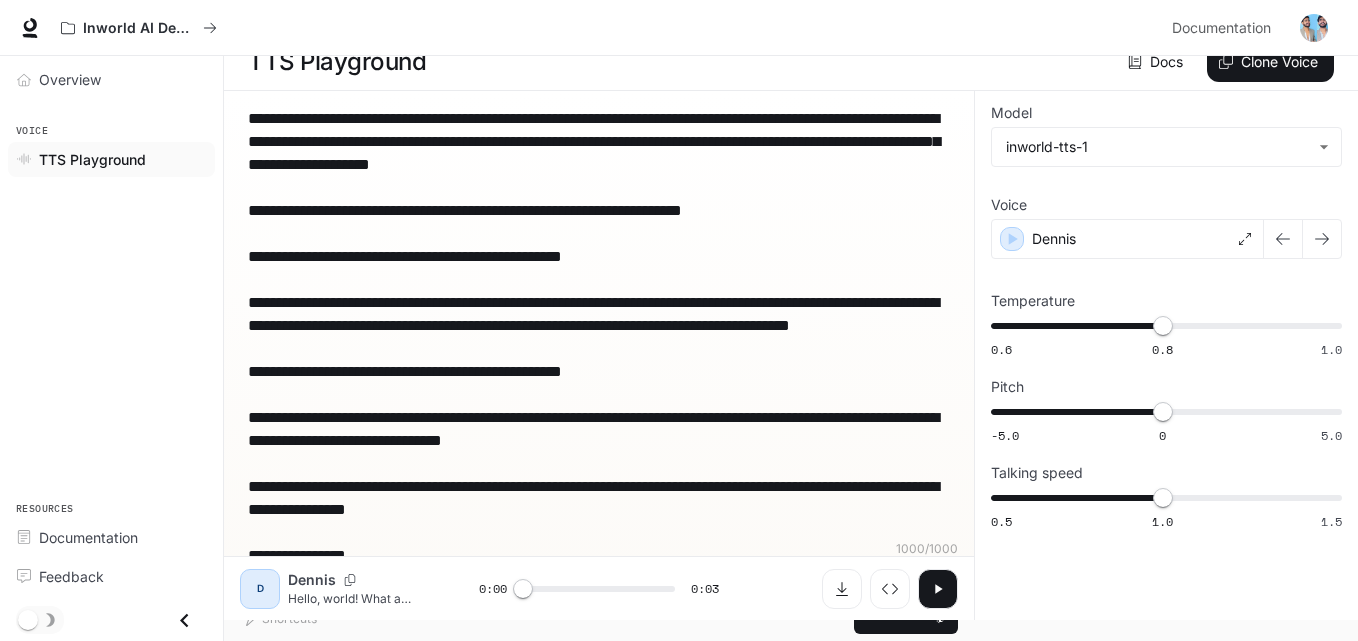scroll, scrollTop: 0, scrollLeft: 0, axis: both 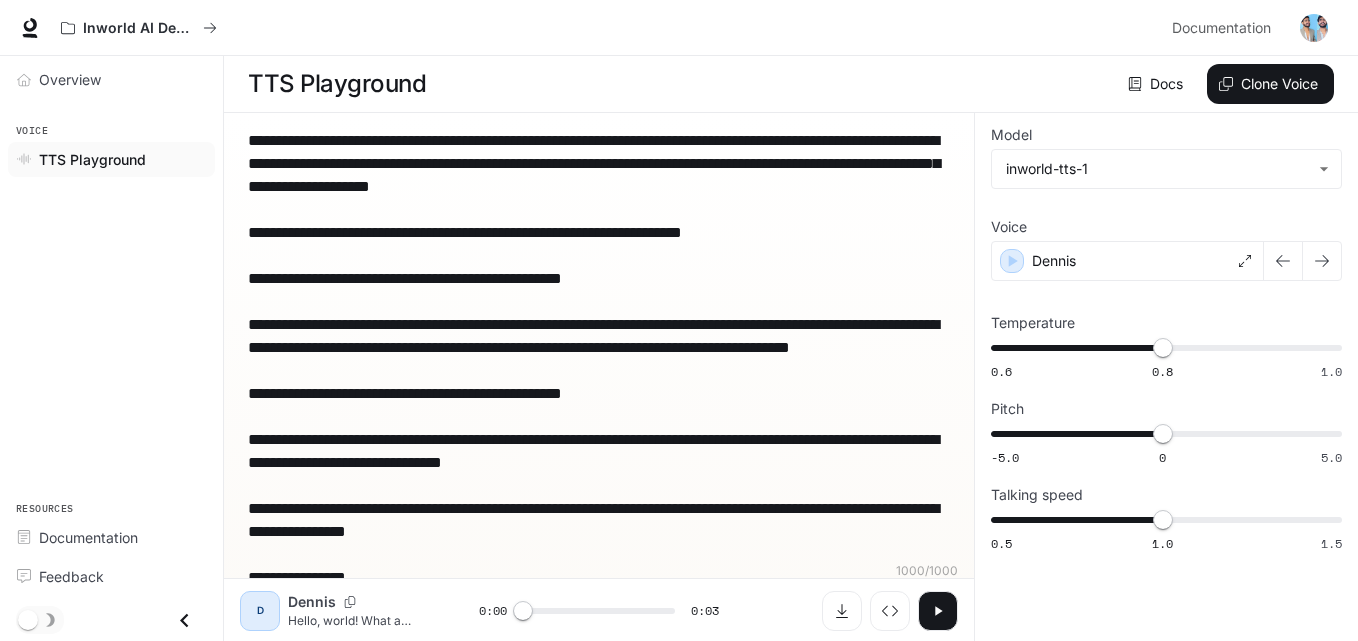 click on "**********" at bounding box center (599, 416) 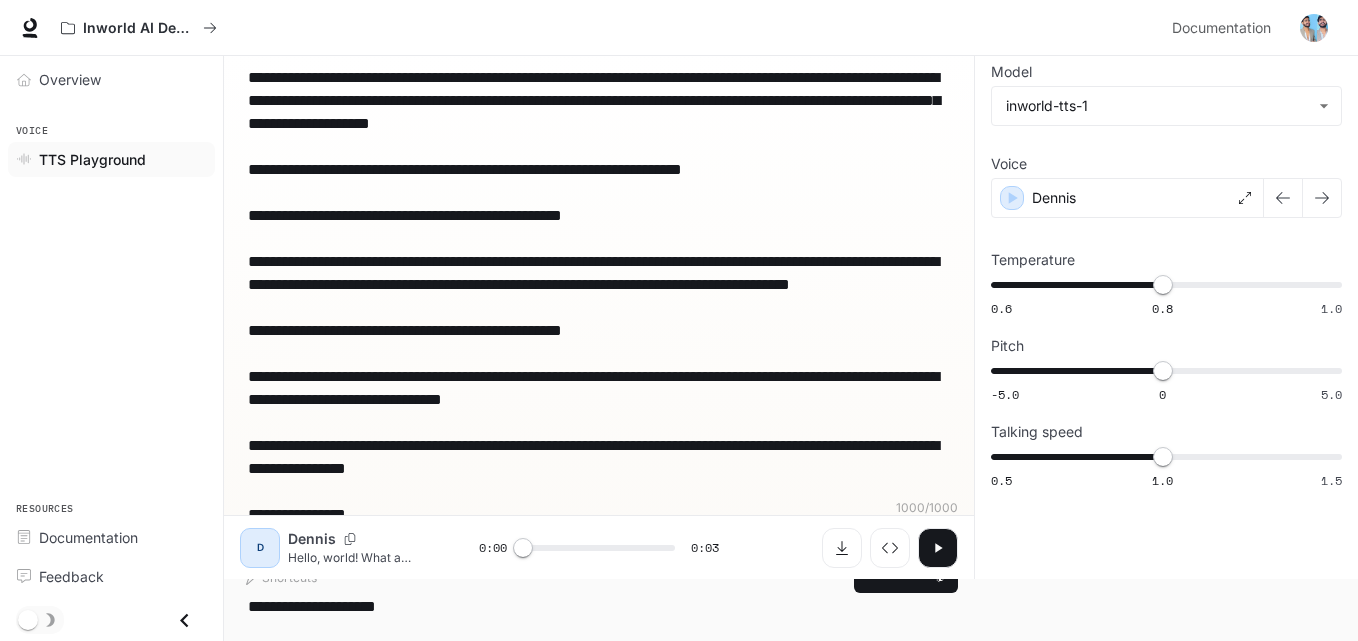 drag, startPoint x: 251, startPoint y: 139, endPoint x: 405, endPoint y: 217, distance: 172.62677 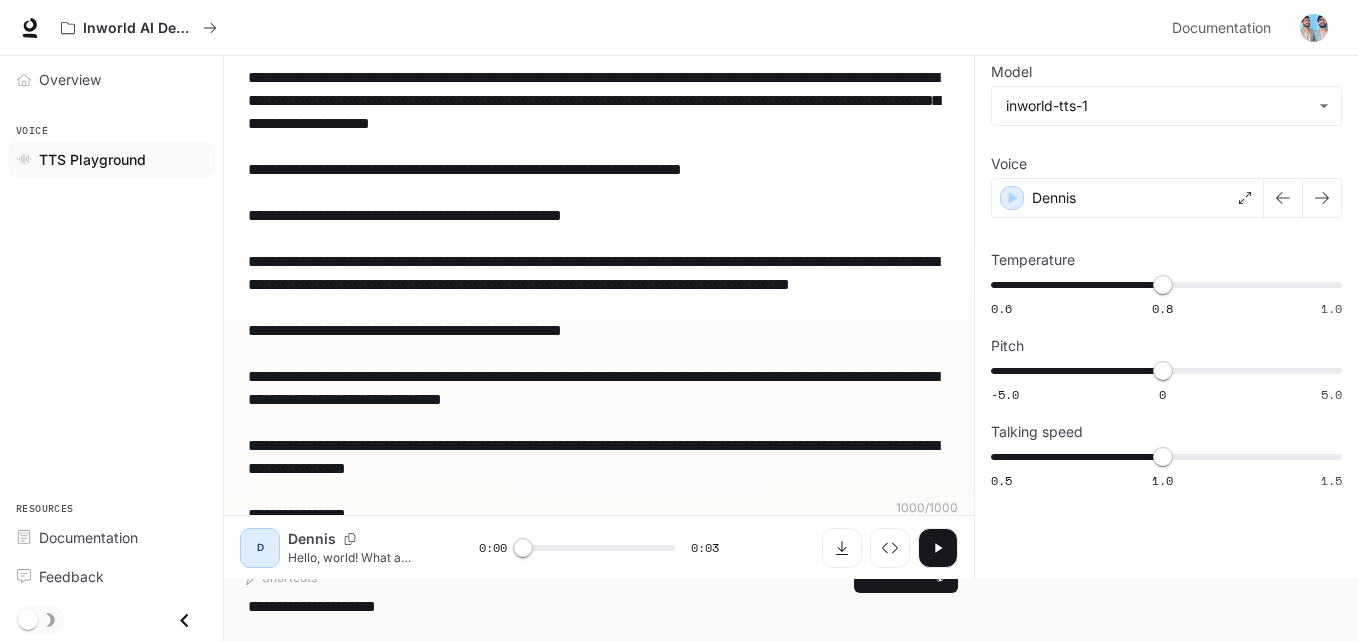 click on "**********" at bounding box center (599, 353) 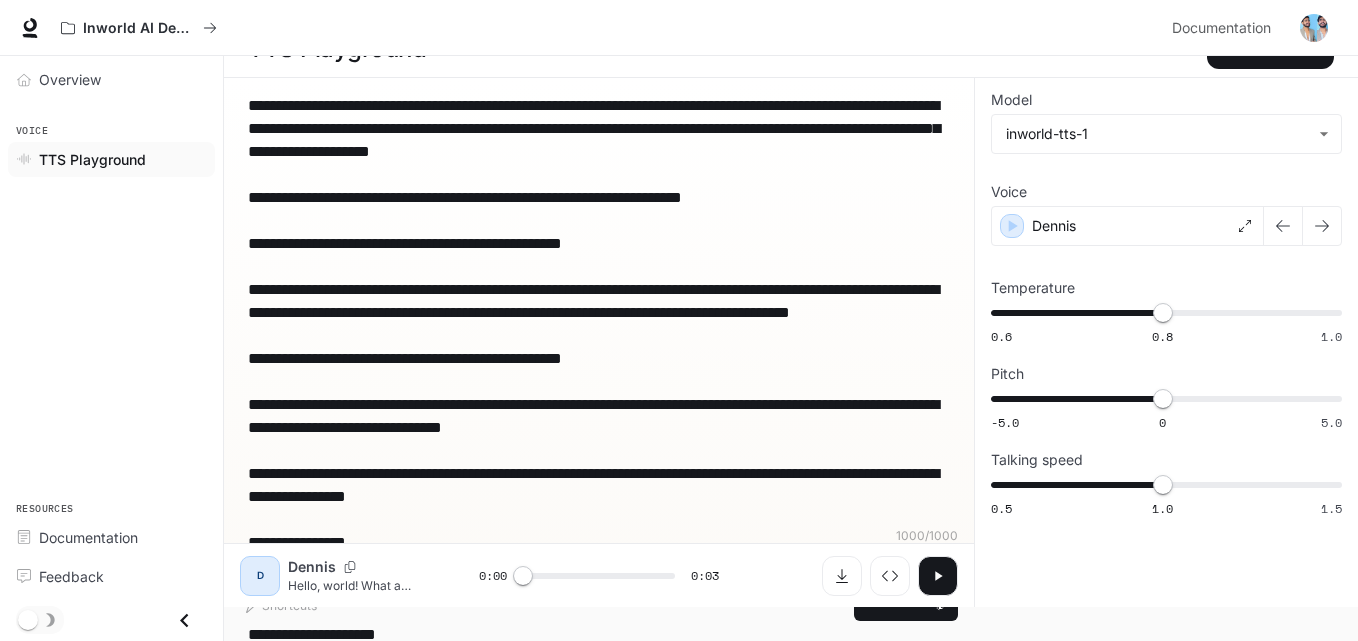 scroll, scrollTop: 63, scrollLeft: 0, axis: vertical 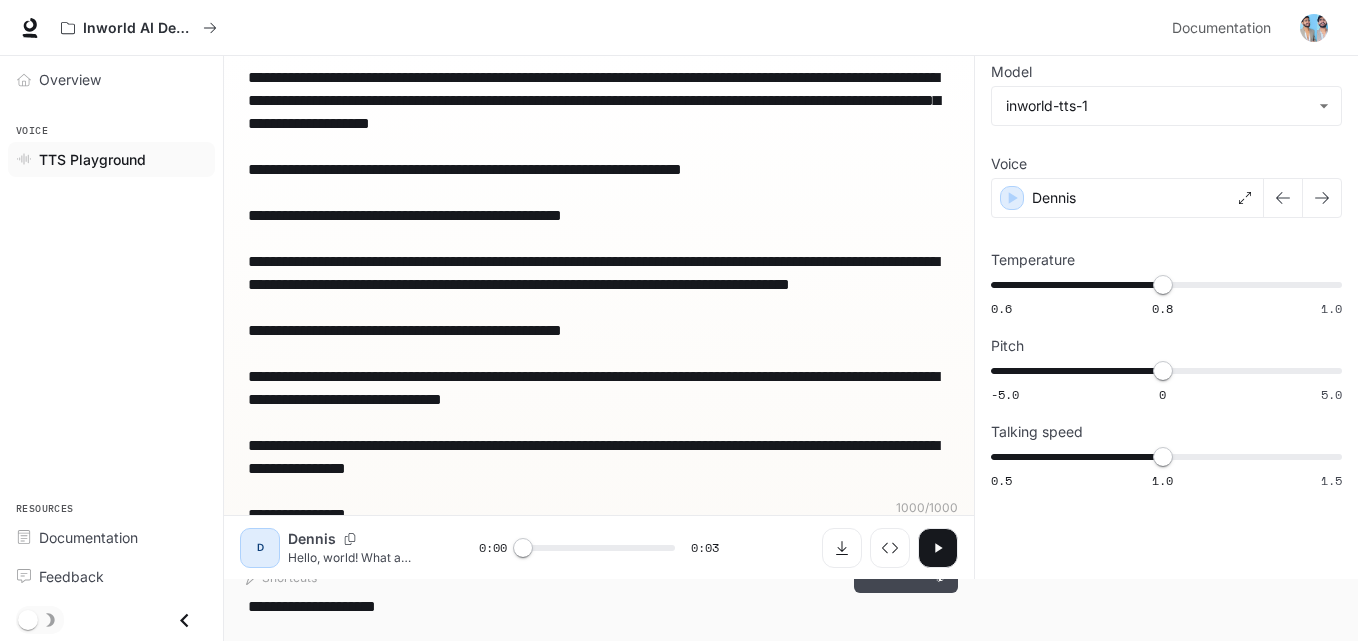 click on "Generate CTRL +  ⏎" at bounding box center (906, 567) 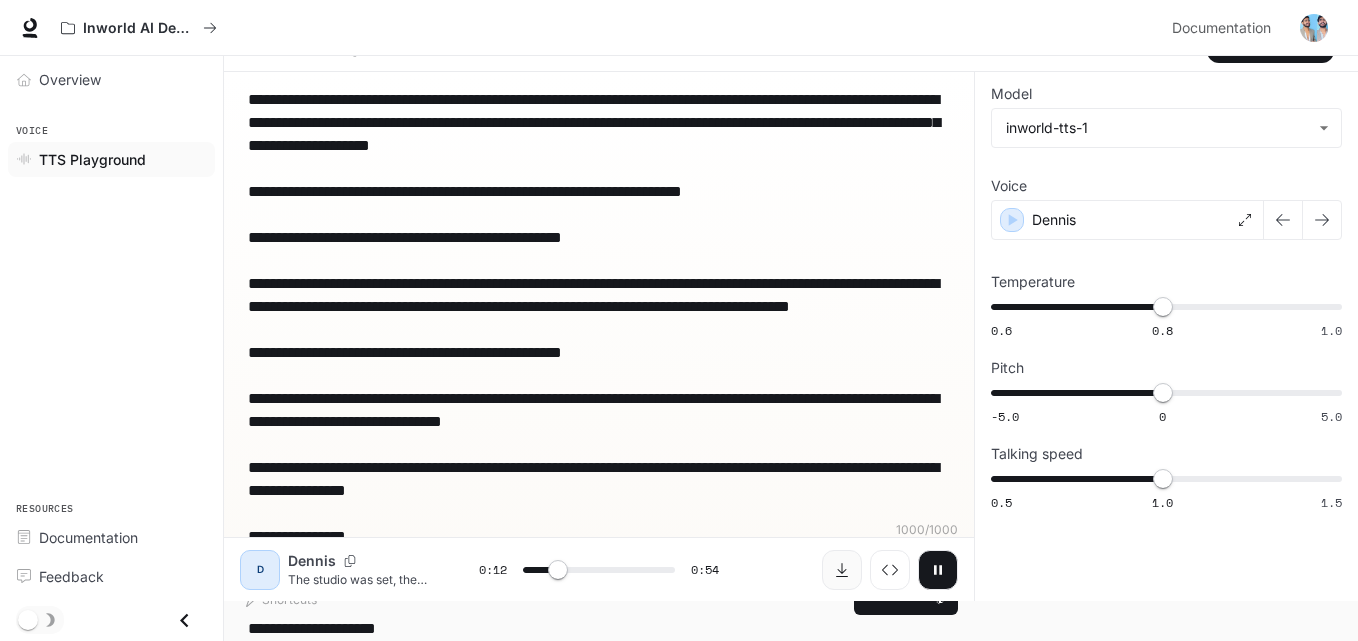 scroll, scrollTop: 63, scrollLeft: 0, axis: vertical 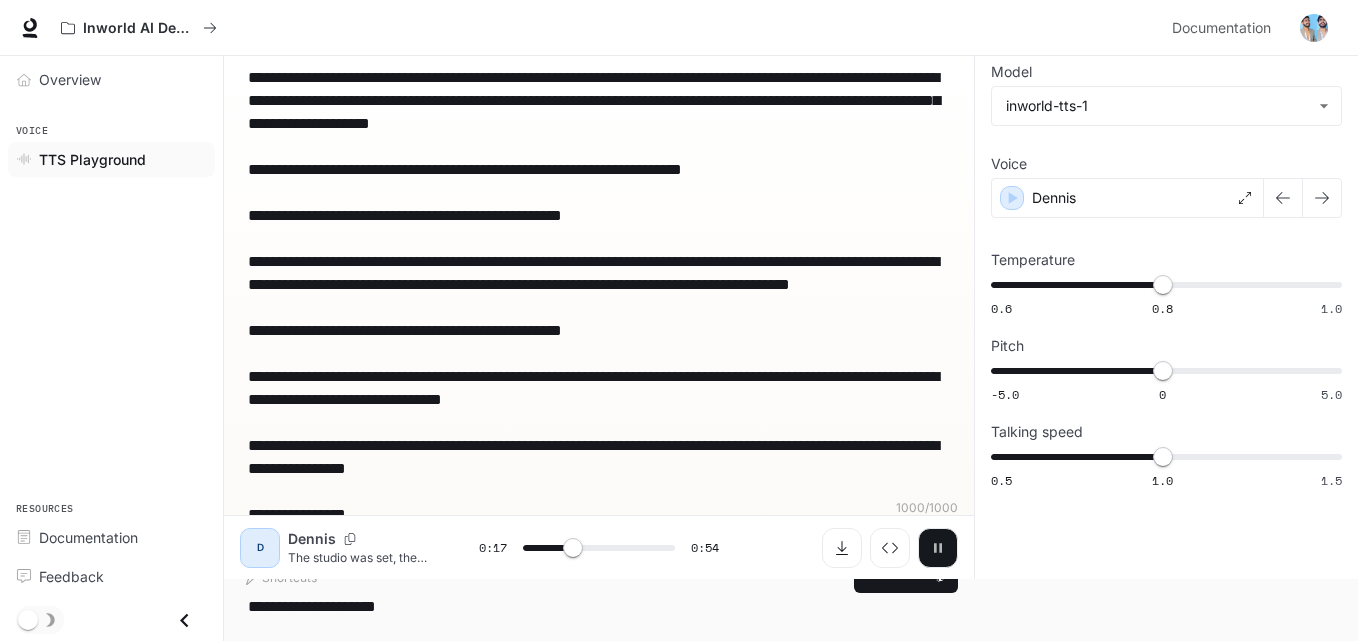 click 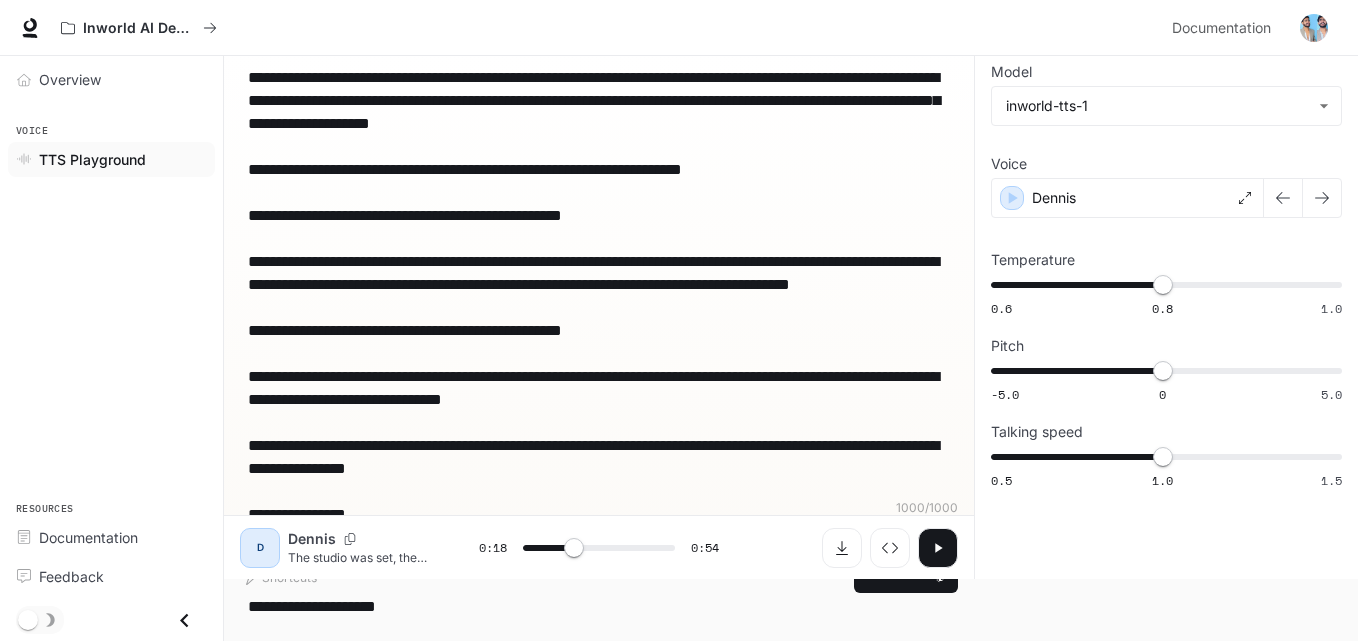 click 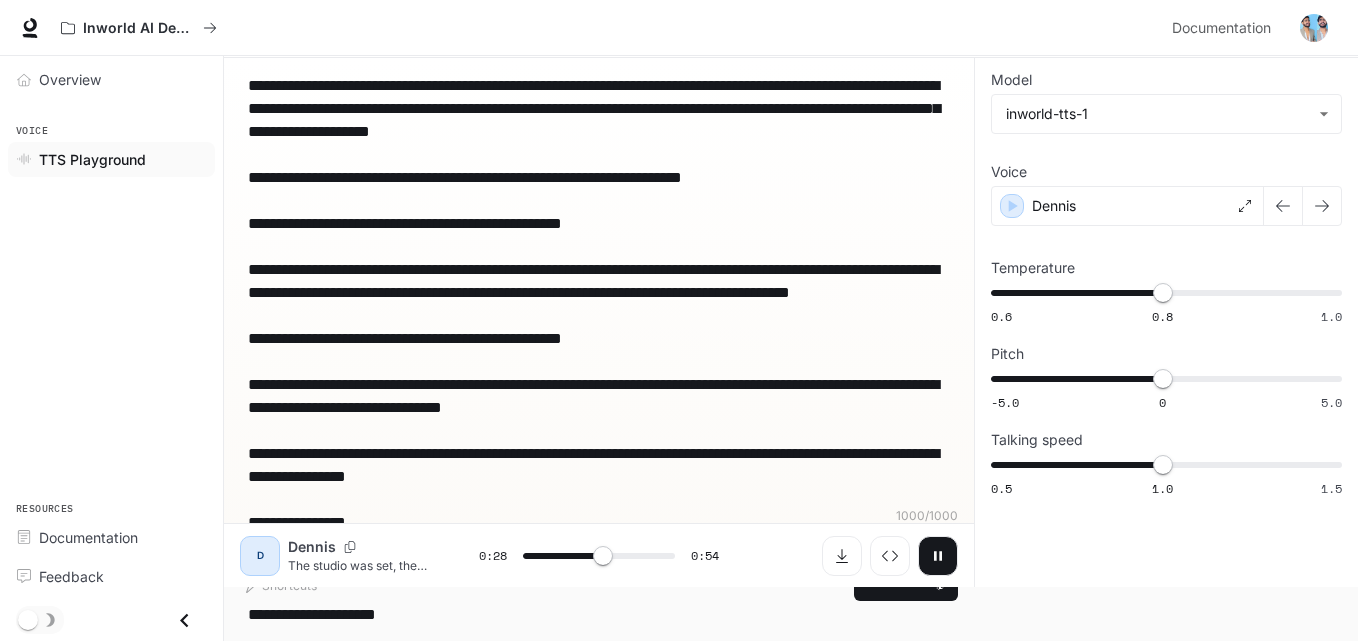 scroll, scrollTop: 63, scrollLeft: 0, axis: vertical 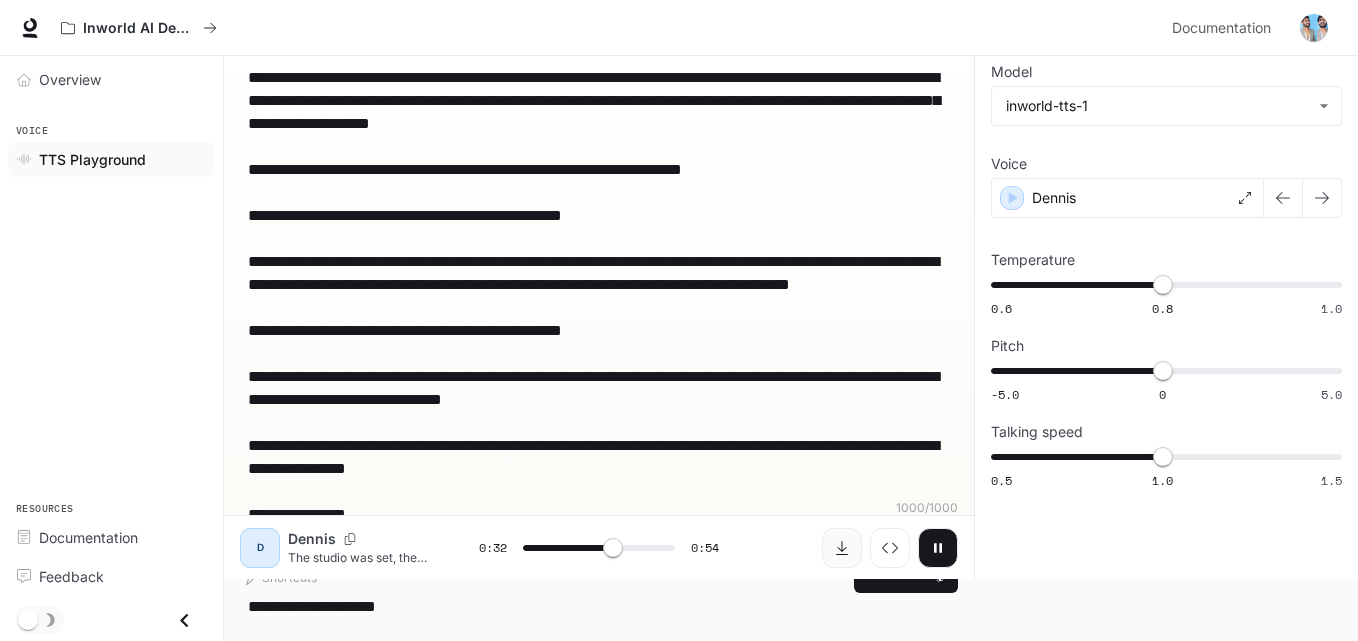 click at bounding box center (842, 548) 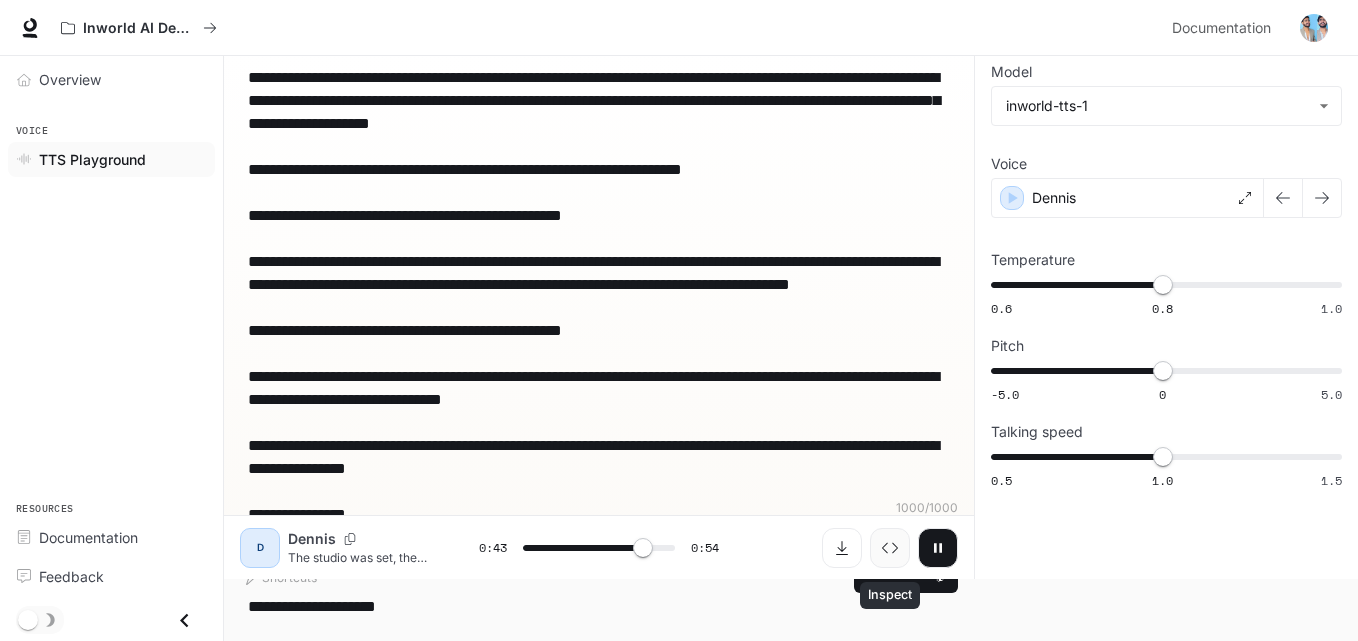 click at bounding box center (890, 548) 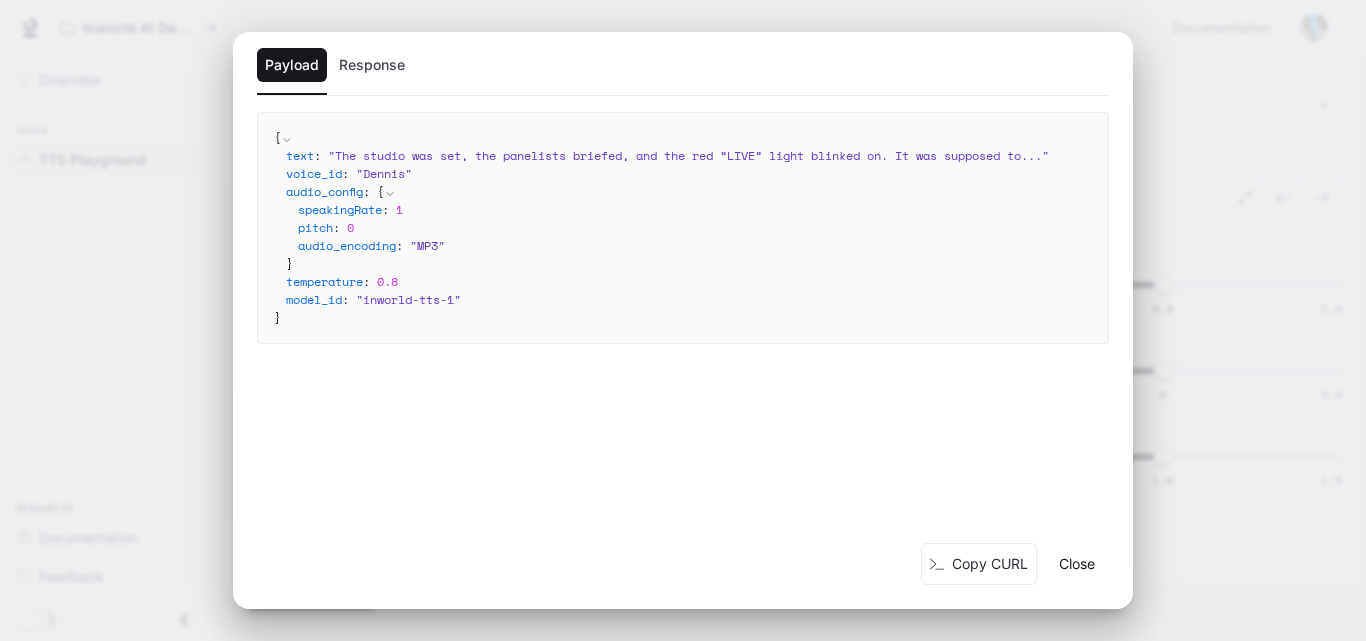 click on "Close" at bounding box center (1077, 564) 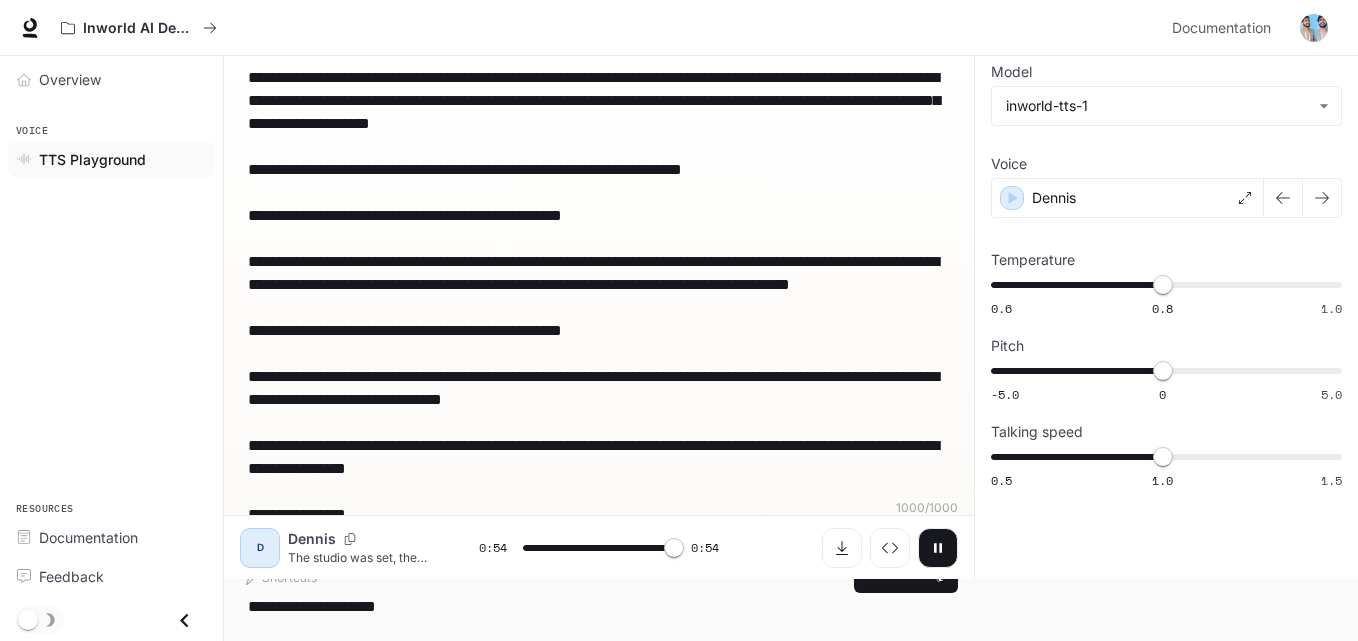 type on "*" 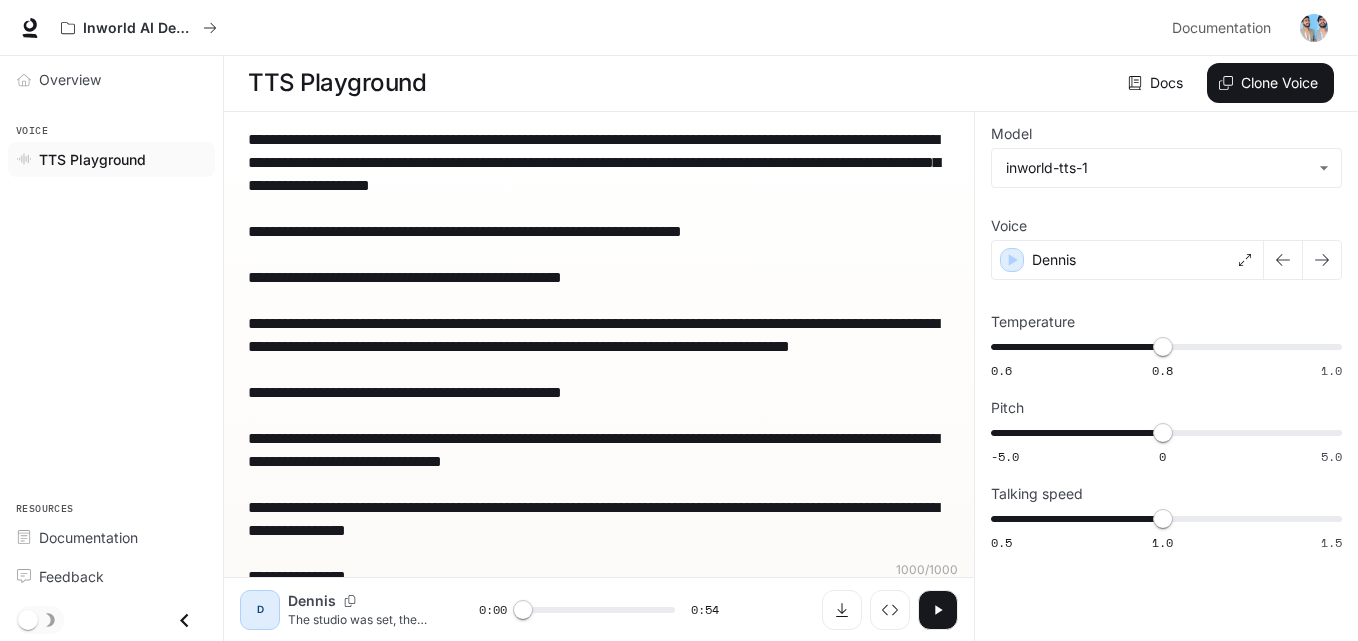 scroll, scrollTop: 0, scrollLeft: 0, axis: both 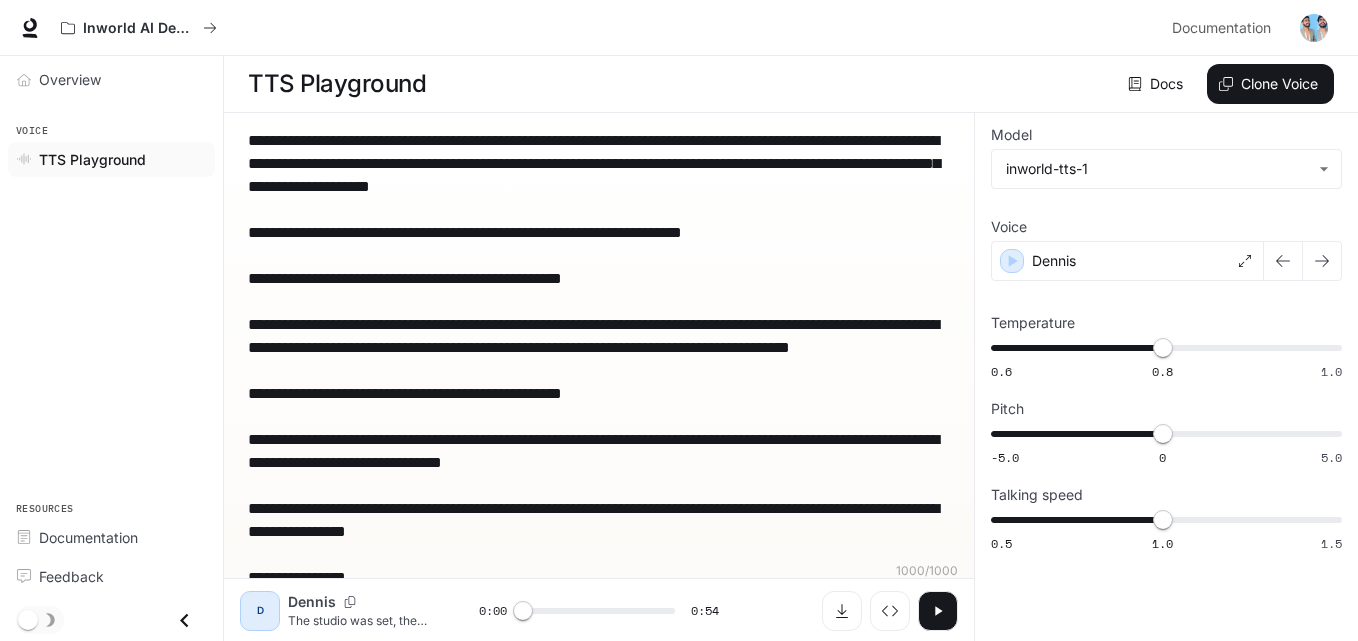 drag, startPoint x: 242, startPoint y: 140, endPoint x: 611, endPoint y: 262, distance: 388.64508 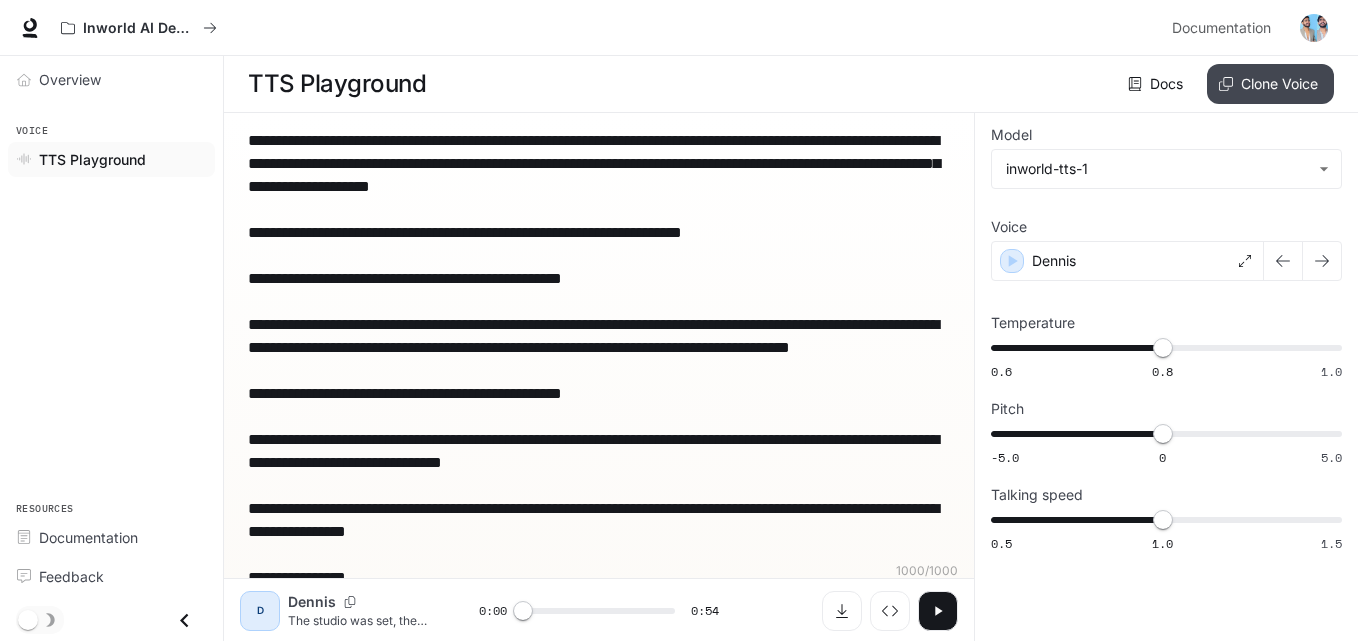 click on "Clone Voice" at bounding box center [1270, 84] 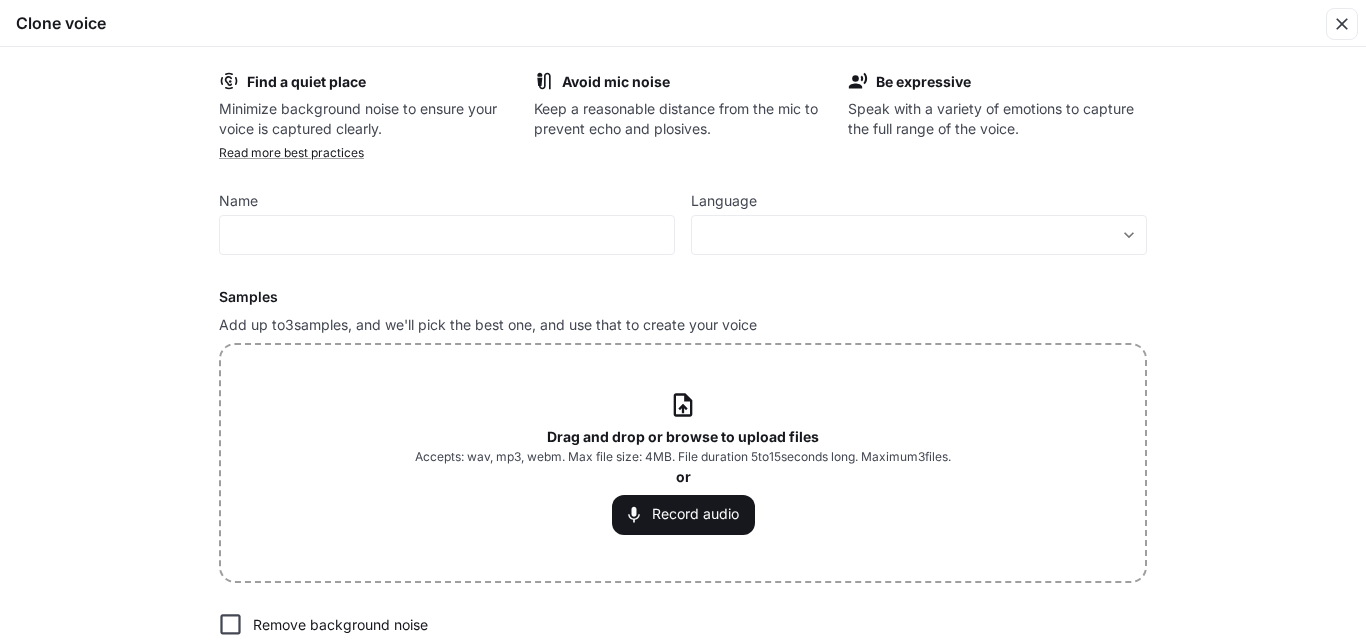 click on "or" at bounding box center [683, 476] 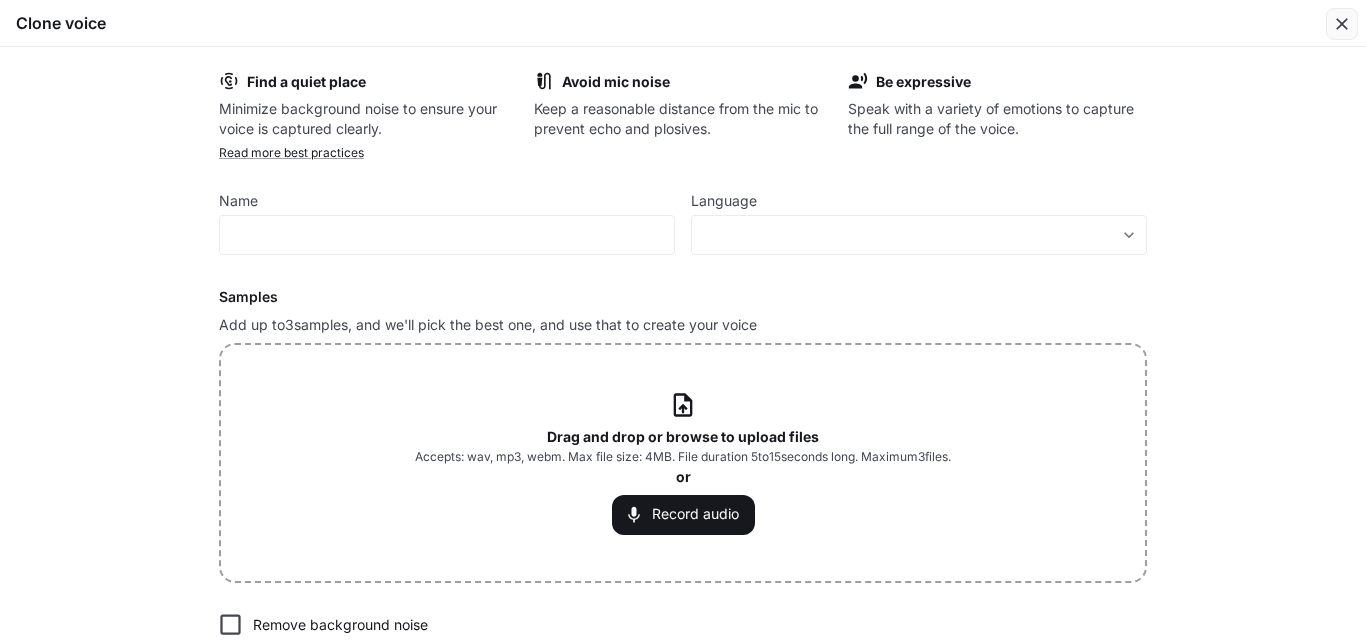 click 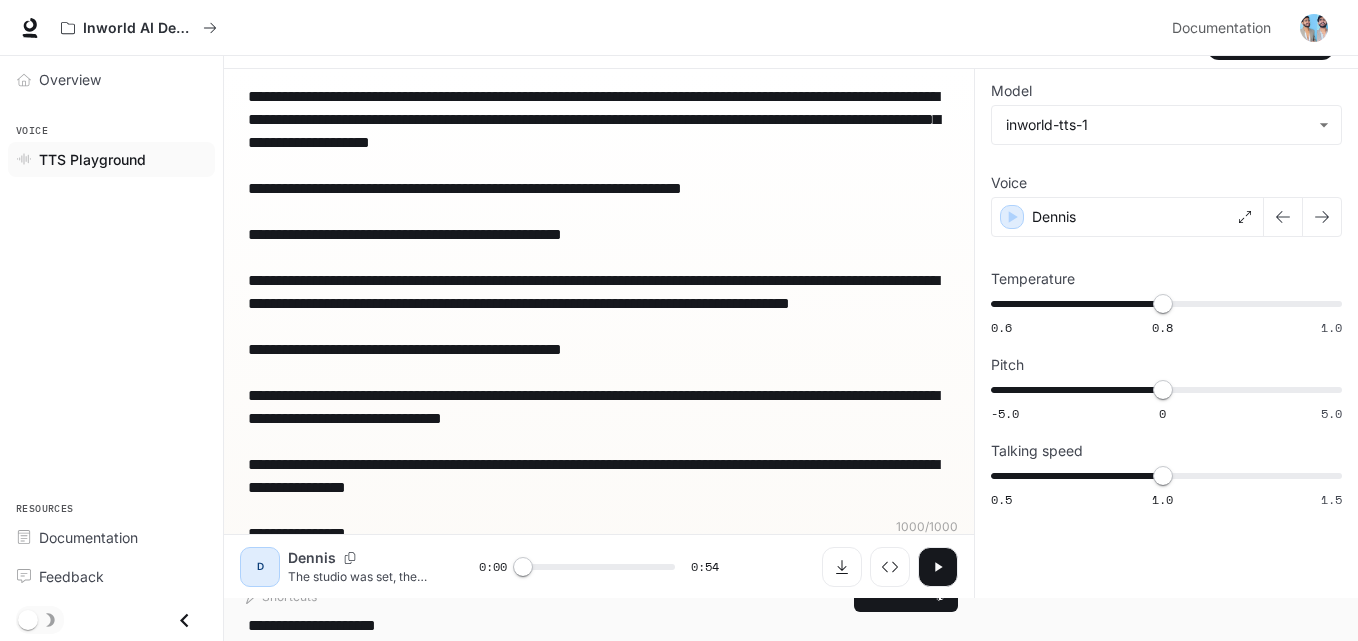 scroll, scrollTop: 63, scrollLeft: 0, axis: vertical 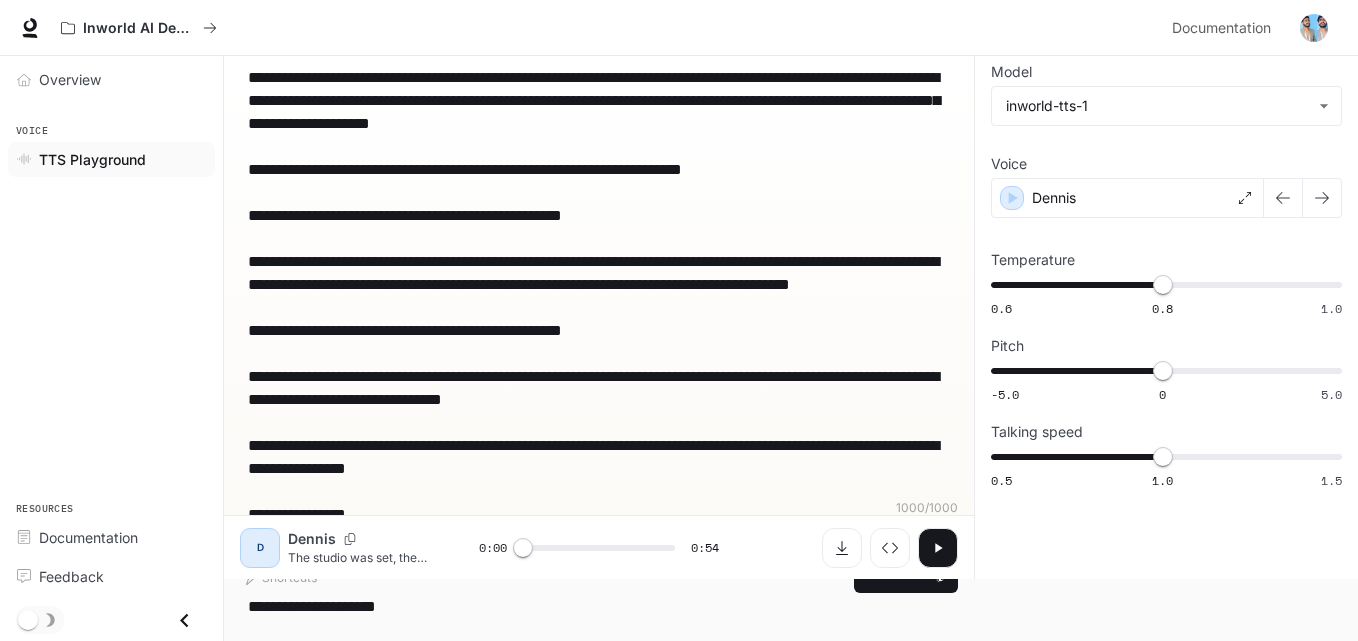 click on "TTS Playground" at bounding box center (122, 159) 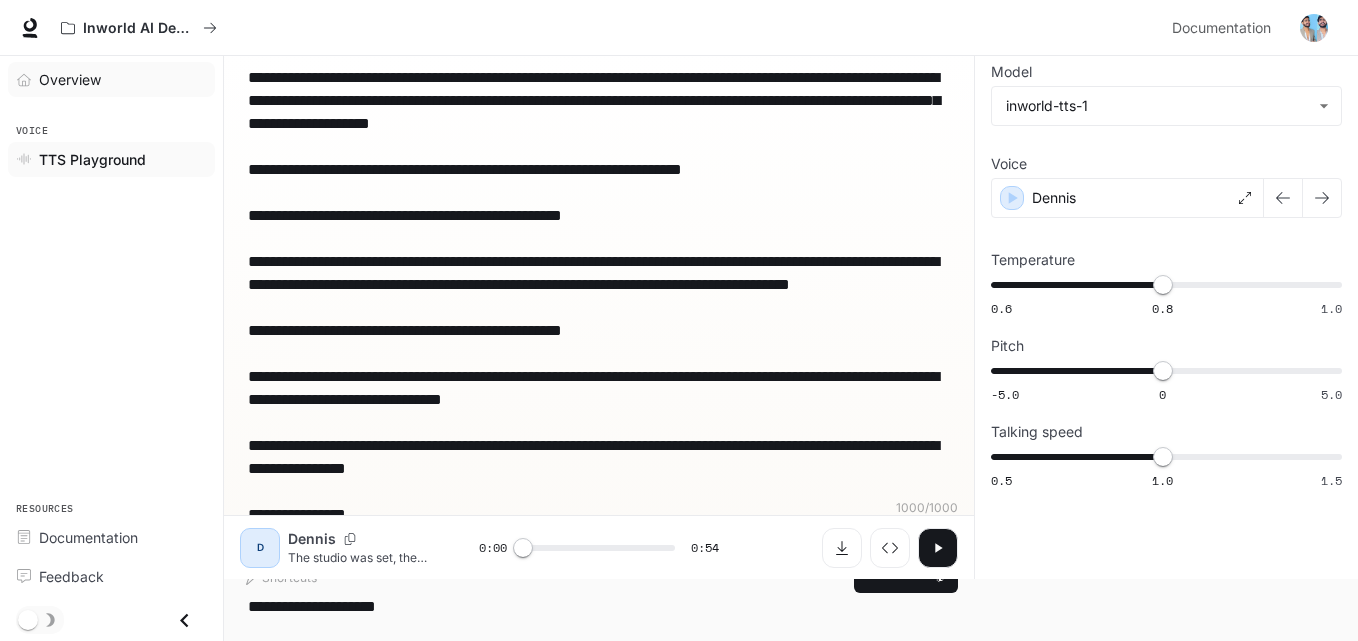 click on "Overview" at bounding box center [122, 79] 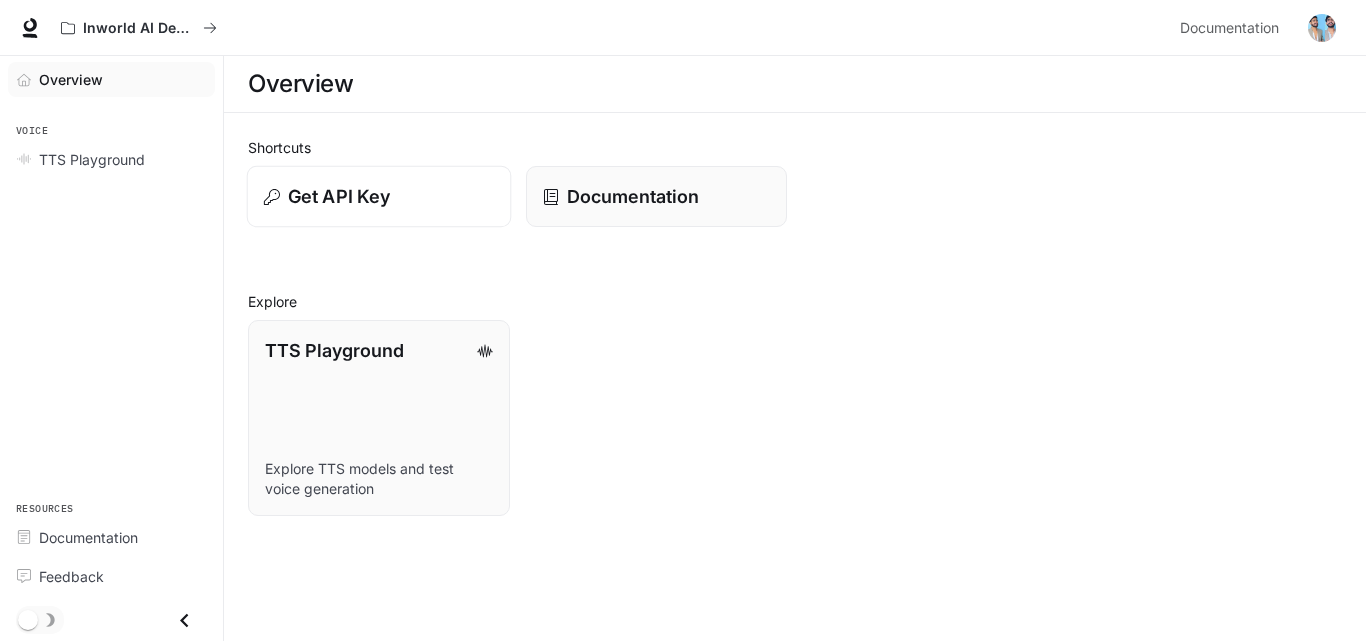 click on "Get API Key" at bounding box center [339, 196] 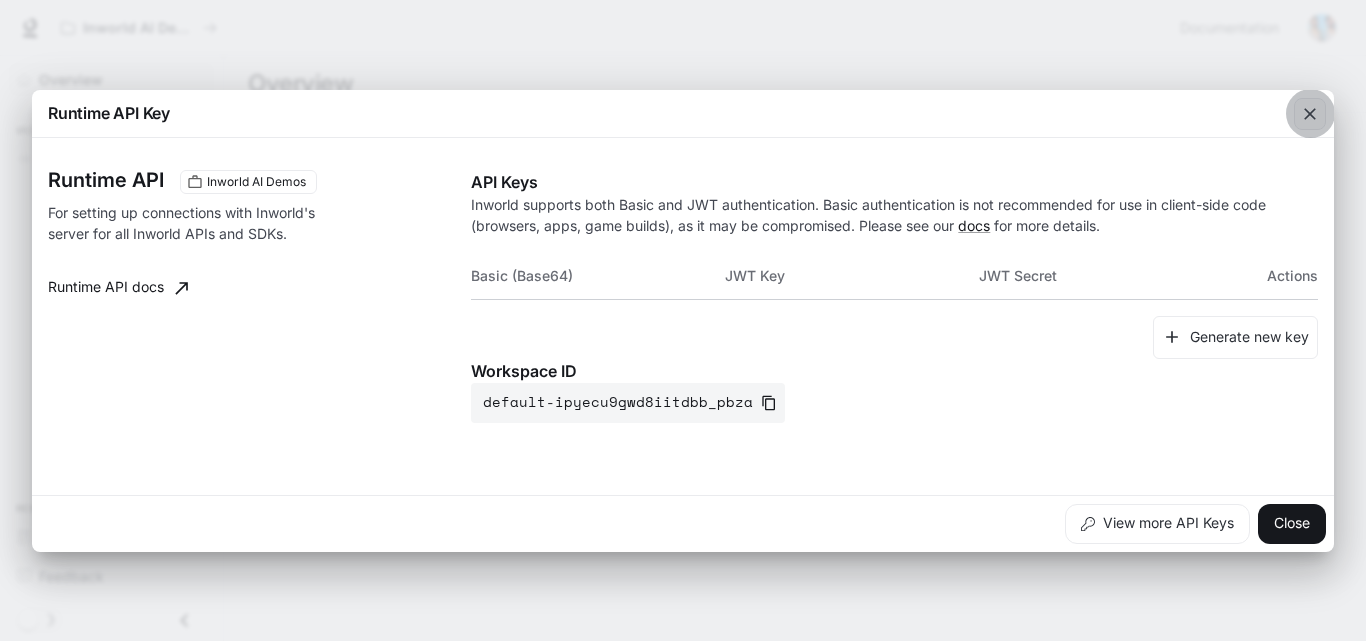 click 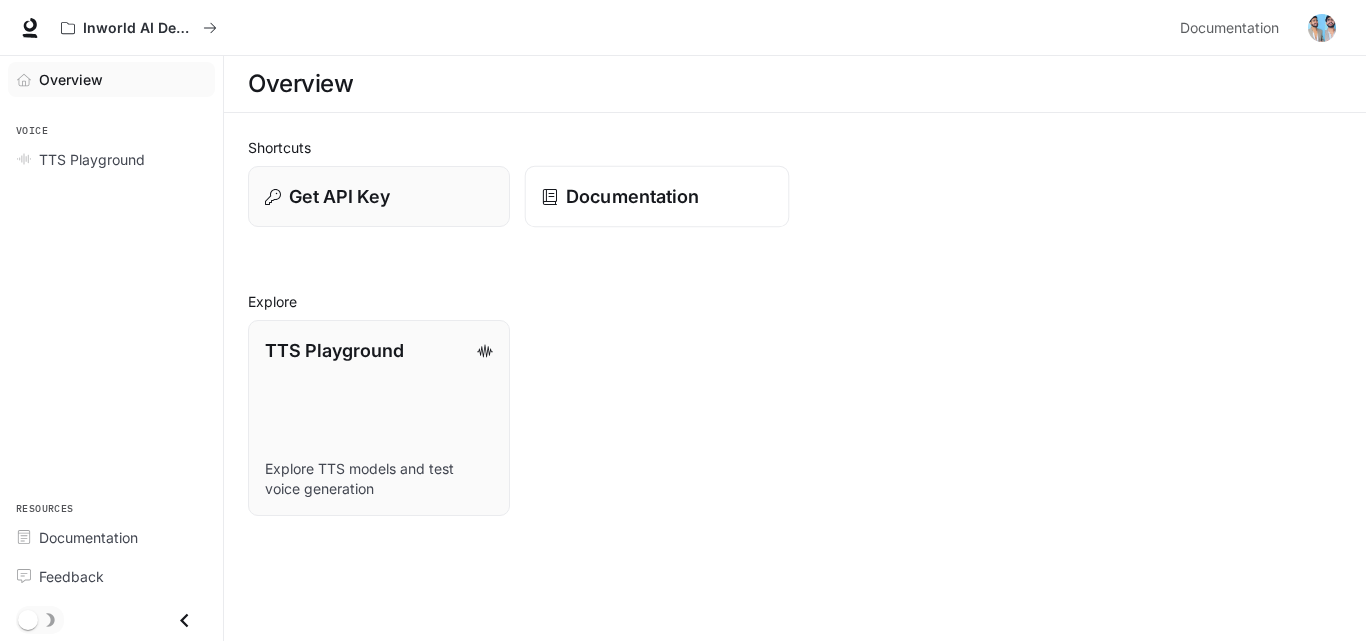 click on "Documentation" at bounding box center (632, 196) 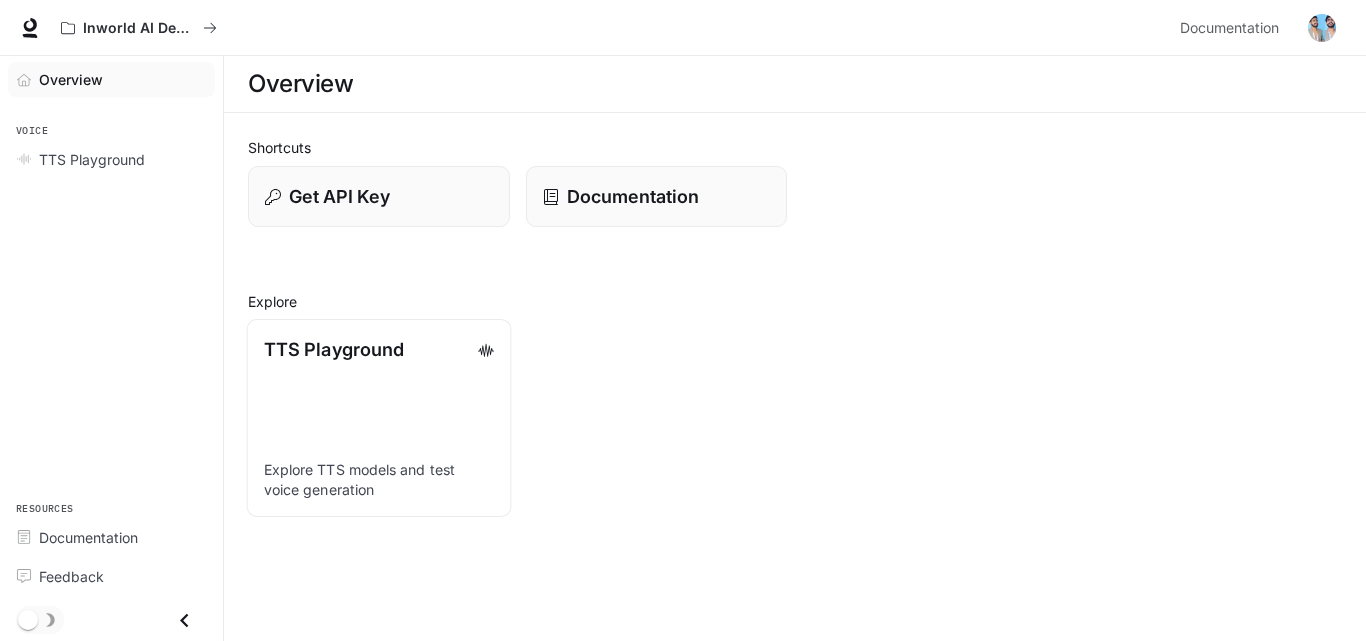 click on "TTS Playground Explore TTS models and test voice generation" at bounding box center [379, 418] 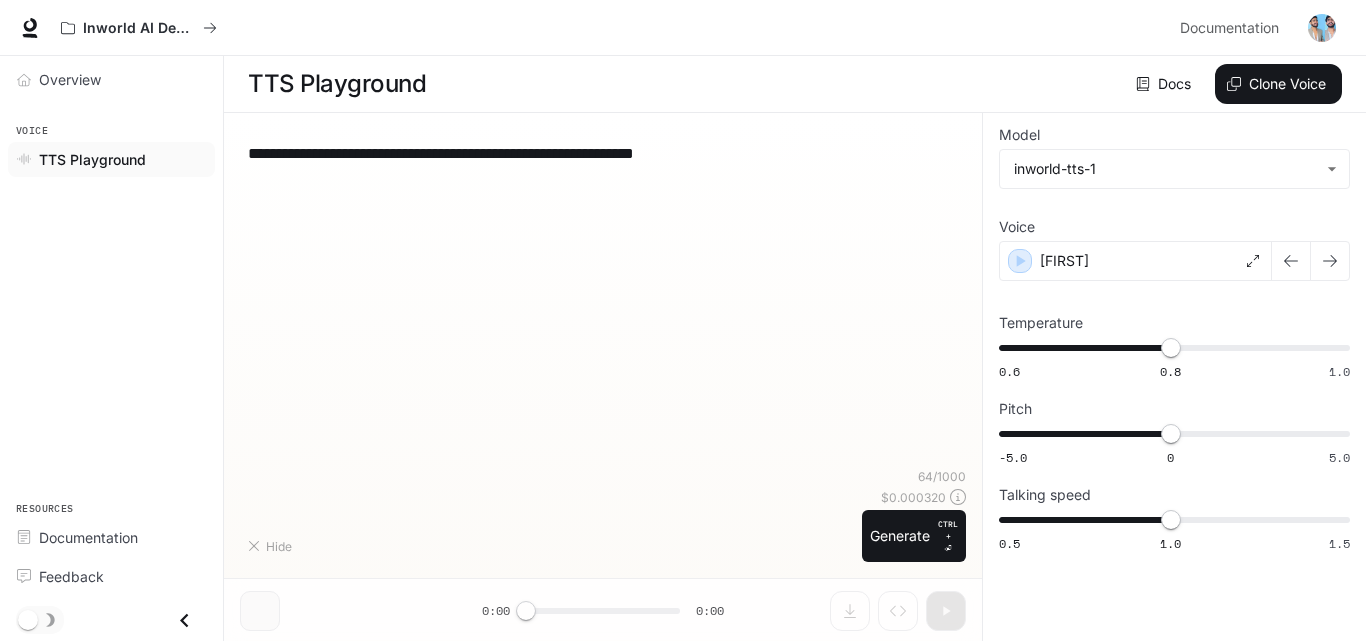 type on "**********" 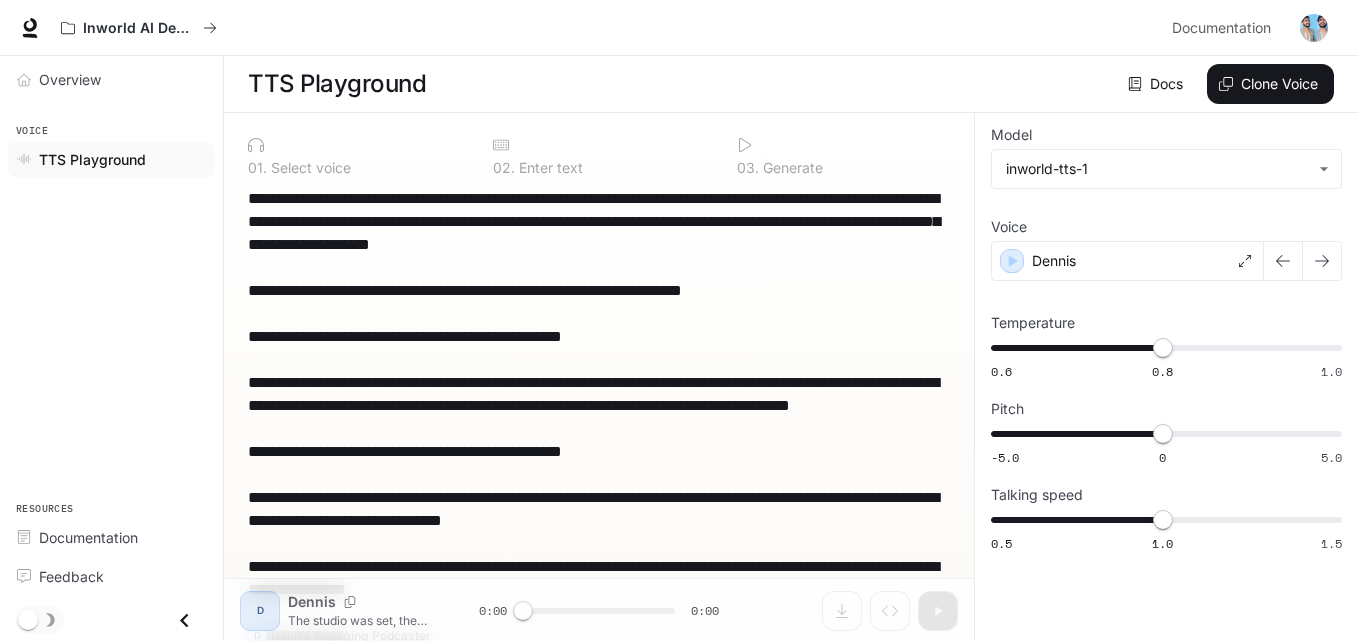 scroll, scrollTop: 121, scrollLeft: 0, axis: vertical 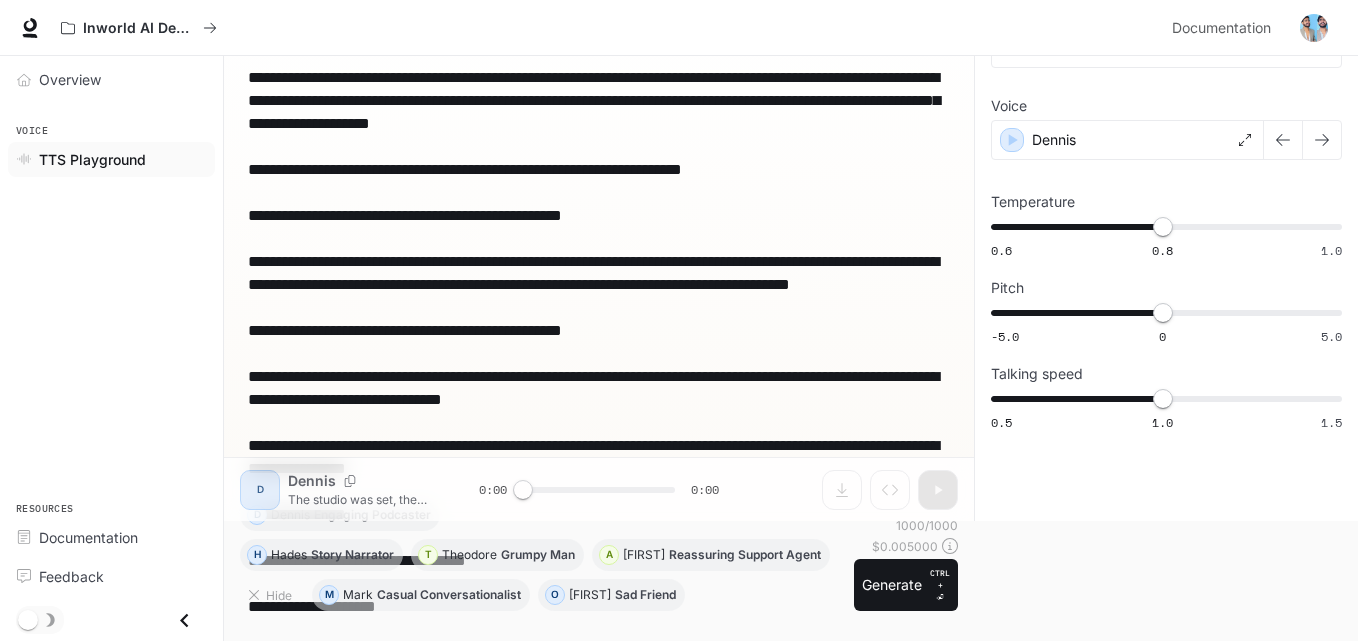 drag, startPoint x: 252, startPoint y: 67, endPoint x: 351, endPoint y: 139, distance: 122.41323 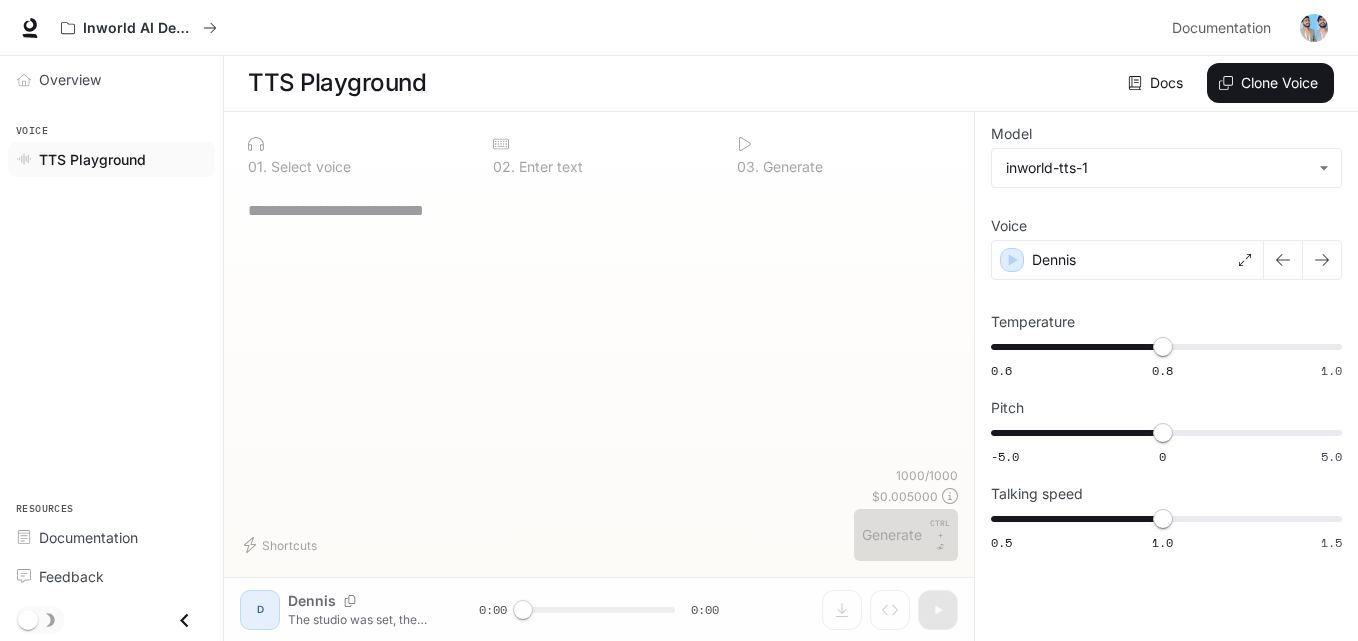 scroll, scrollTop: 1, scrollLeft: 0, axis: vertical 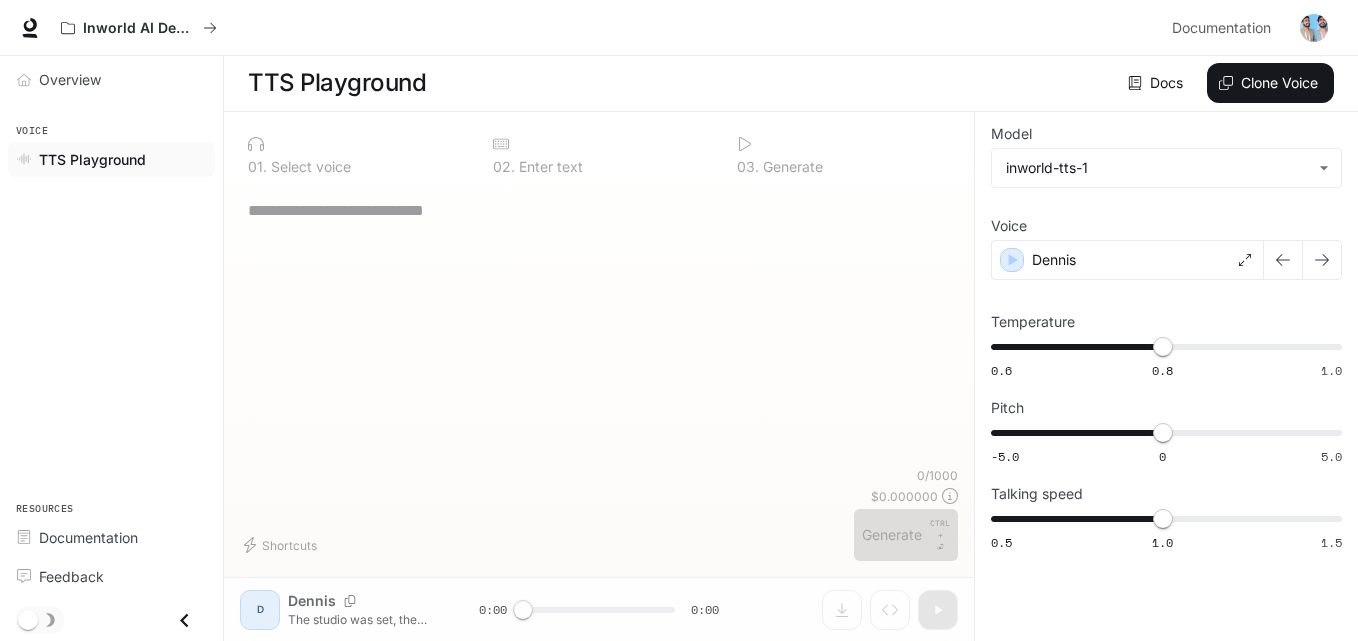 click at bounding box center [599, 210] 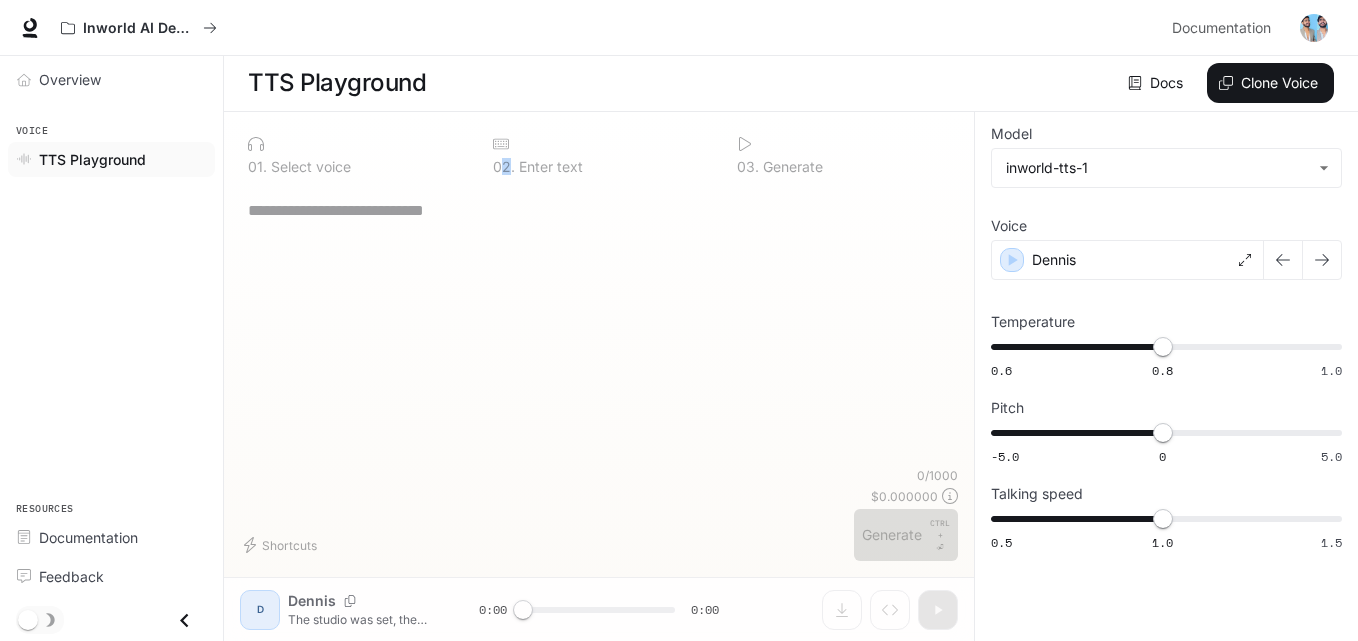 click on "0 2 ." at bounding box center [504, 167] 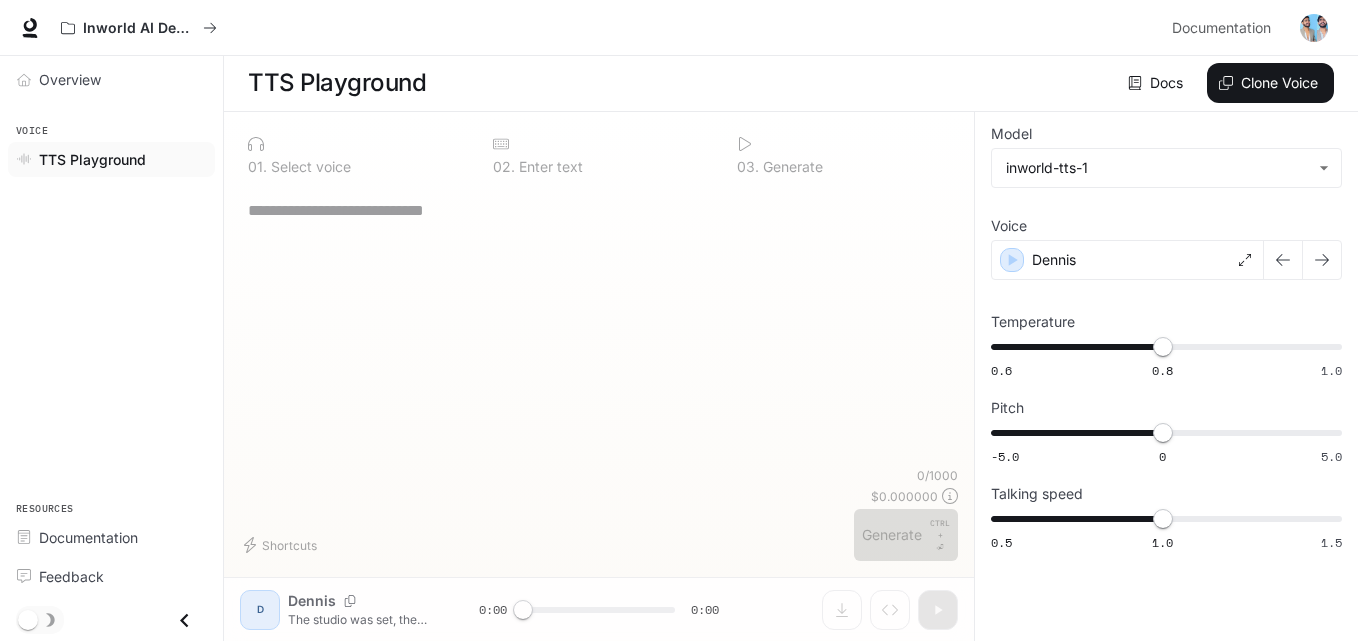 click on "0 2 ." at bounding box center [504, 167] 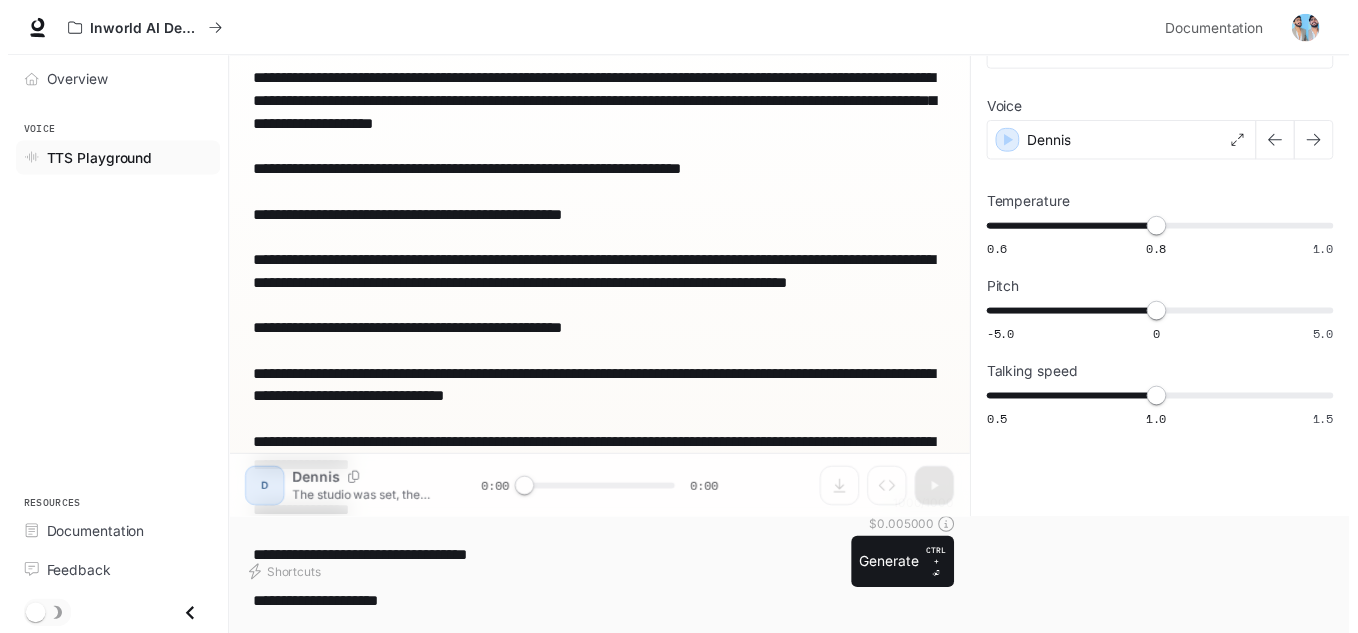 scroll, scrollTop: 121, scrollLeft: 0, axis: vertical 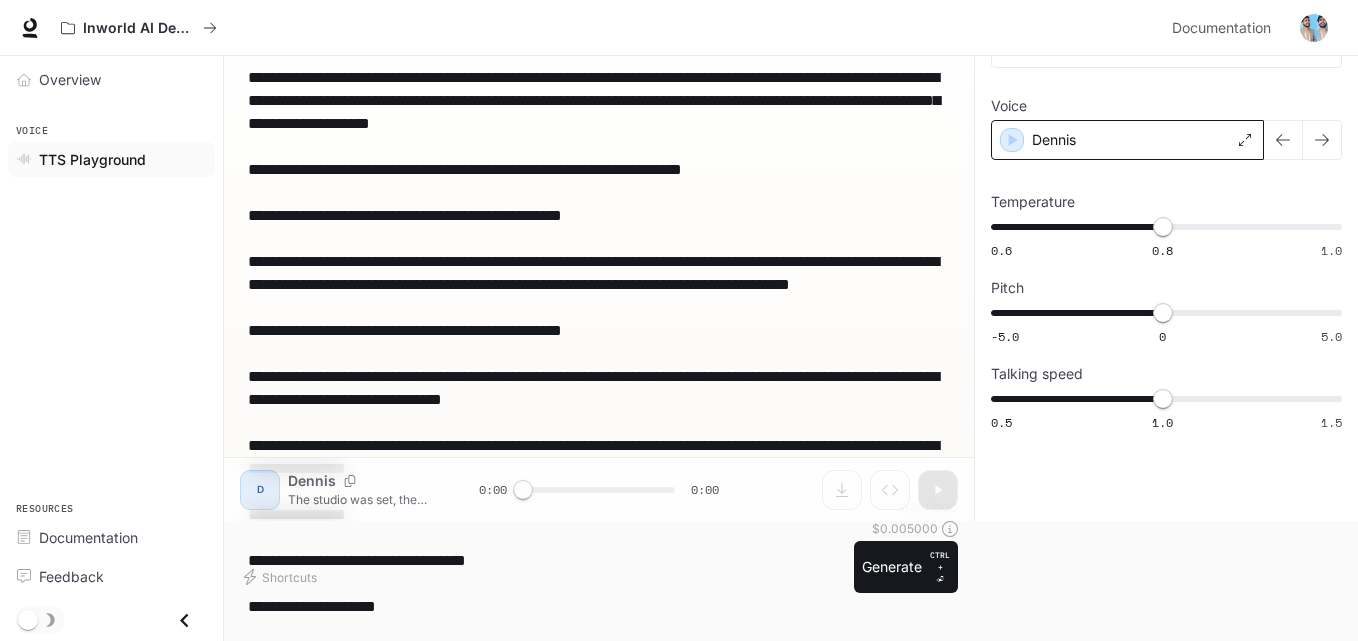 type on "**********" 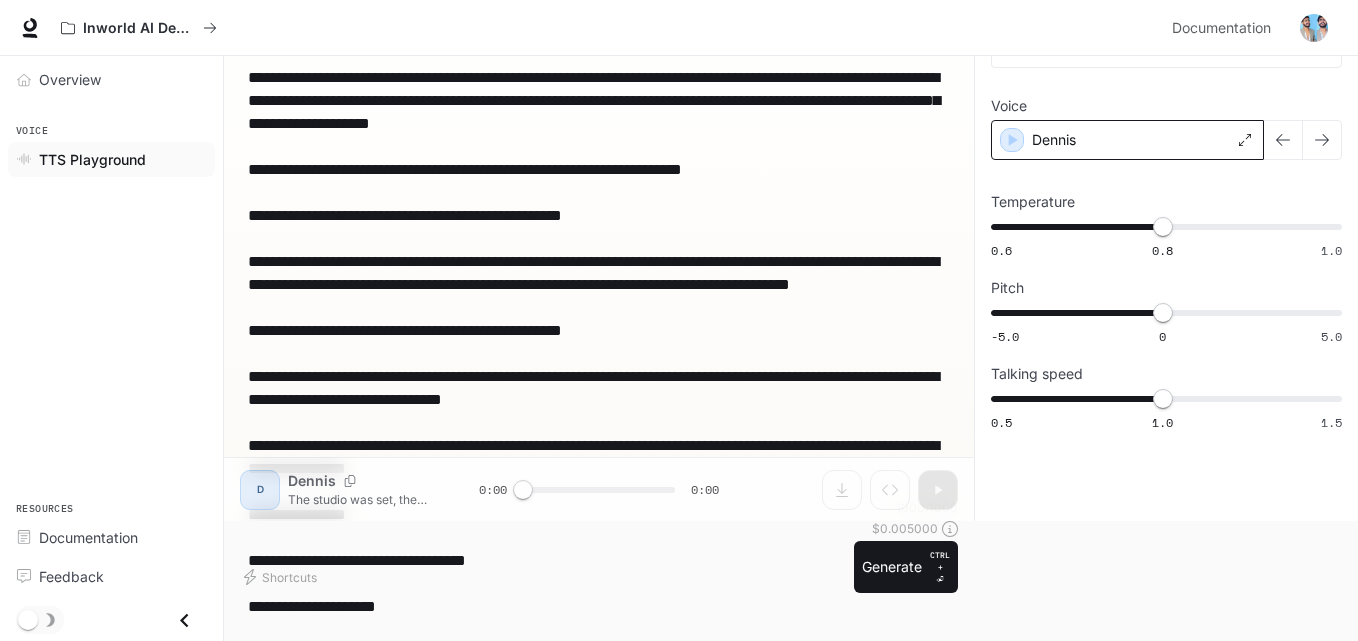 click on "Dennis" at bounding box center [1127, 140] 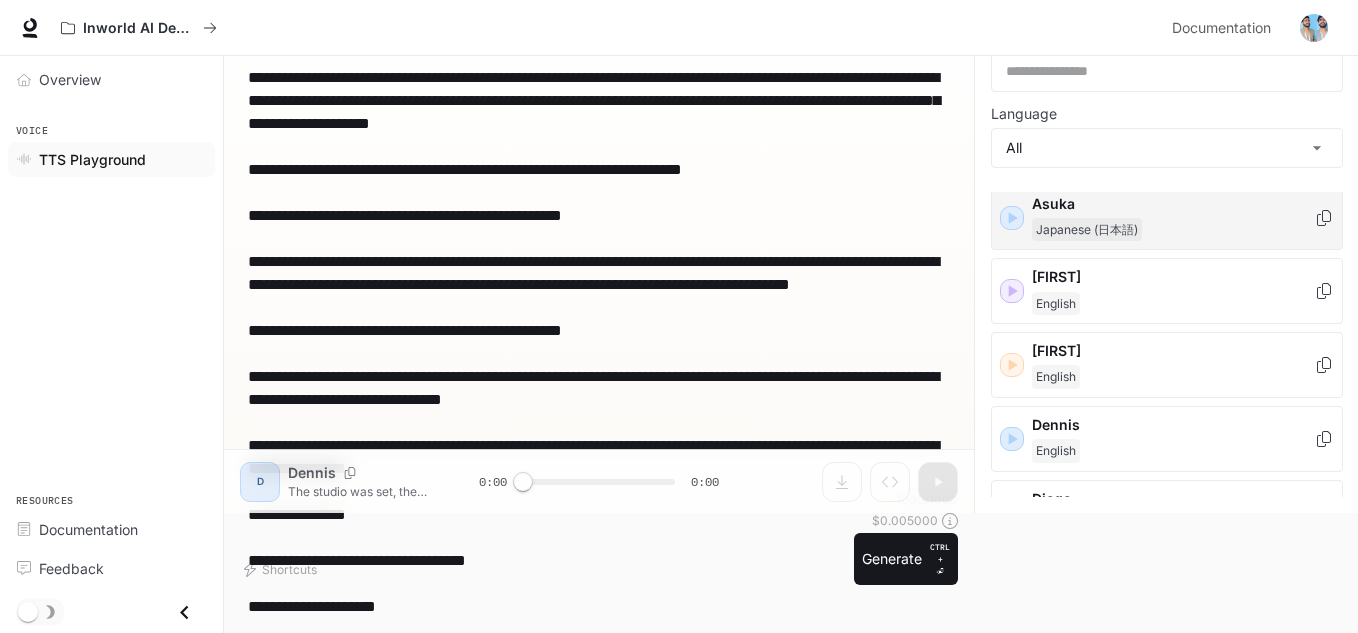 scroll, scrollTop: 300, scrollLeft: 0, axis: vertical 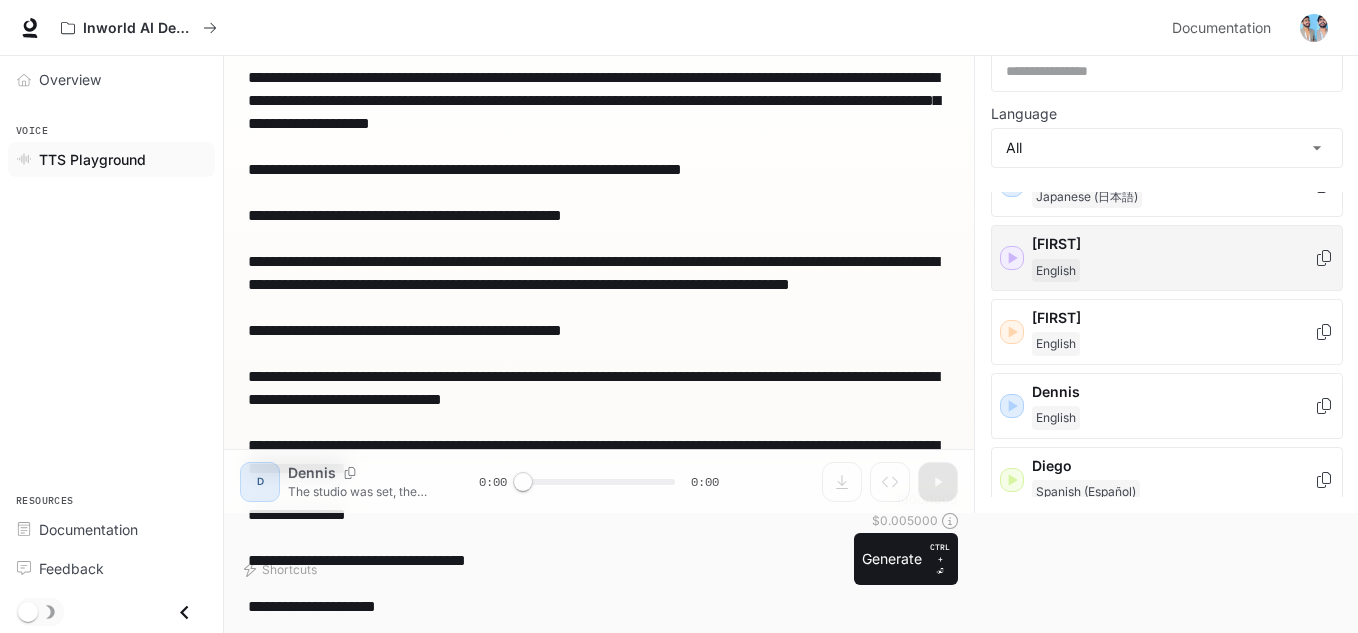 click 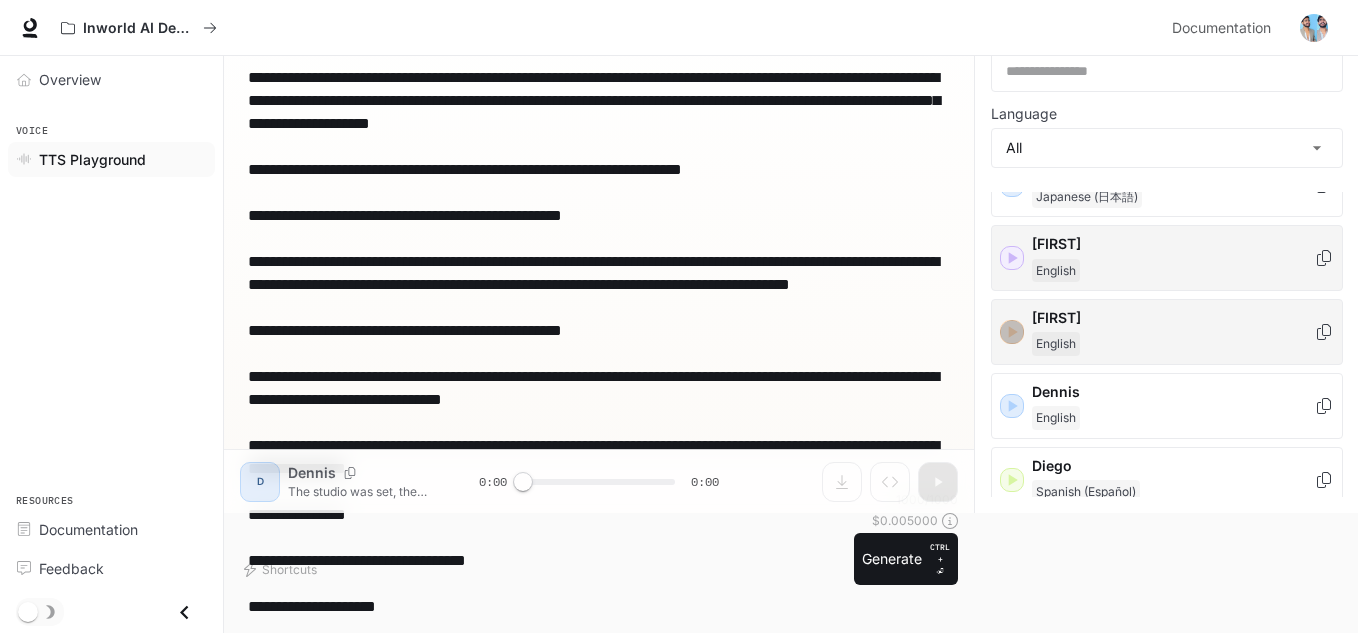 click 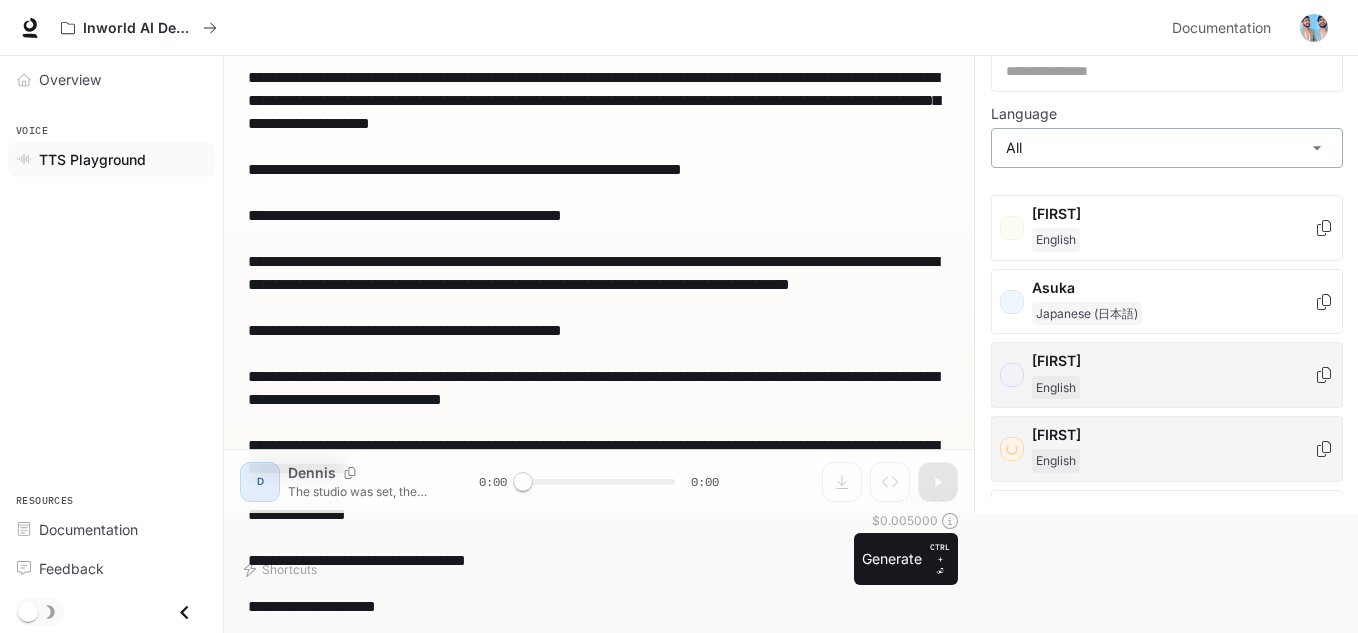 scroll, scrollTop: 0, scrollLeft: 0, axis: both 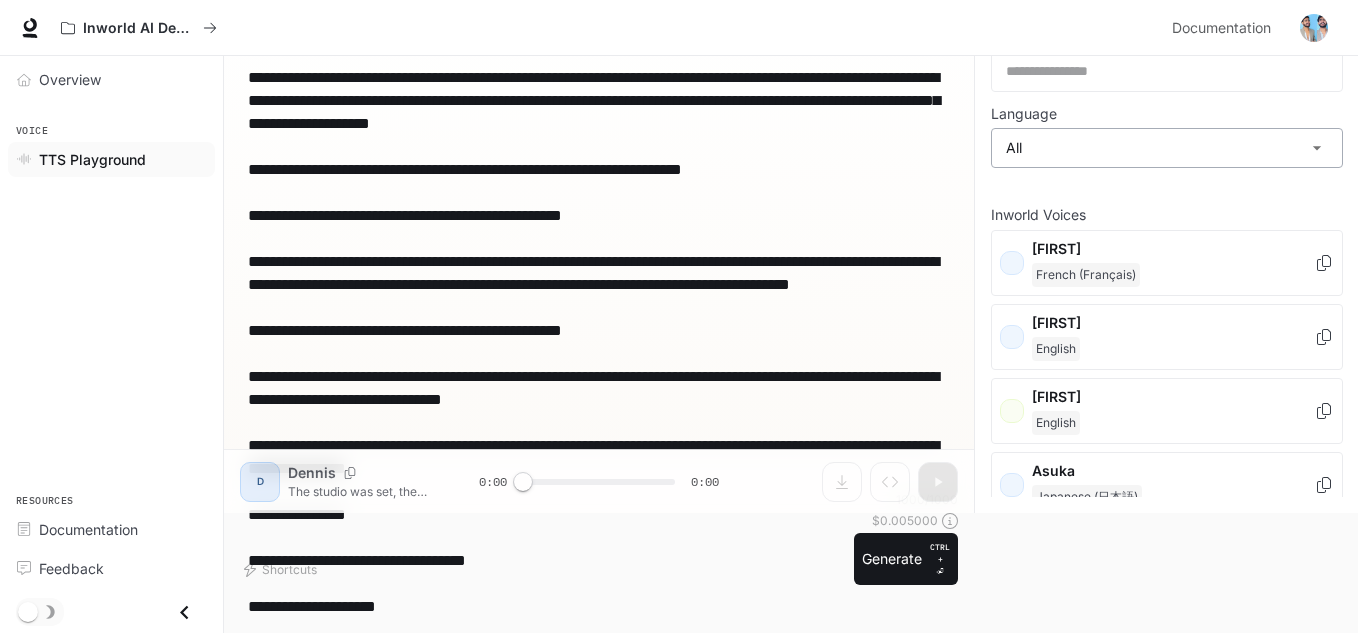 click on "Language" at bounding box center (1167, 118) 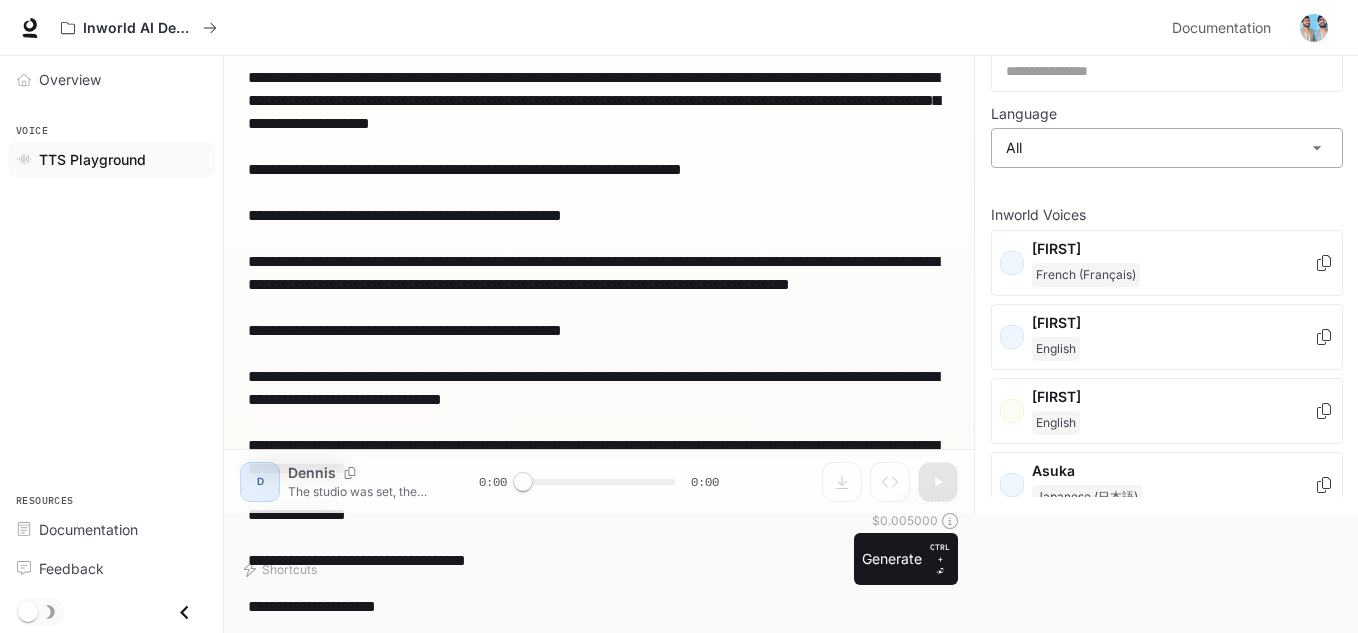 click on "**********" at bounding box center [679, 196] 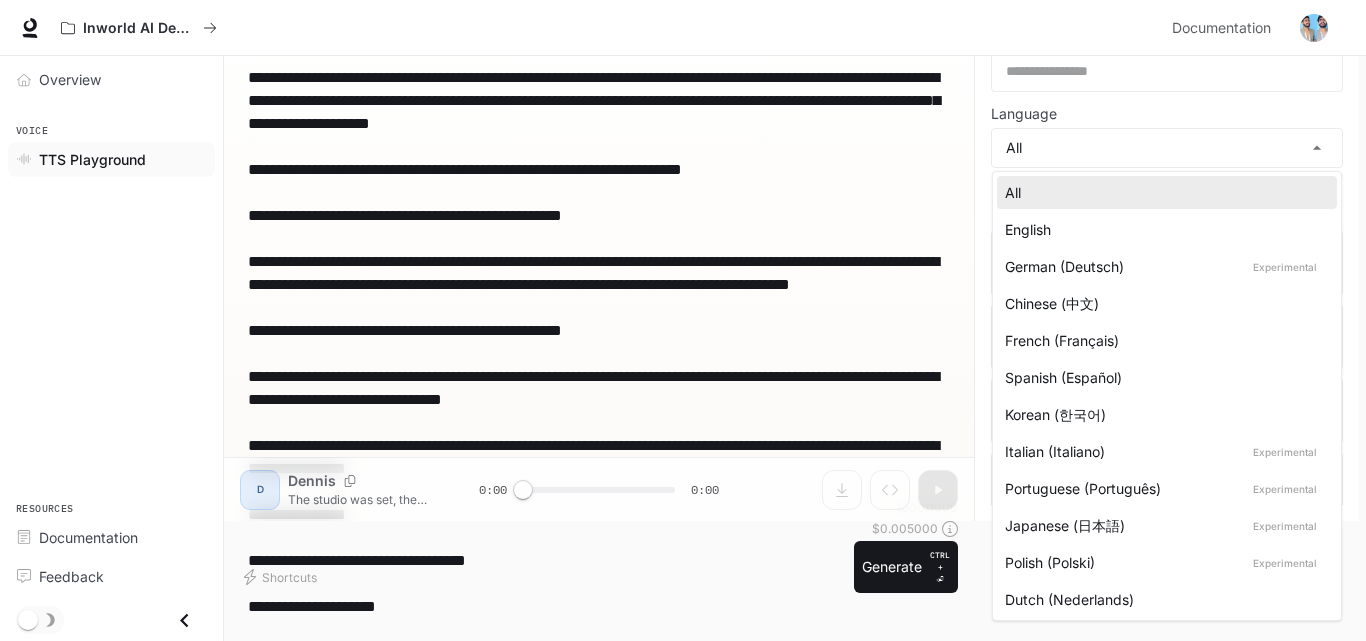 click on "English" at bounding box center [1163, 229] 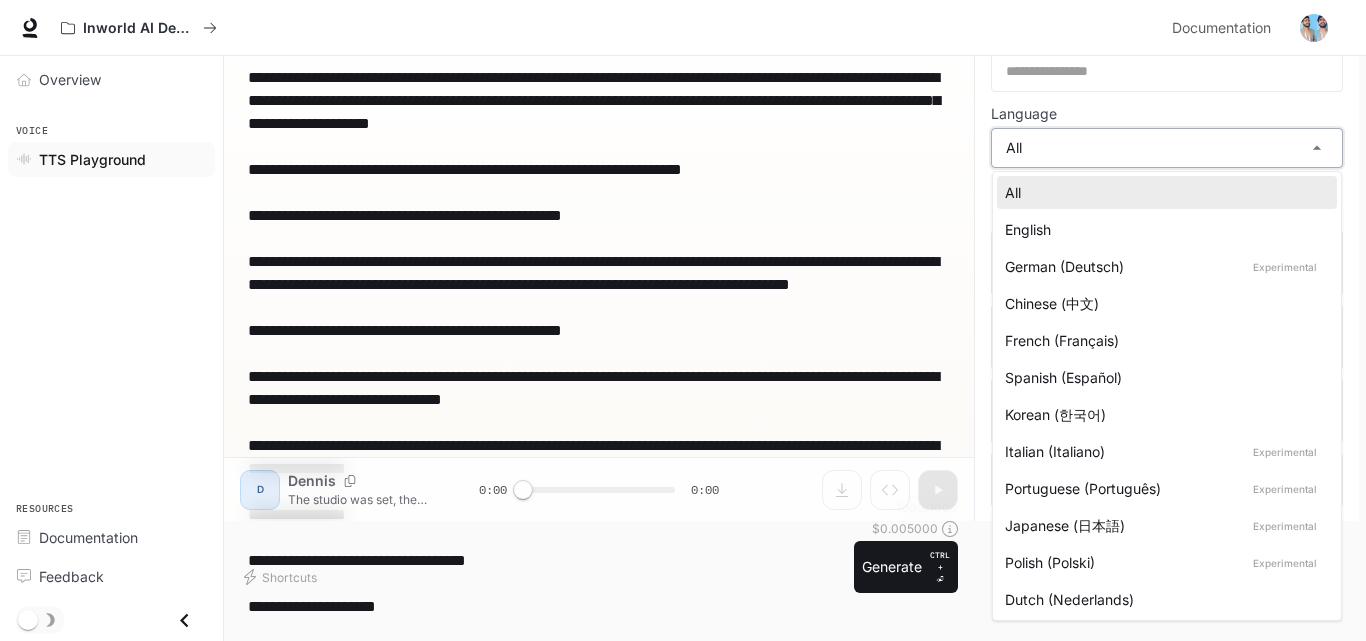 type on "*****" 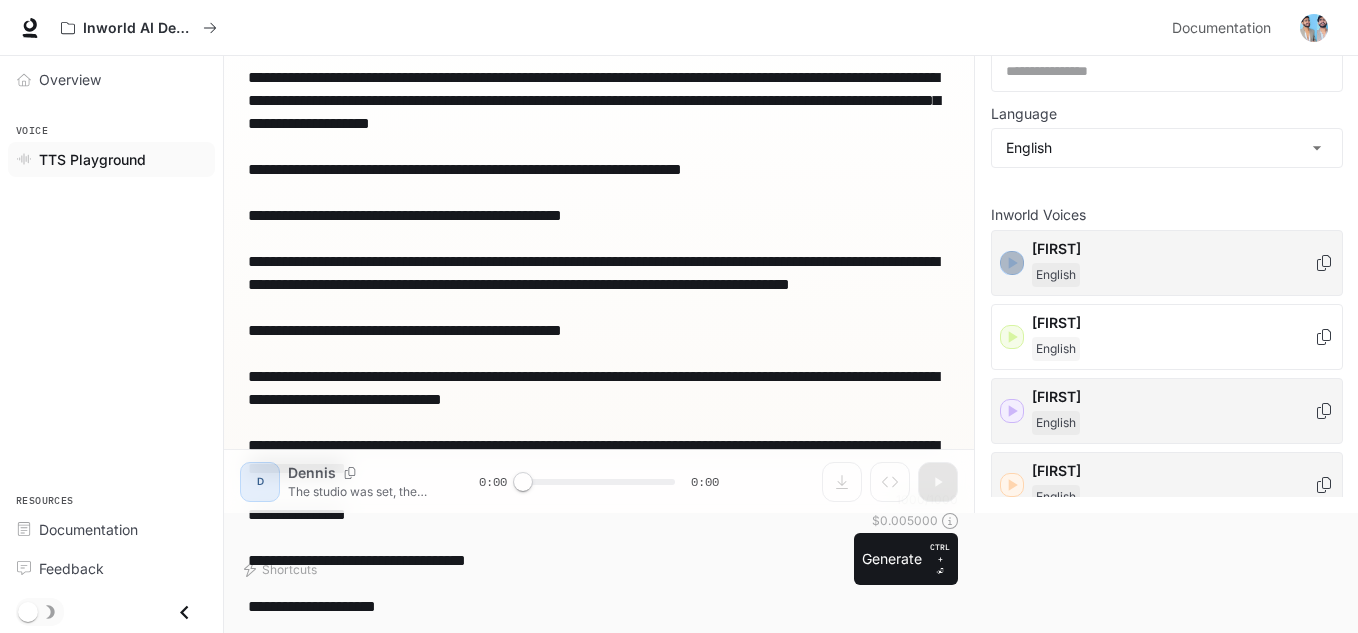 click 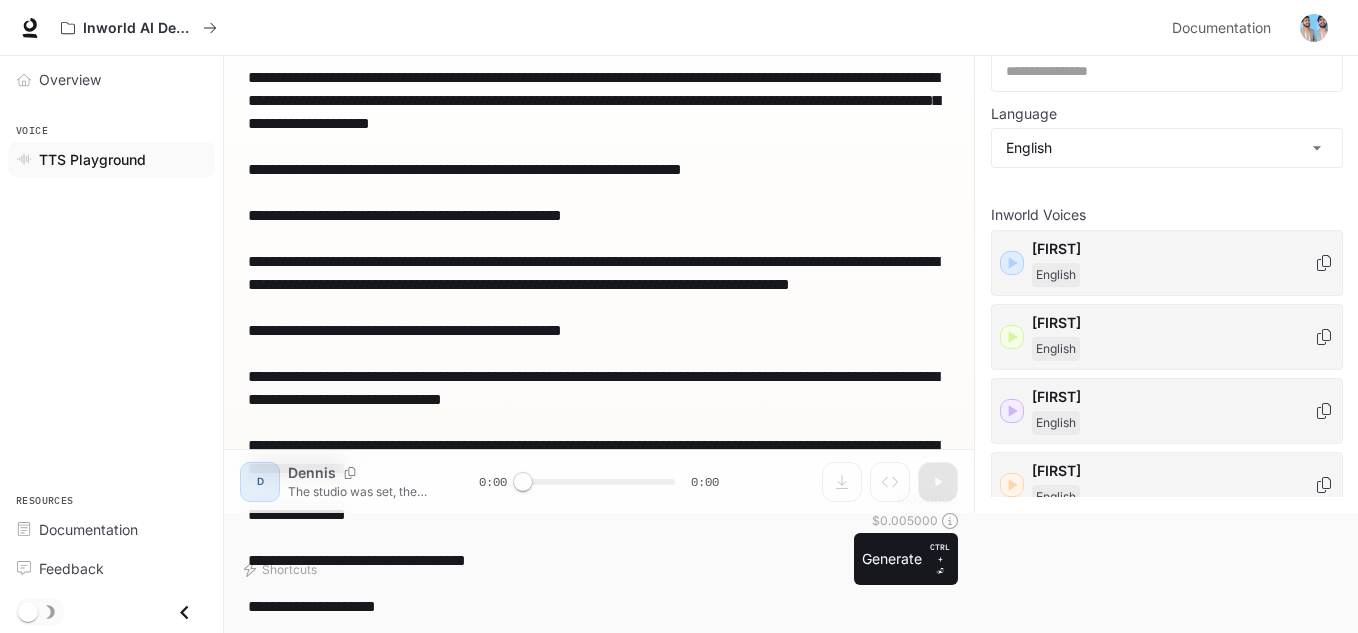 click 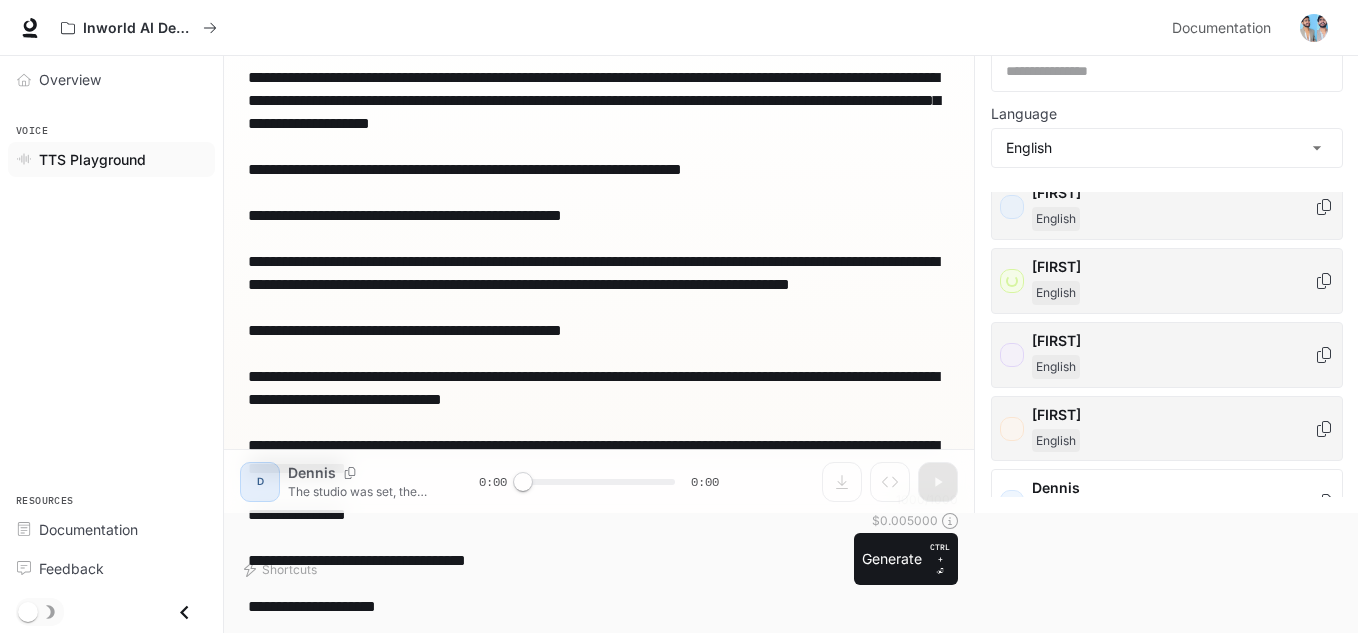 scroll, scrollTop: 100, scrollLeft: 0, axis: vertical 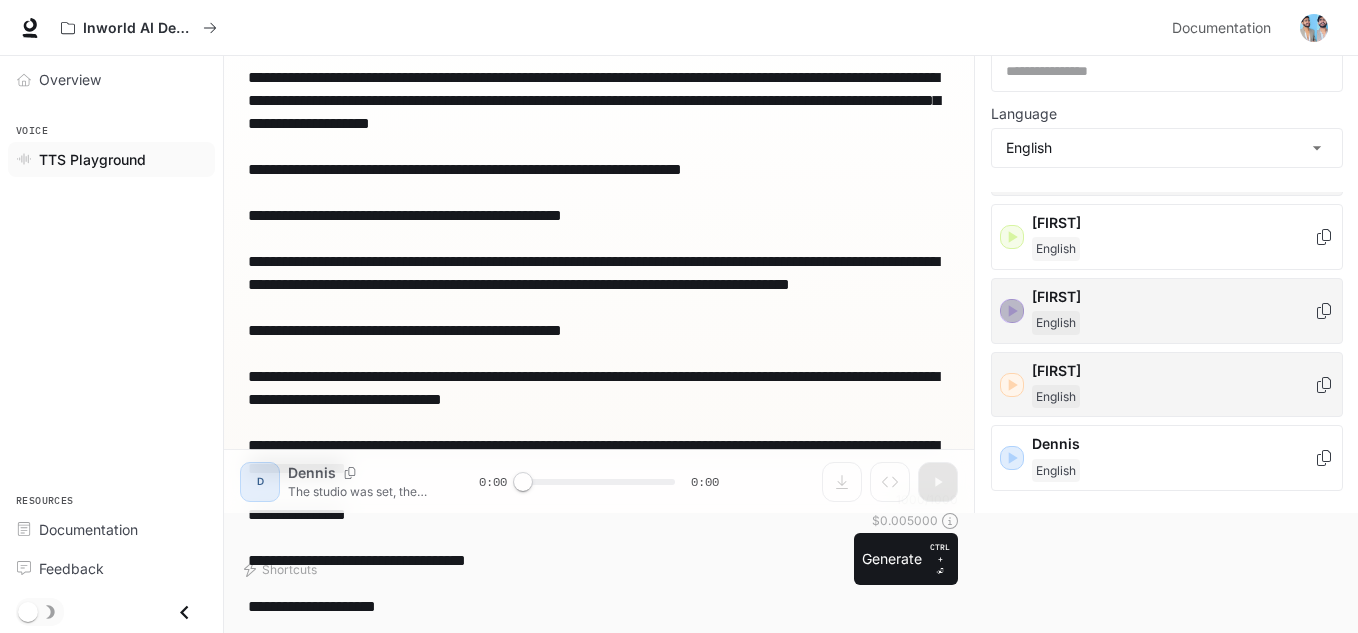 click 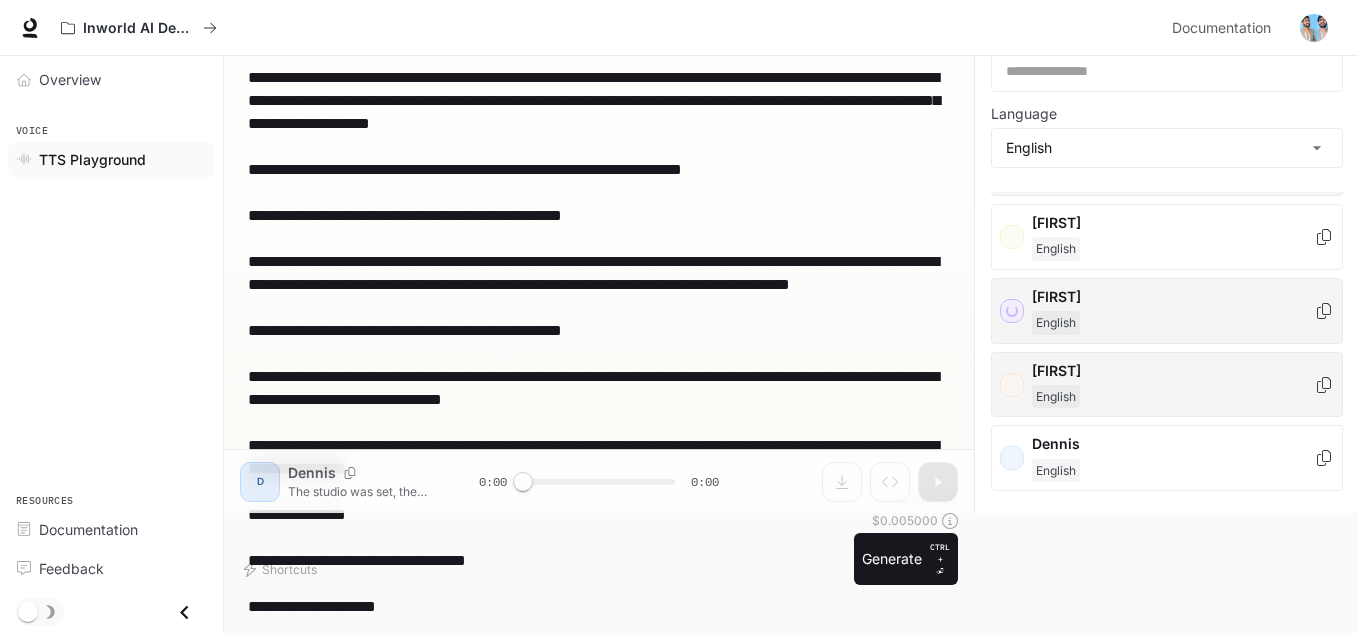 scroll, scrollTop: 200, scrollLeft: 0, axis: vertical 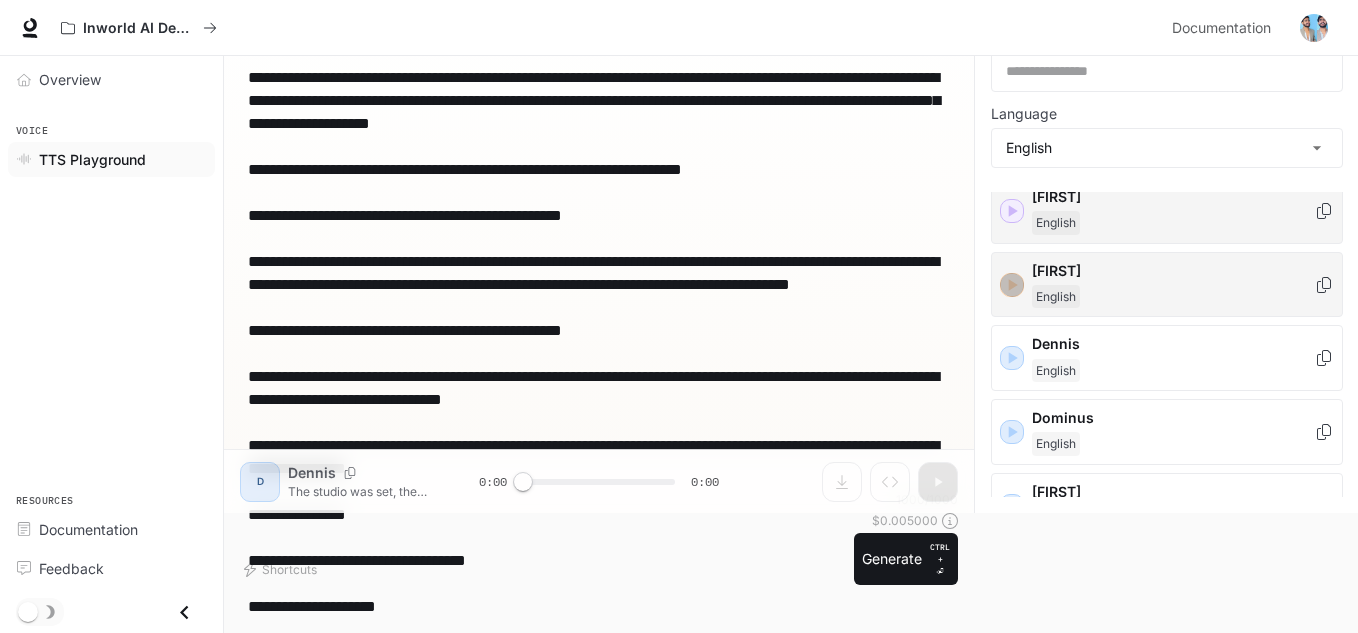 click 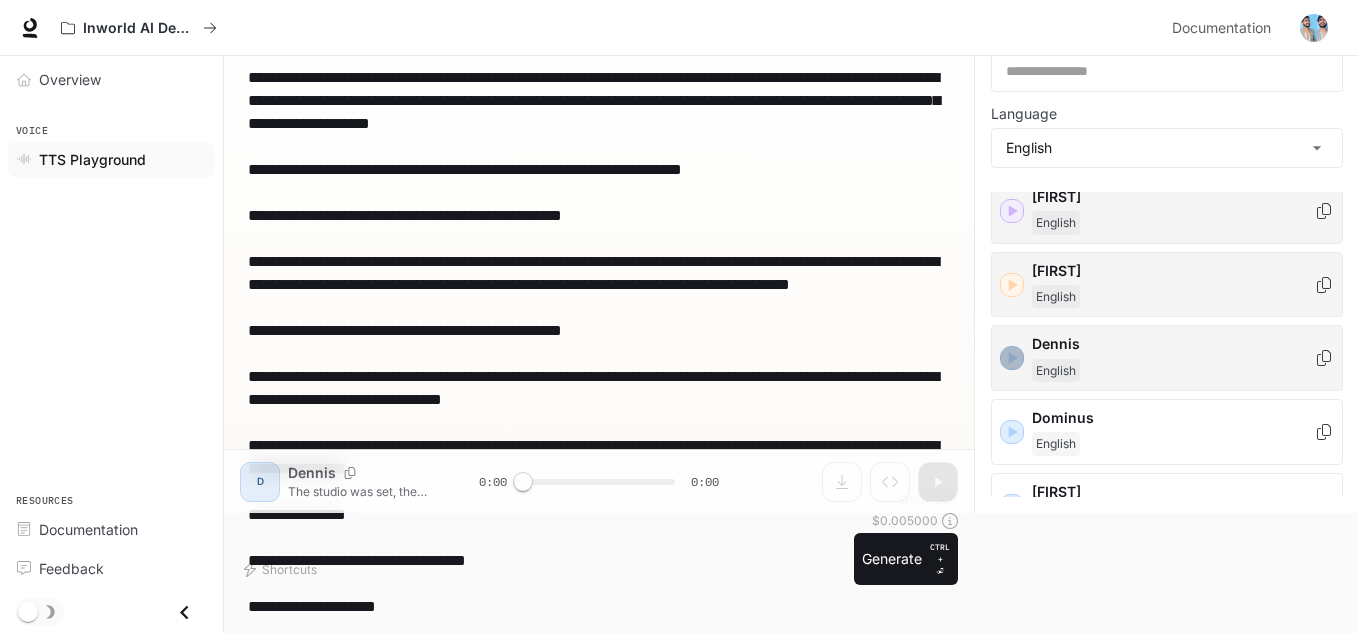 click at bounding box center (1012, 358) 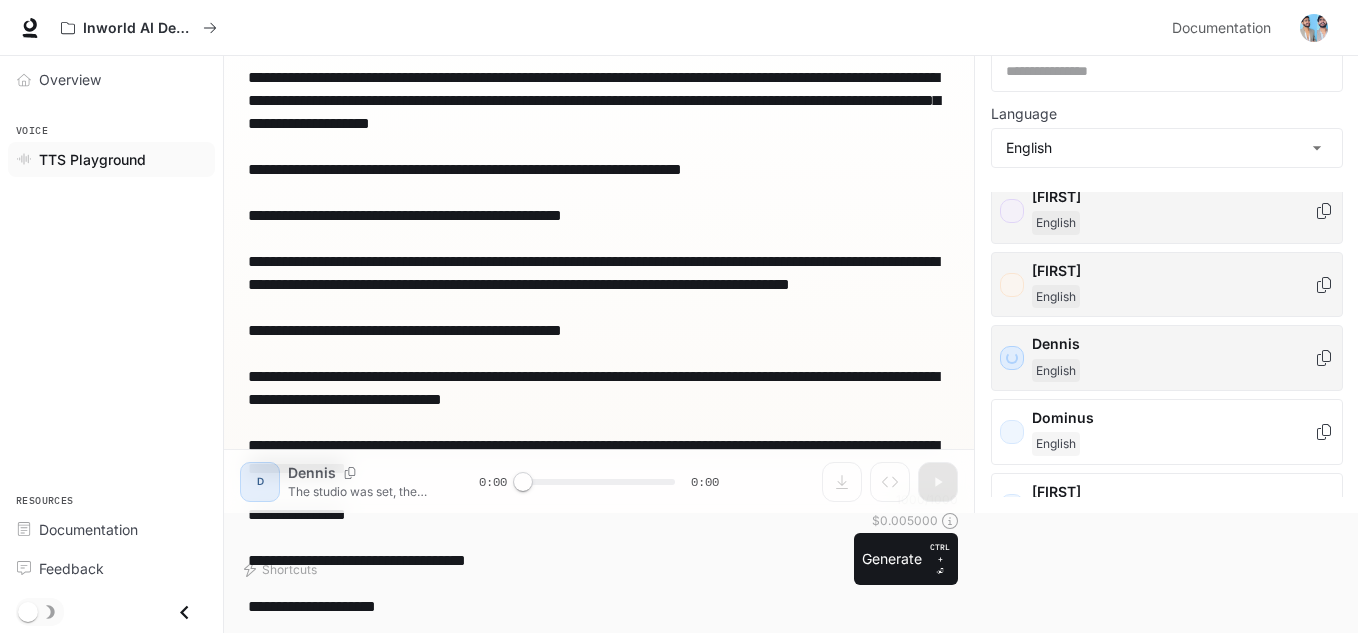 scroll, scrollTop: 300, scrollLeft: 0, axis: vertical 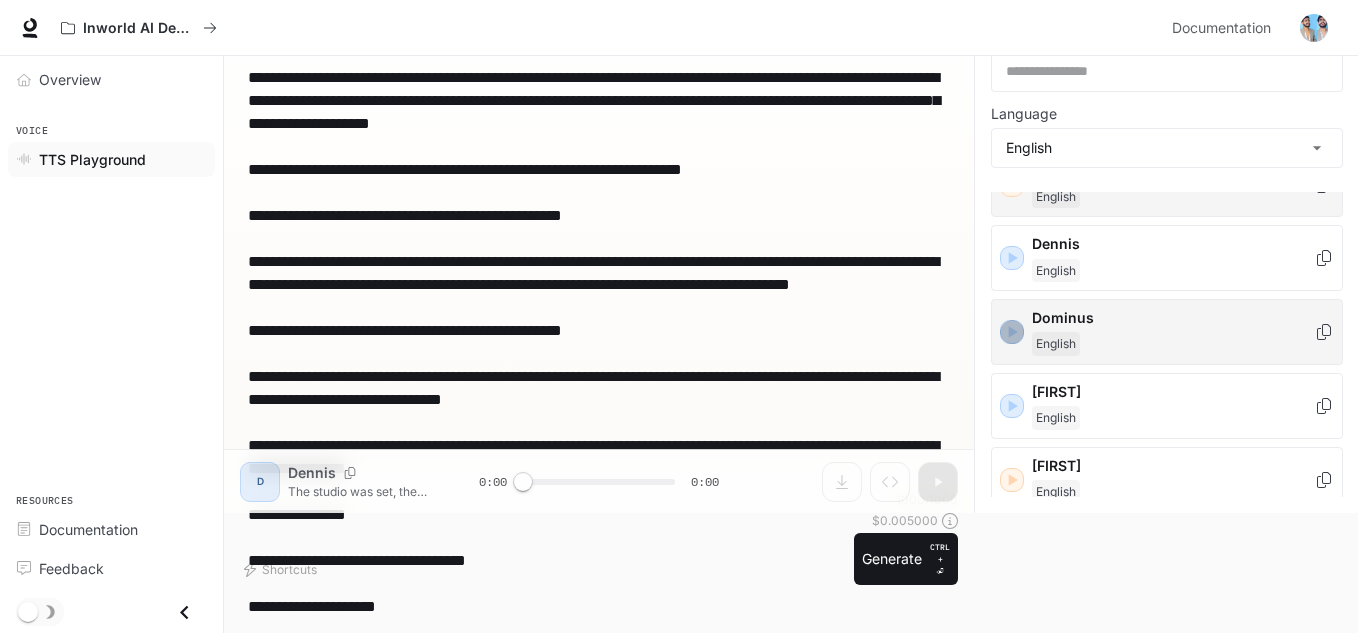 click 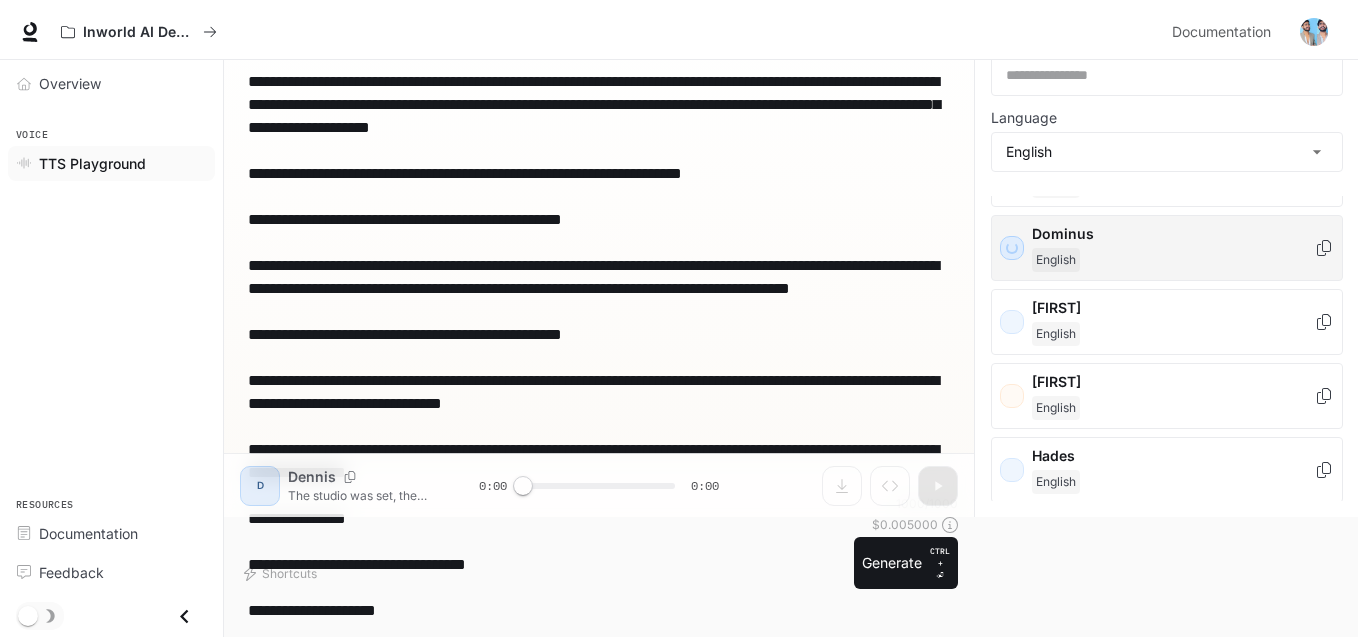 scroll, scrollTop: 400, scrollLeft: 0, axis: vertical 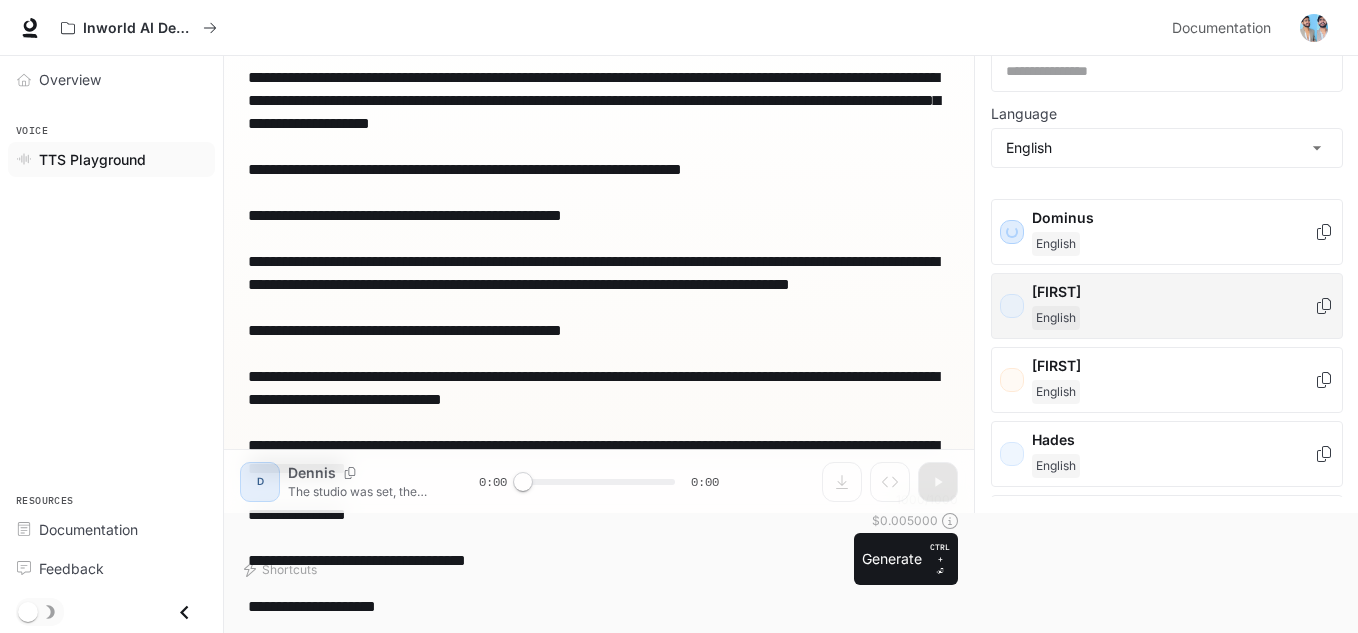 click on "[NAME] English" at bounding box center (1167, 306) 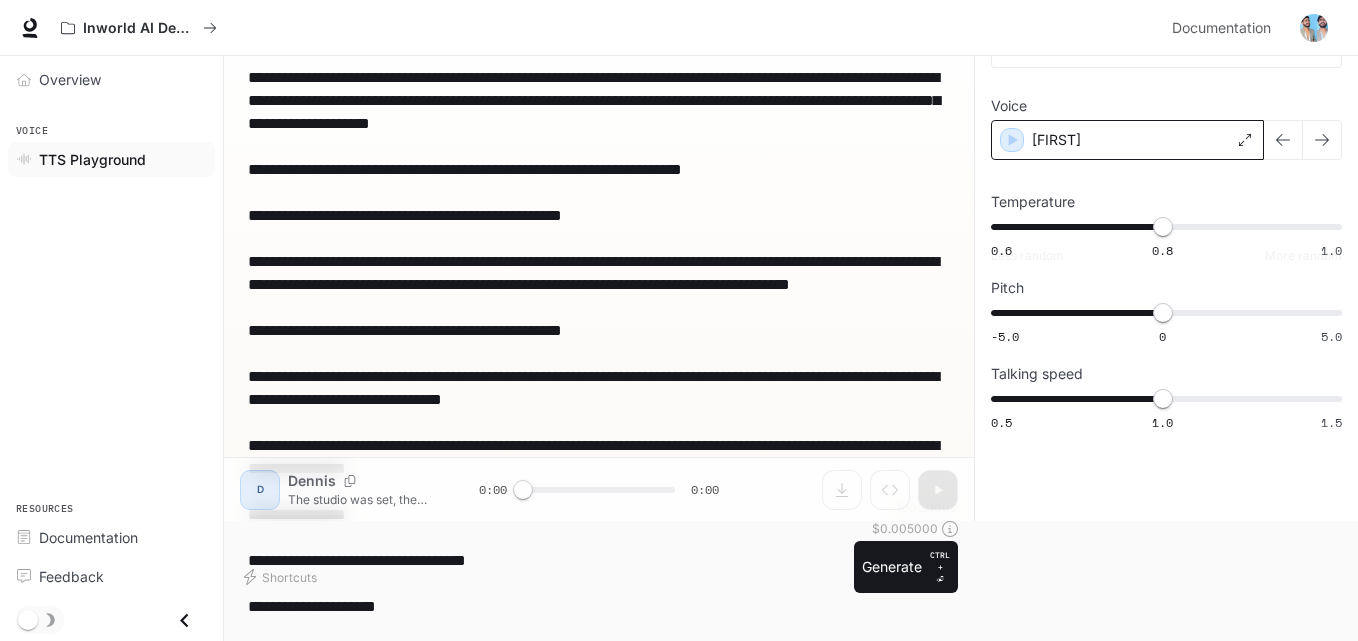 click on "[FIRST]" at bounding box center (1127, 140) 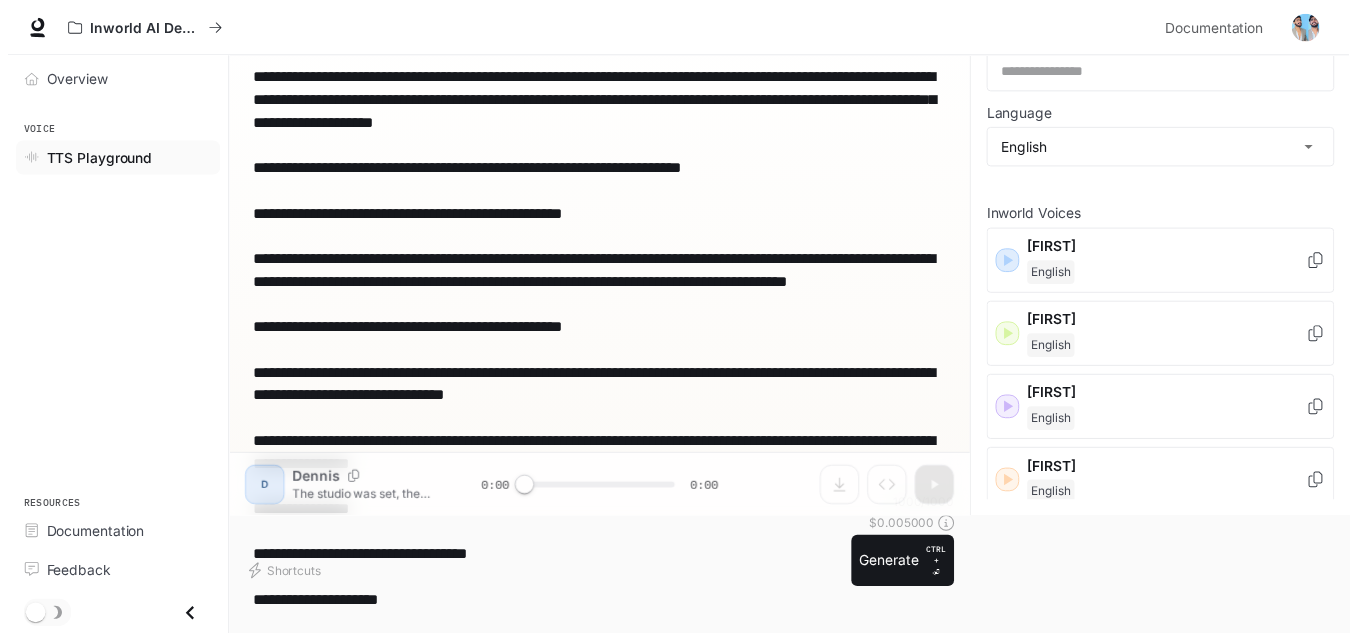 scroll, scrollTop: 126, scrollLeft: 0, axis: vertical 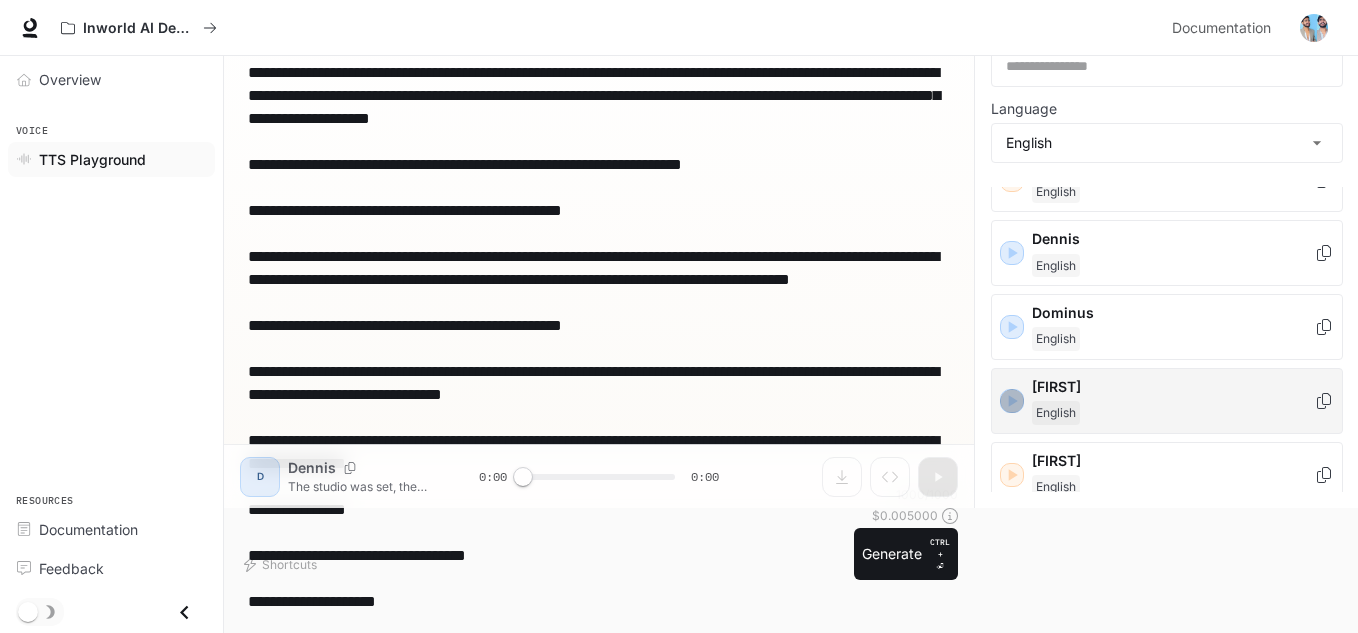 click 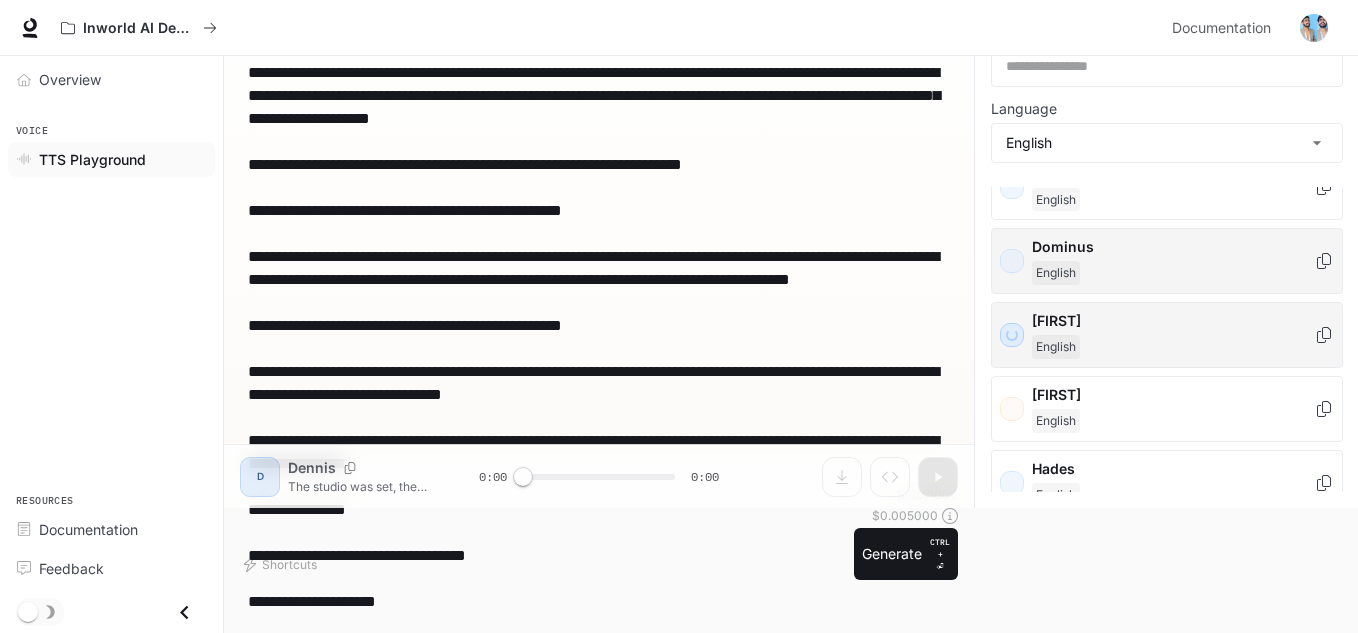 scroll, scrollTop: 400, scrollLeft: 0, axis: vertical 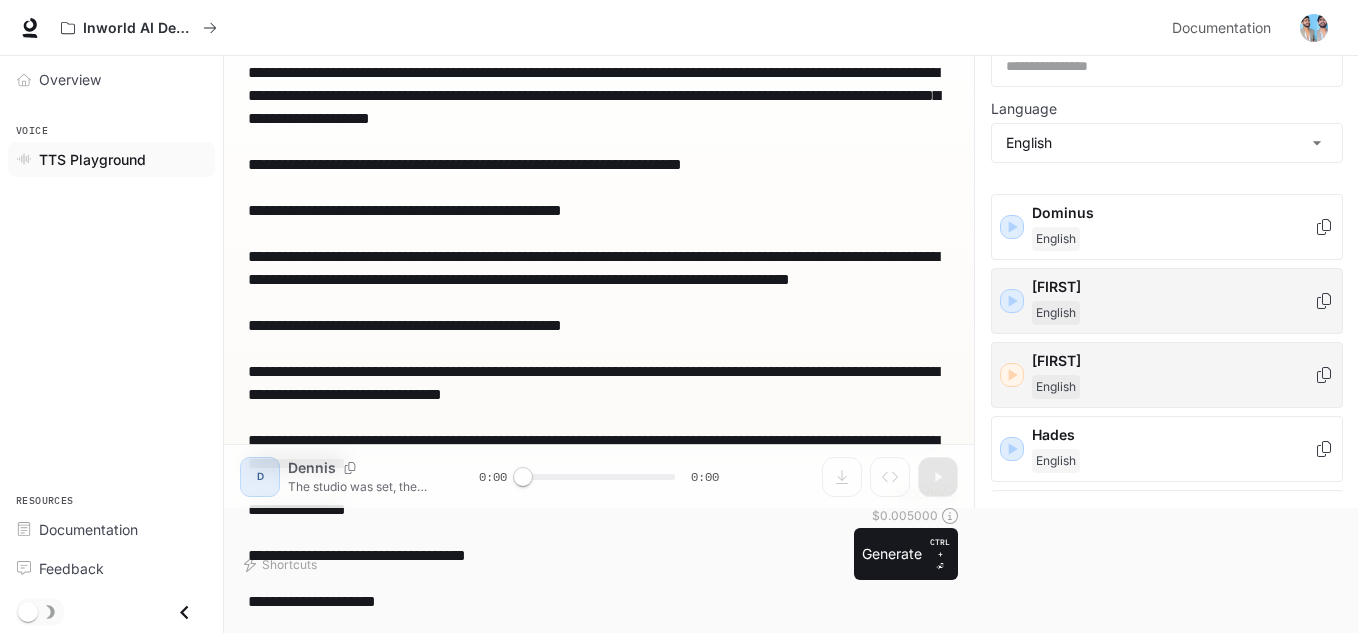 click on "[NAME] English" at bounding box center (1167, 375) 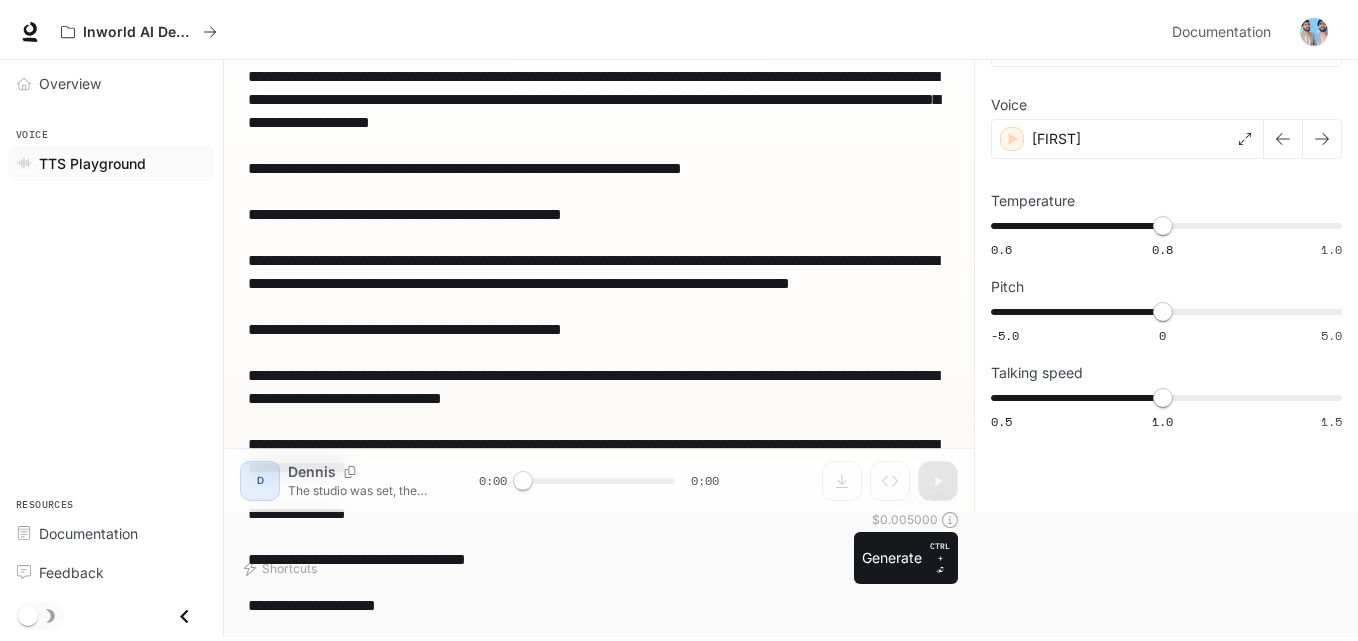 scroll, scrollTop: 121, scrollLeft: 0, axis: vertical 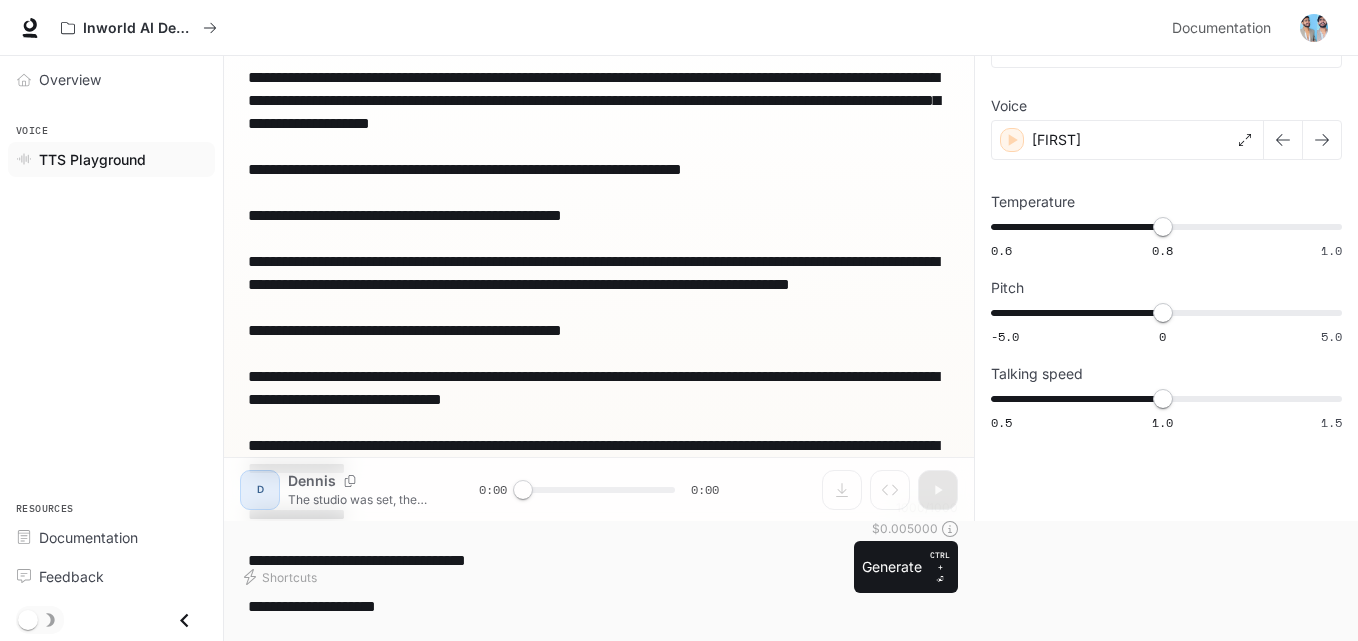 click on "Voice" at bounding box center [1166, 110] 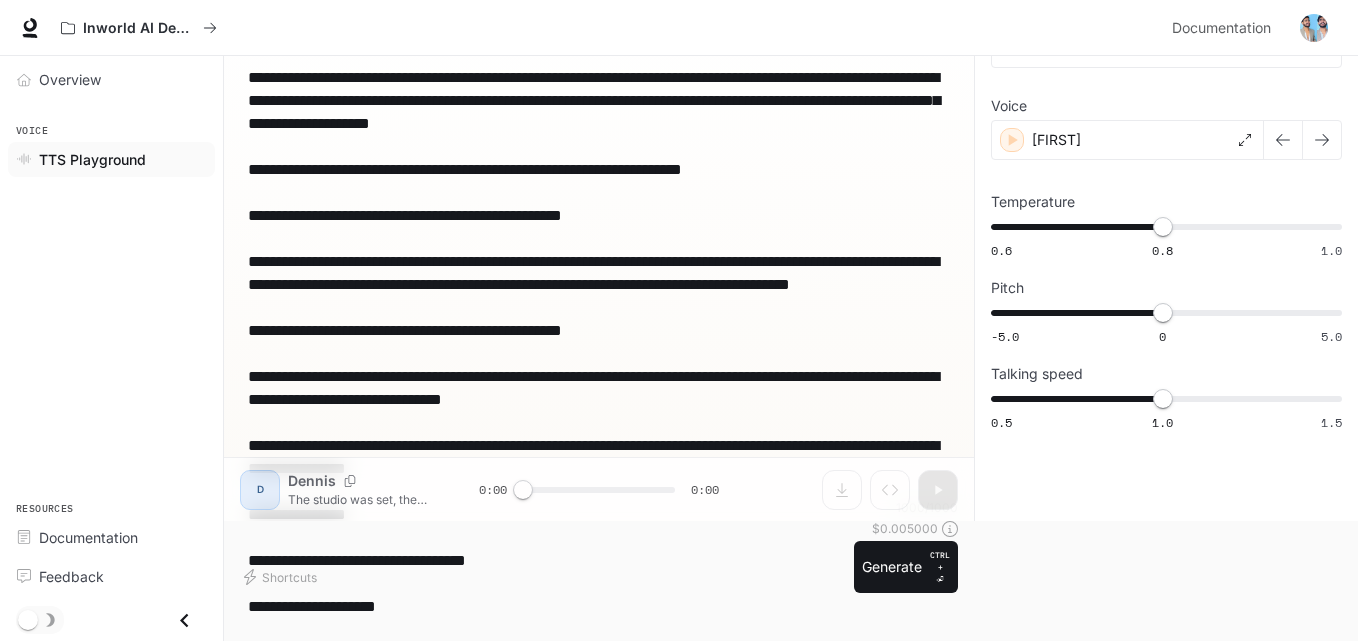click on "[FIRST]" at bounding box center [1056, 140] 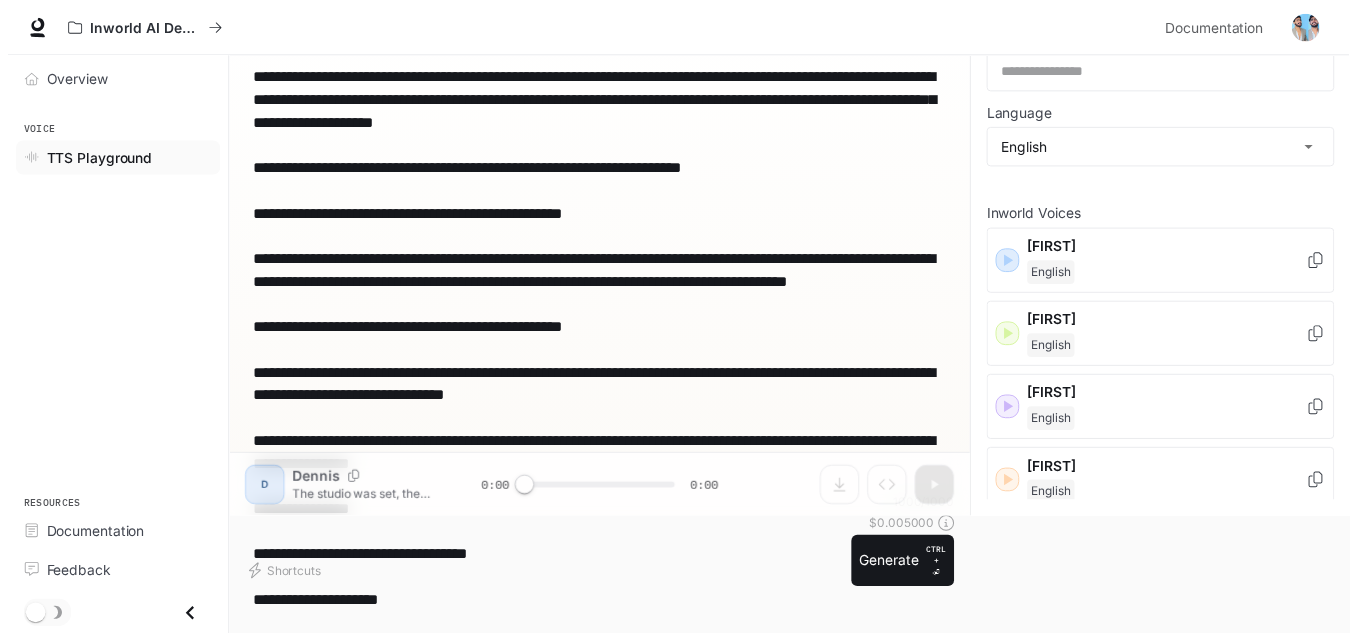scroll, scrollTop: 126, scrollLeft: 0, axis: vertical 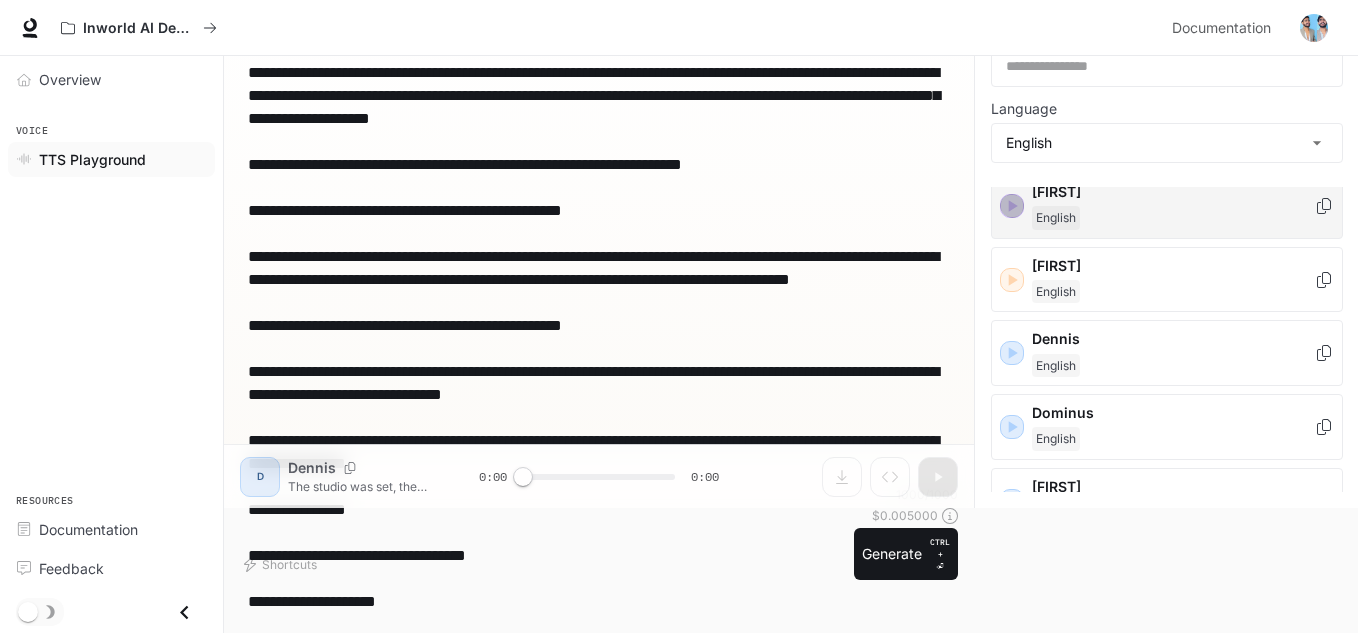 click 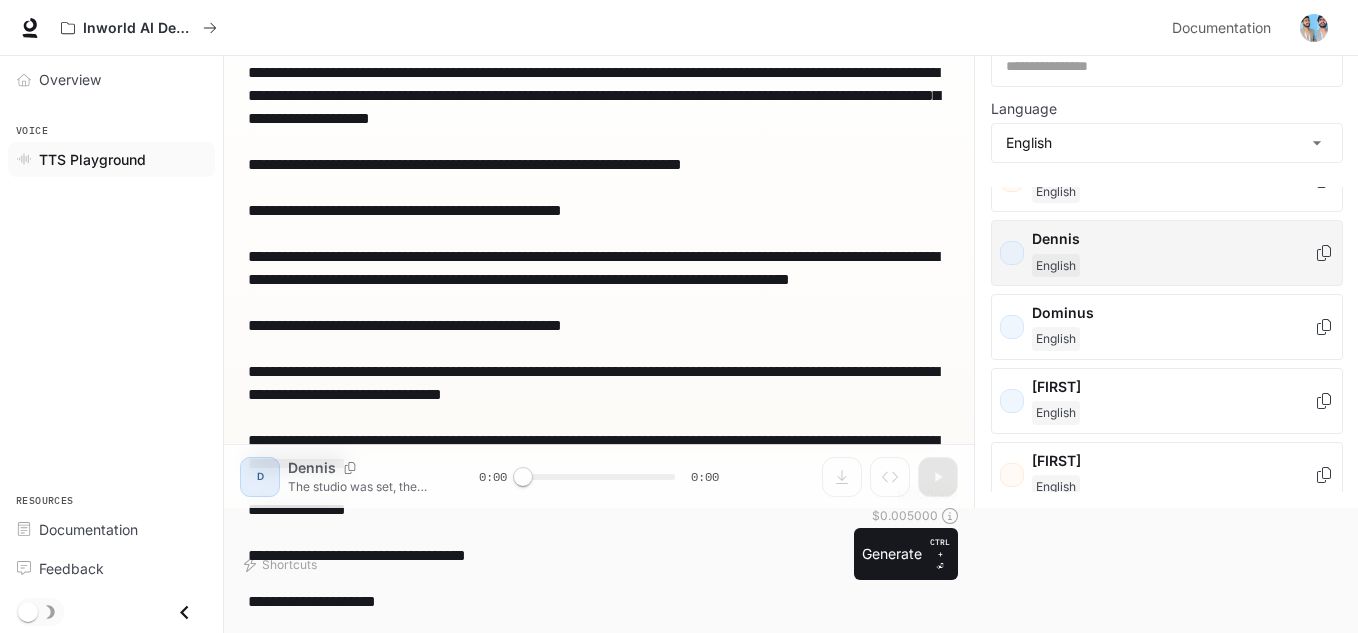 scroll, scrollTop: 400, scrollLeft: 0, axis: vertical 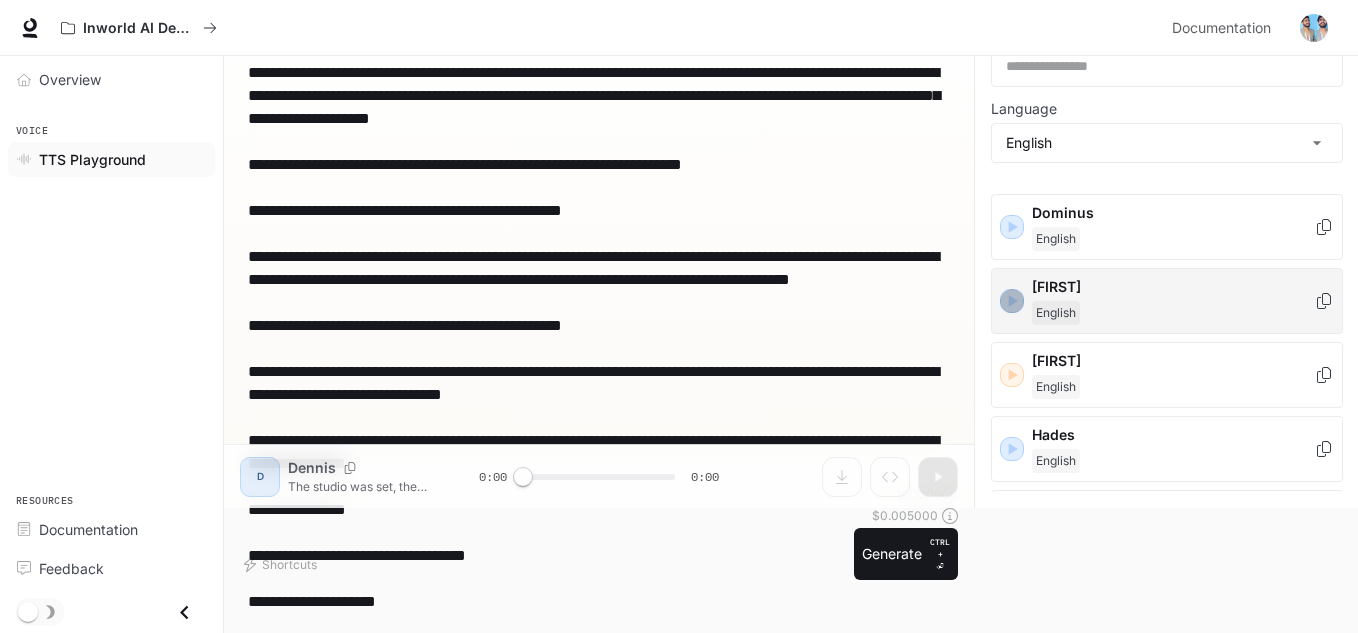 click 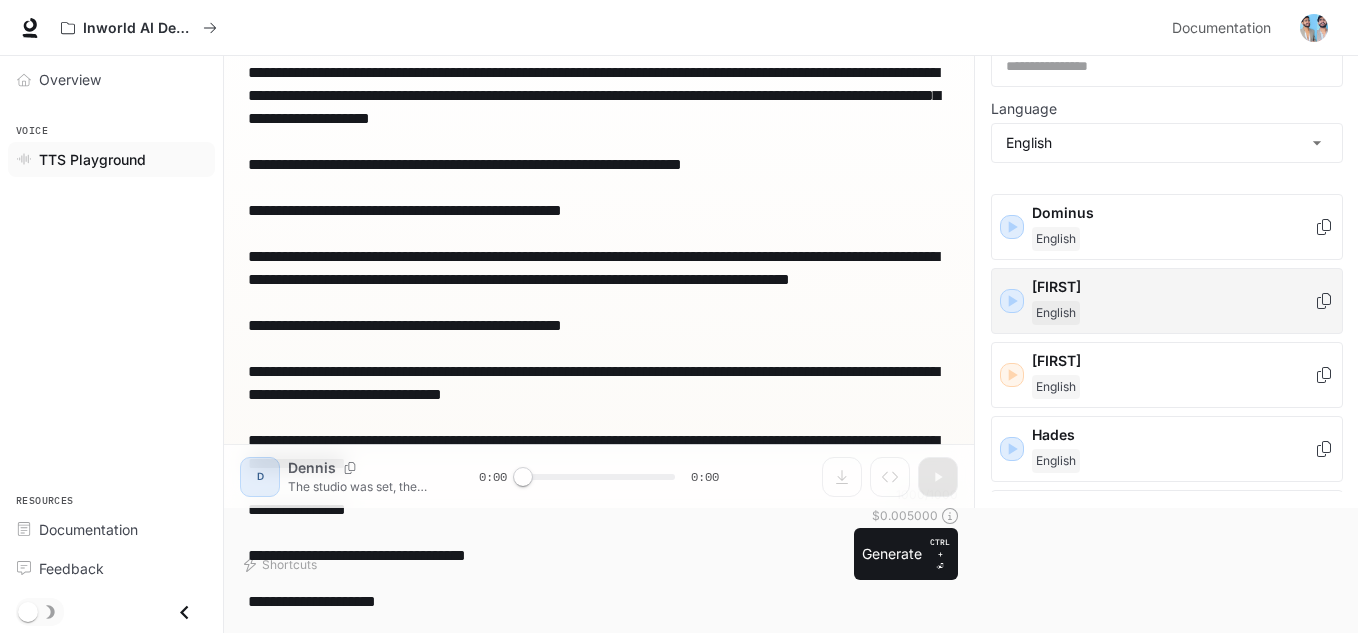 click on "[FIRST]" at bounding box center [1173, 287] 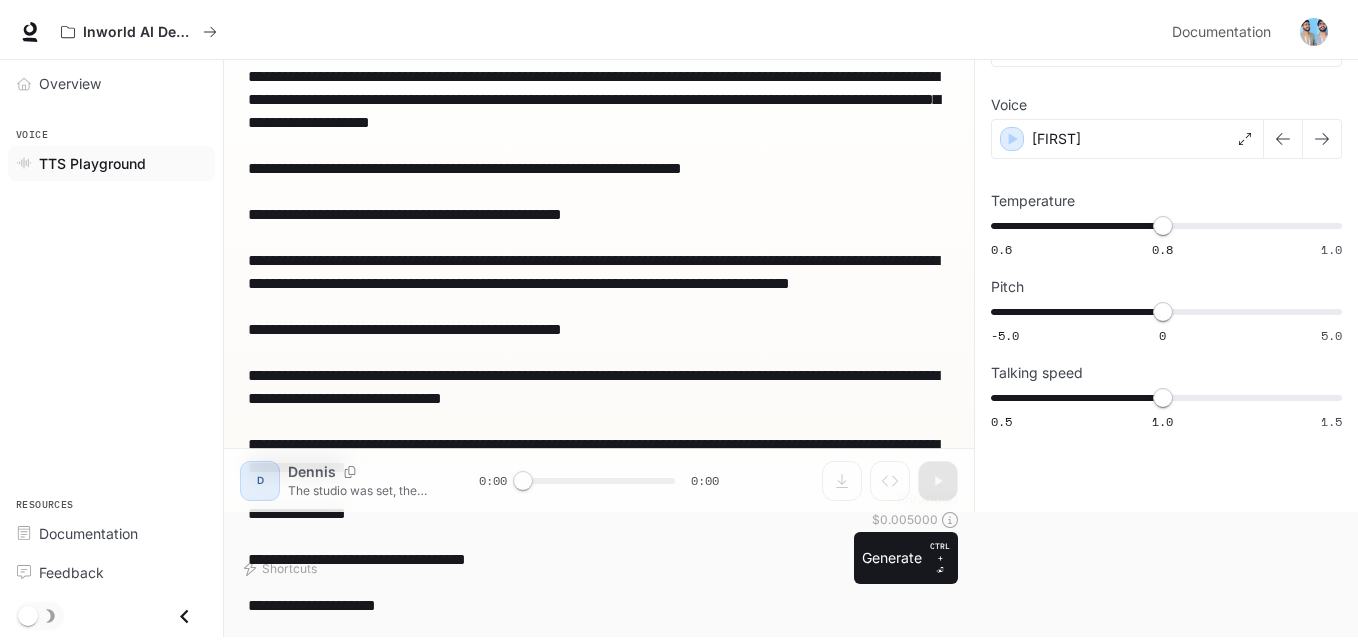 scroll, scrollTop: 121, scrollLeft: 0, axis: vertical 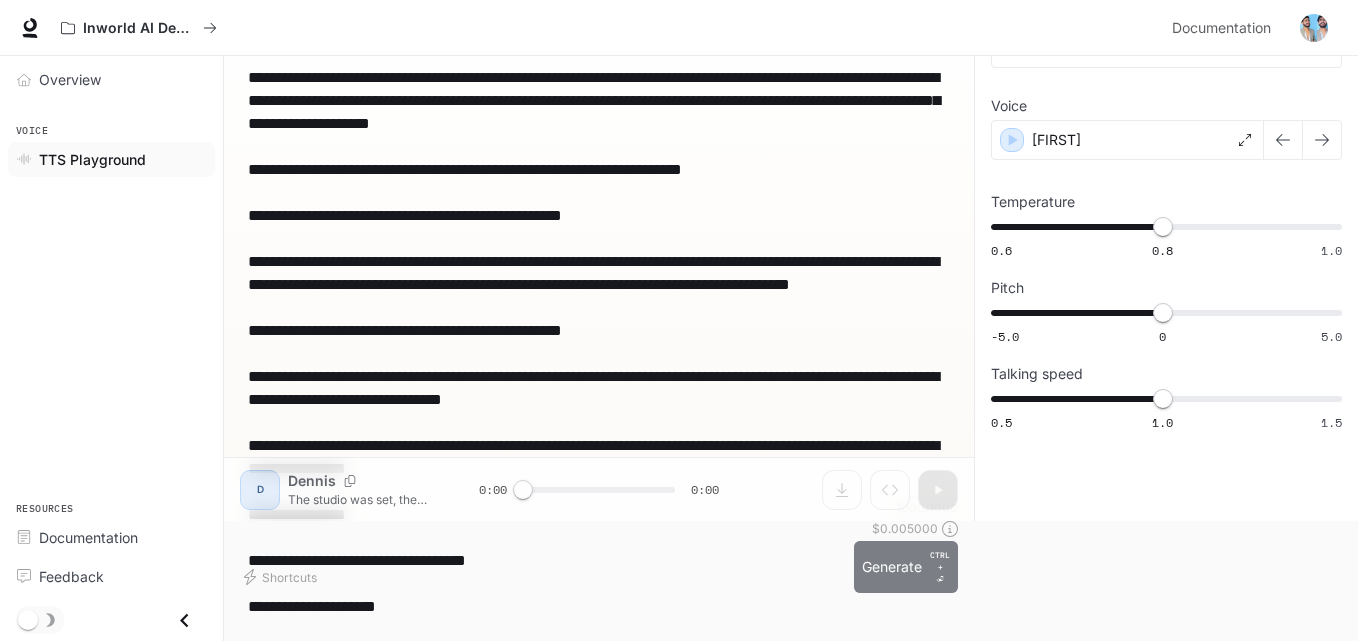 click on "Generate CTRL +  ⏎" at bounding box center [906, 567] 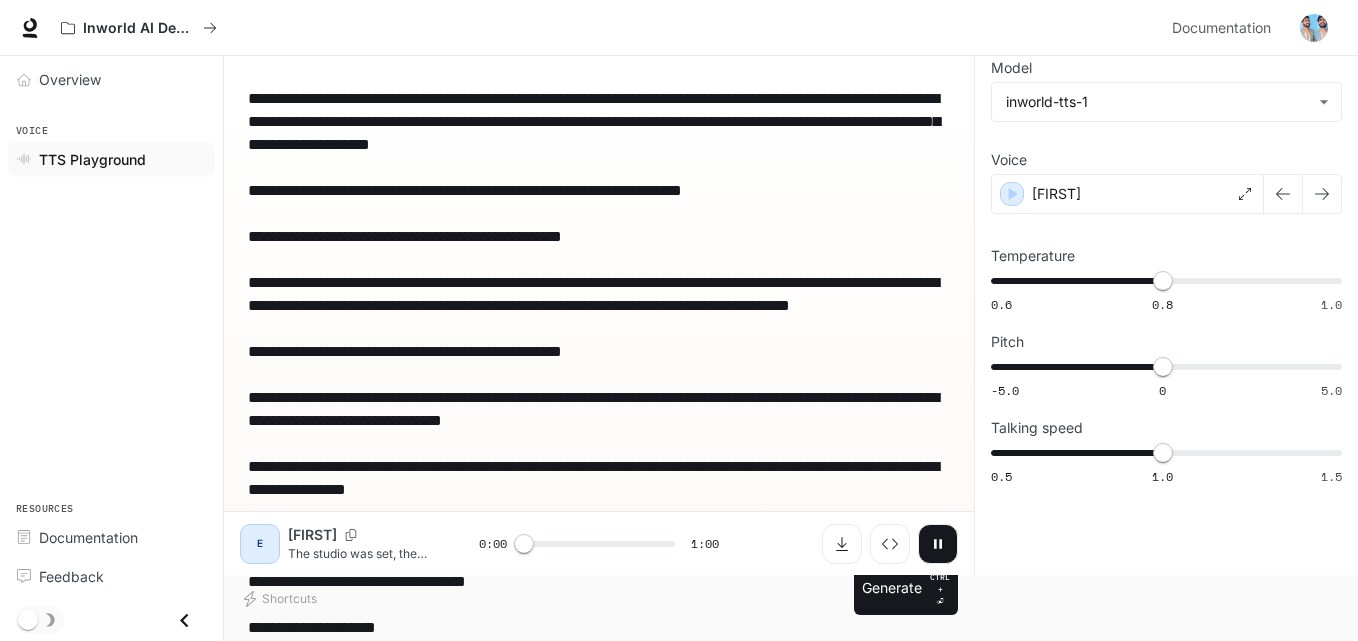 scroll, scrollTop: 63, scrollLeft: 0, axis: vertical 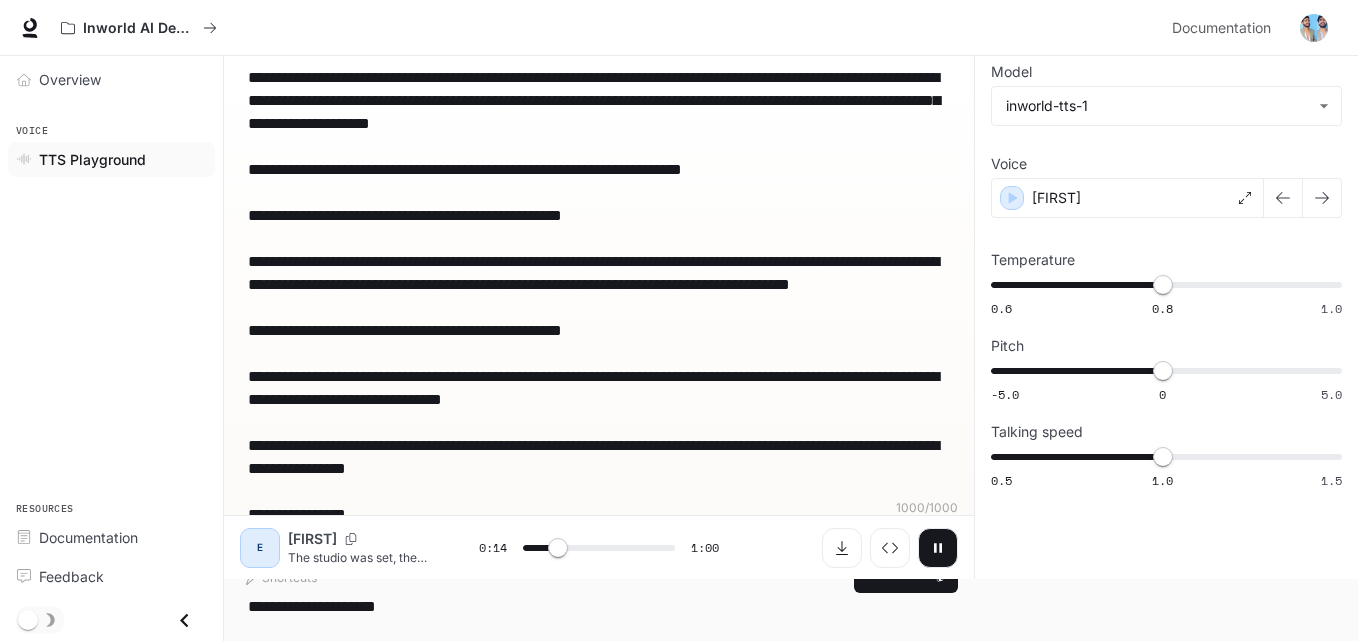 click on "**********" at bounding box center (599, 353) 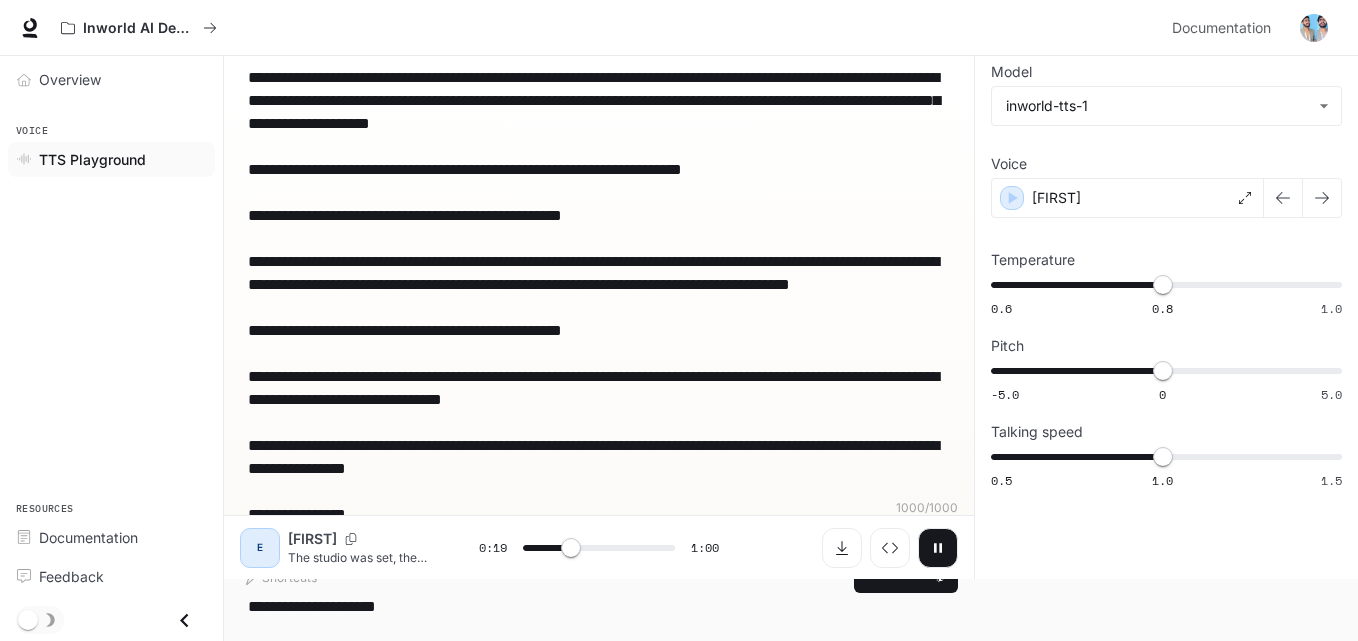 drag, startPoint x: 500, startPoint y: 389, endPoint x: 348, endPoint y: 322, distance: 166.1114 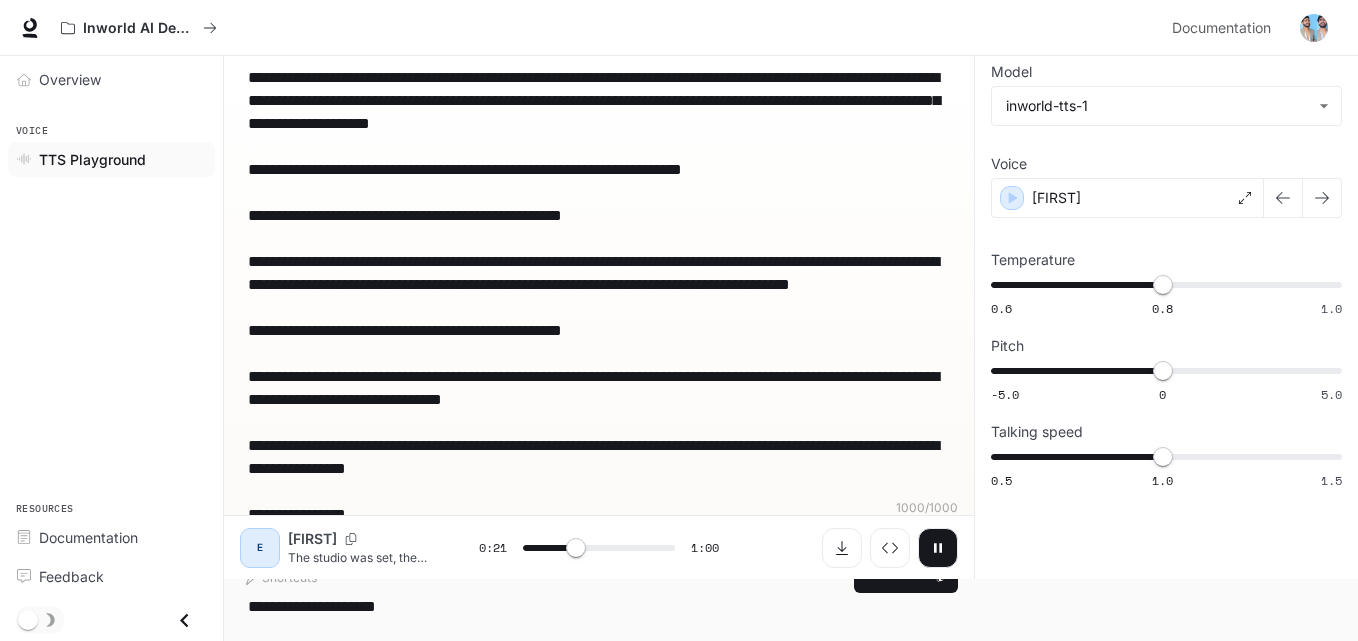 type on "****" 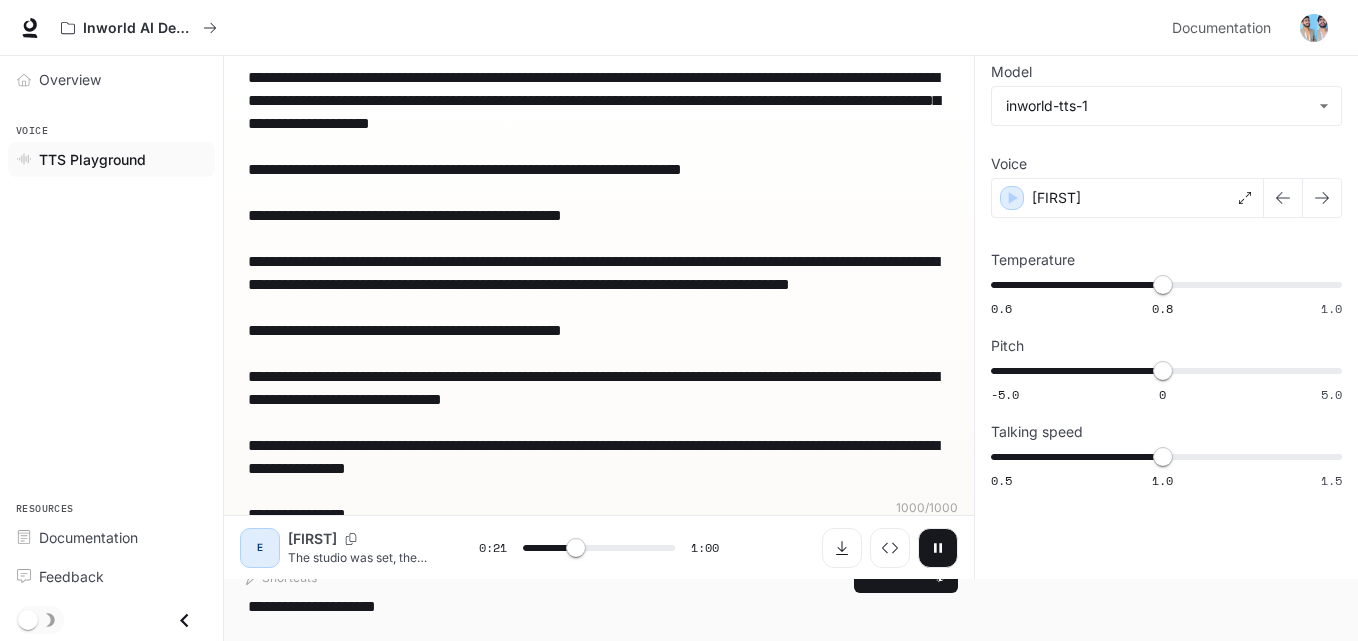 type 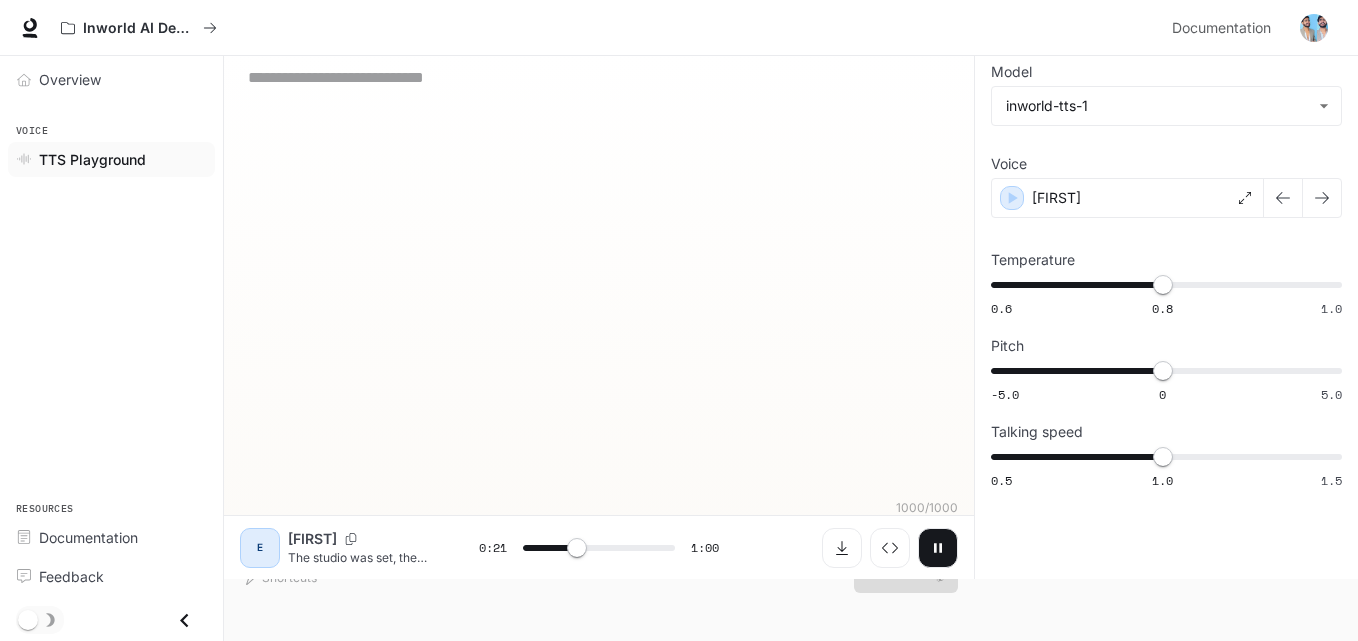 scroll, scrollTop: 1, scrollLeft: 0, axis: vertical 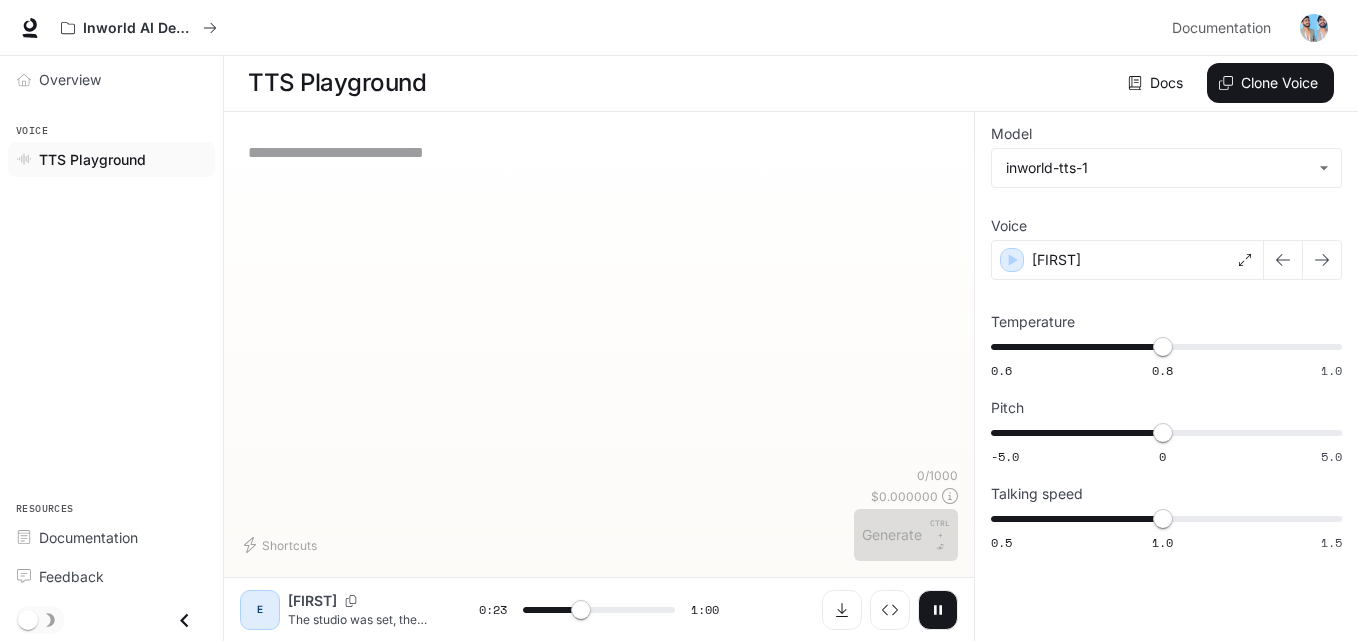 click at bounding box center (599, 152) 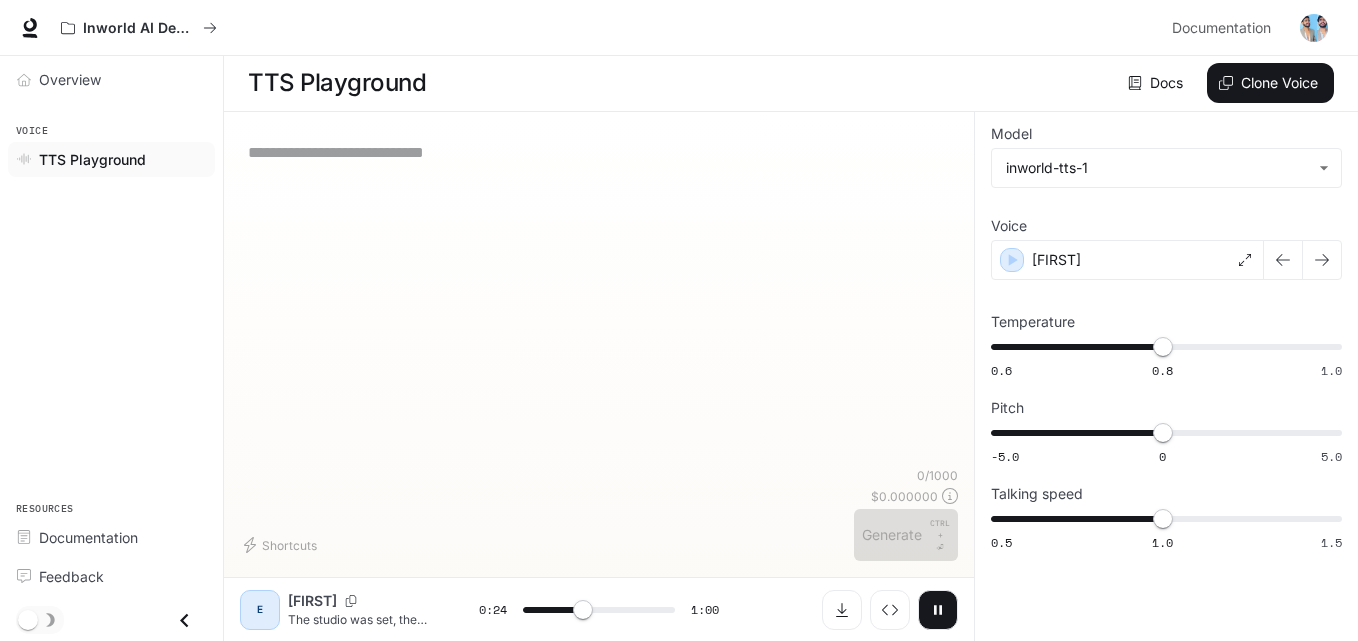 type on "****" 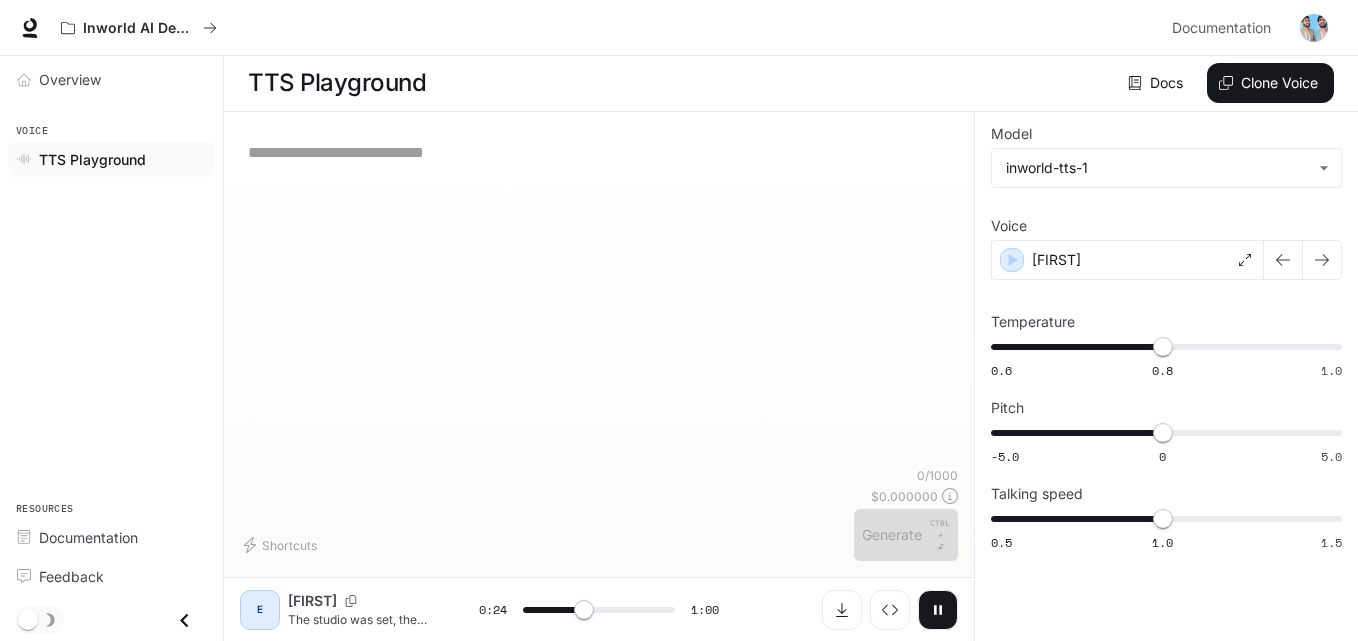 type 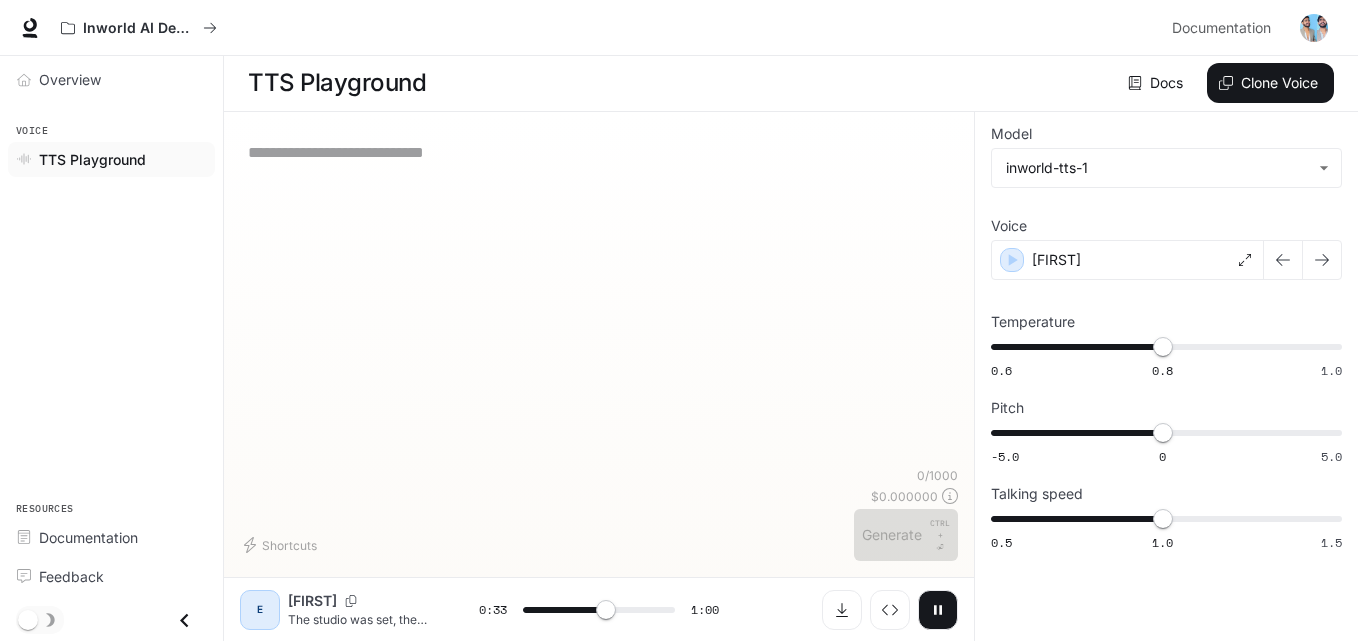 drag, startPoint x: 475, startPoint y: 139, endPoint x: 404, endPoint y: 159, distance: 73.76314 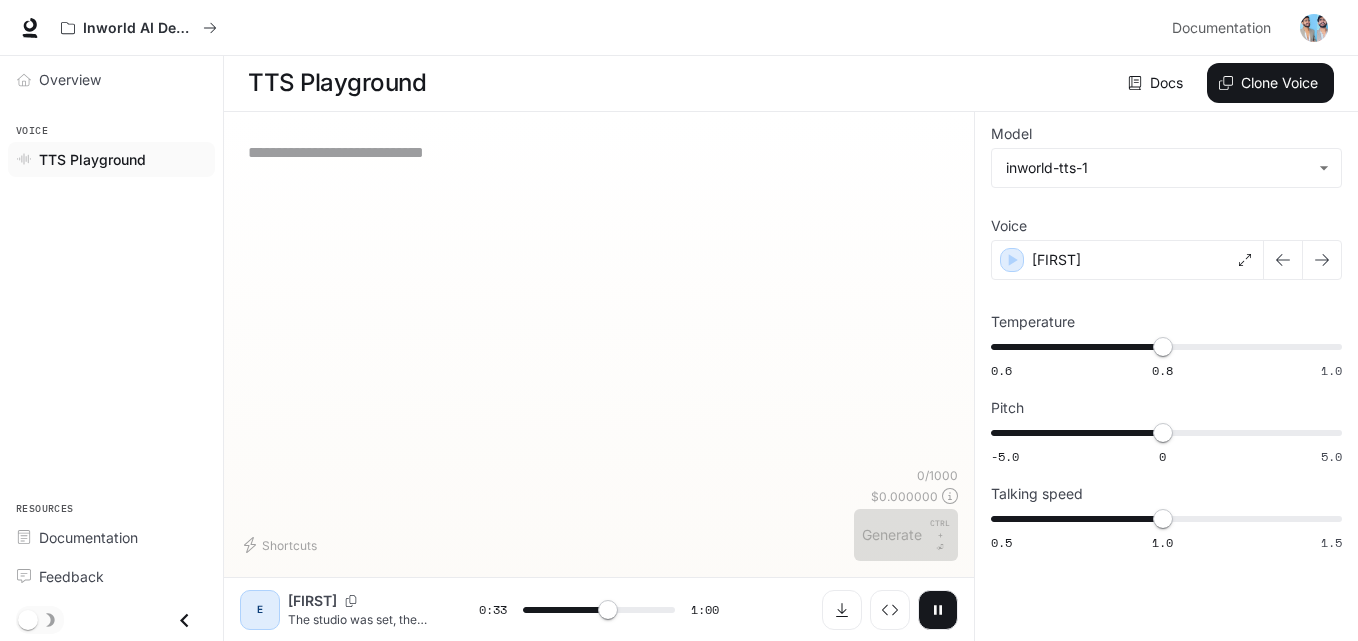 type on "****" 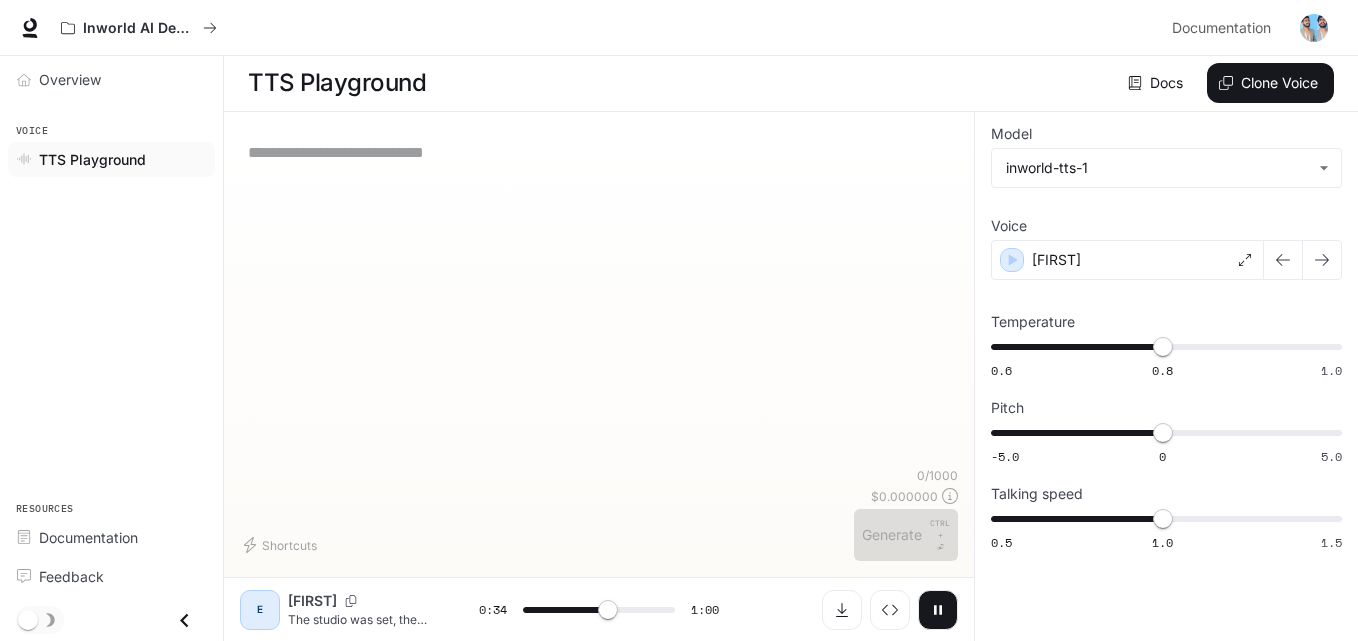 paste on "**********" 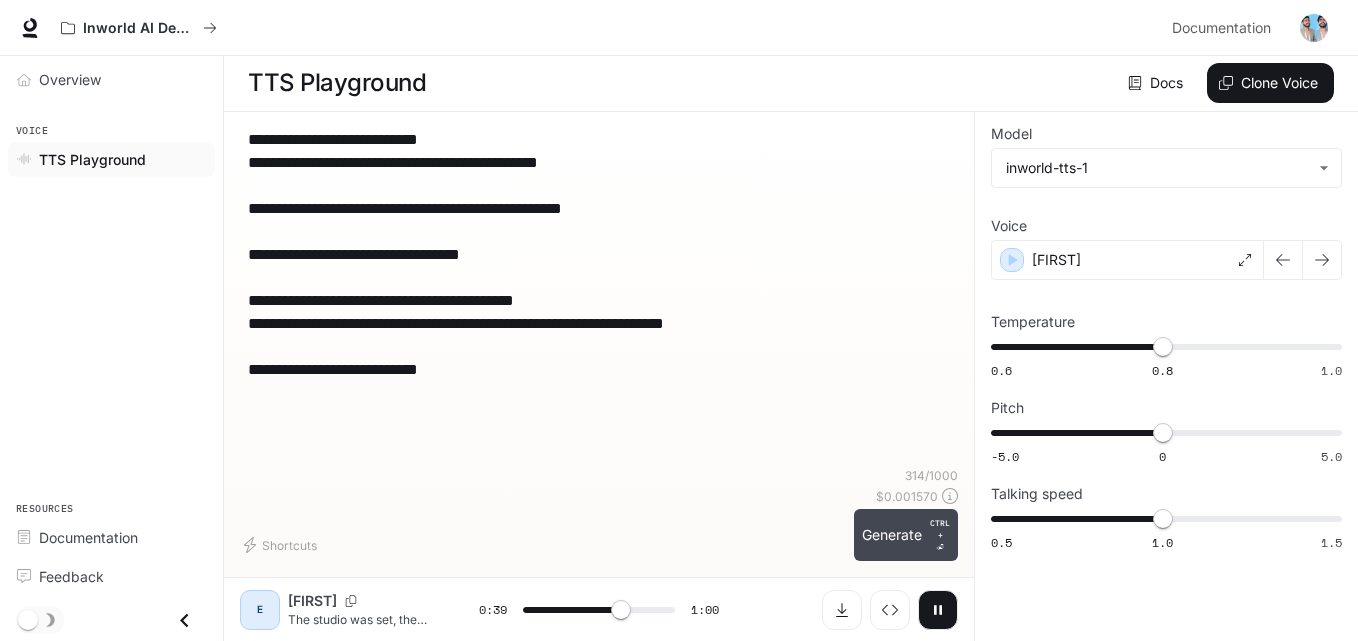 type on "****" 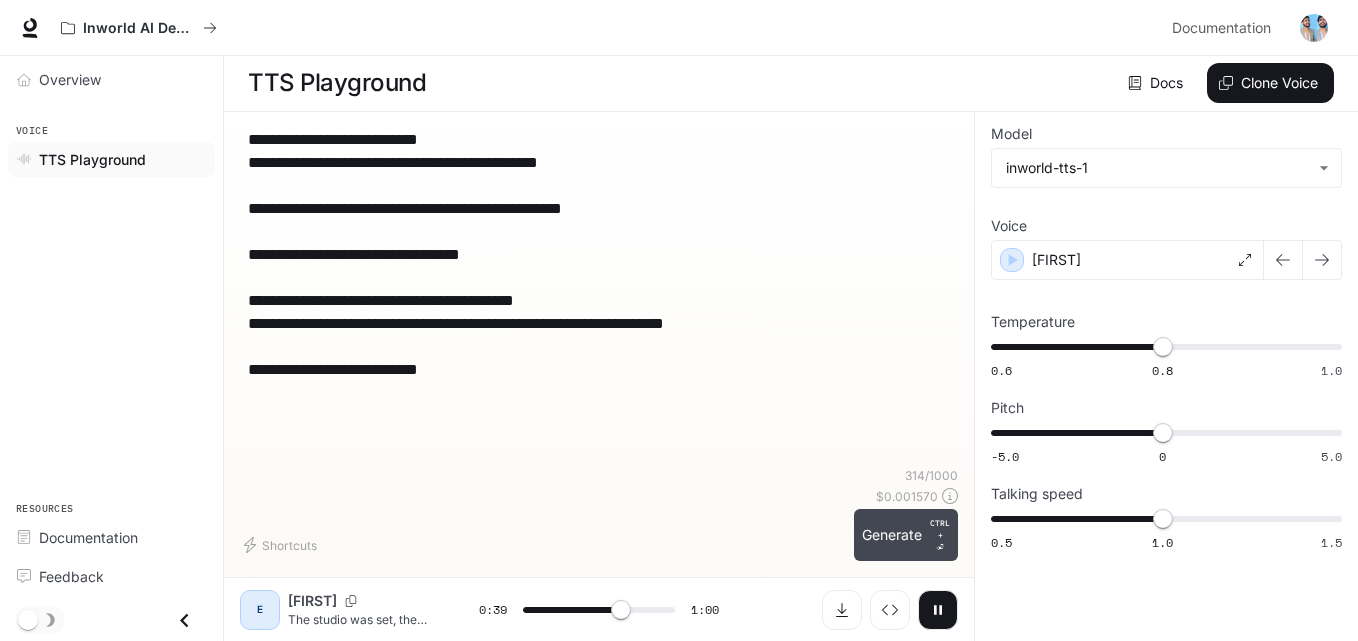 type on "**********" 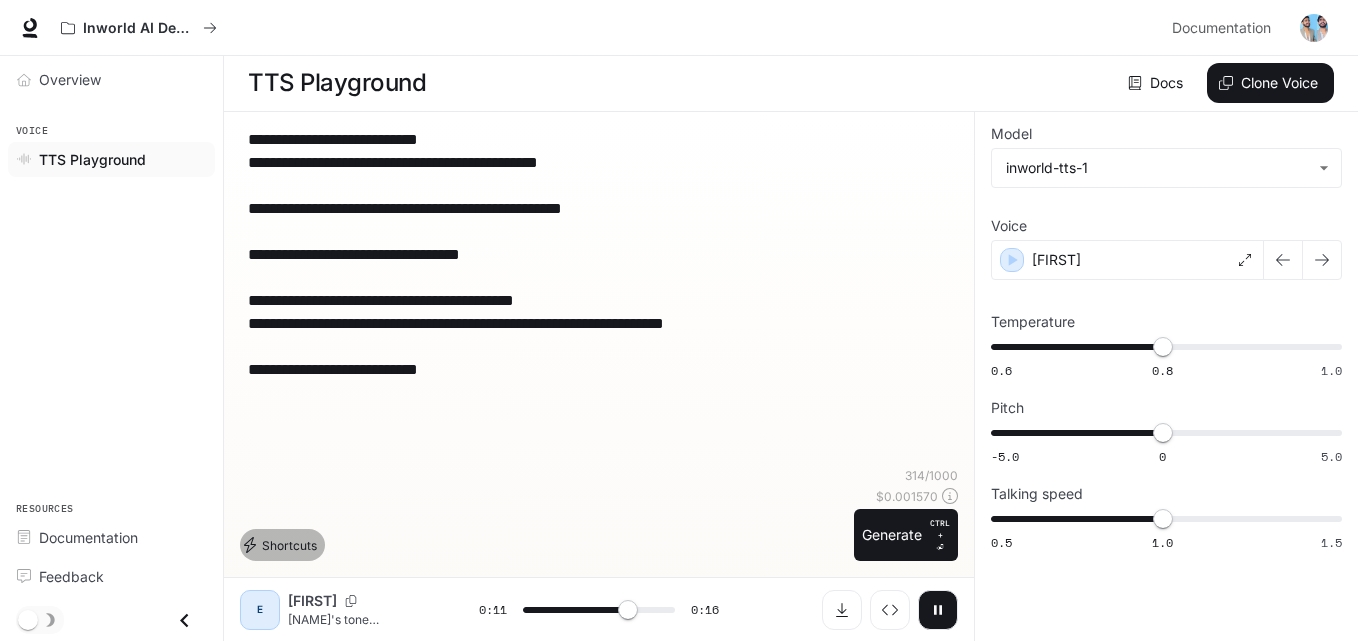 click on "Shortcuts" at bounding box center (282, 545) 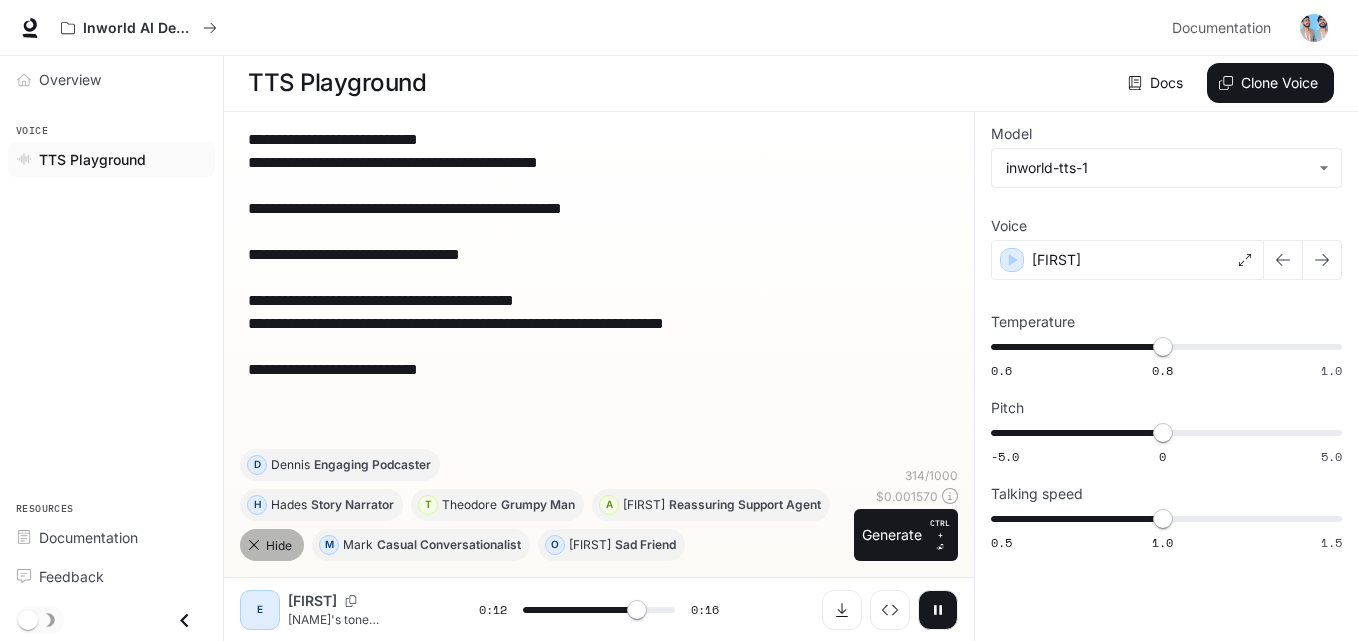 click on "Hide" at bounding box center (272, 545) 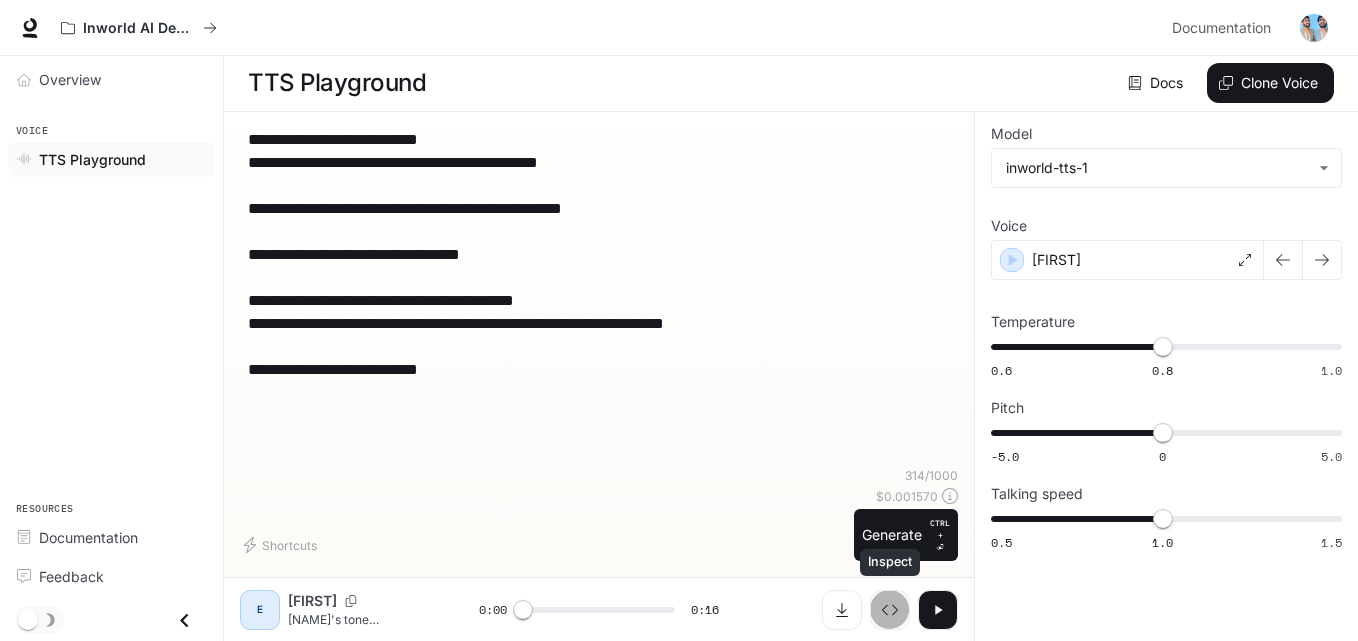 click at bounding box center [890, 610] 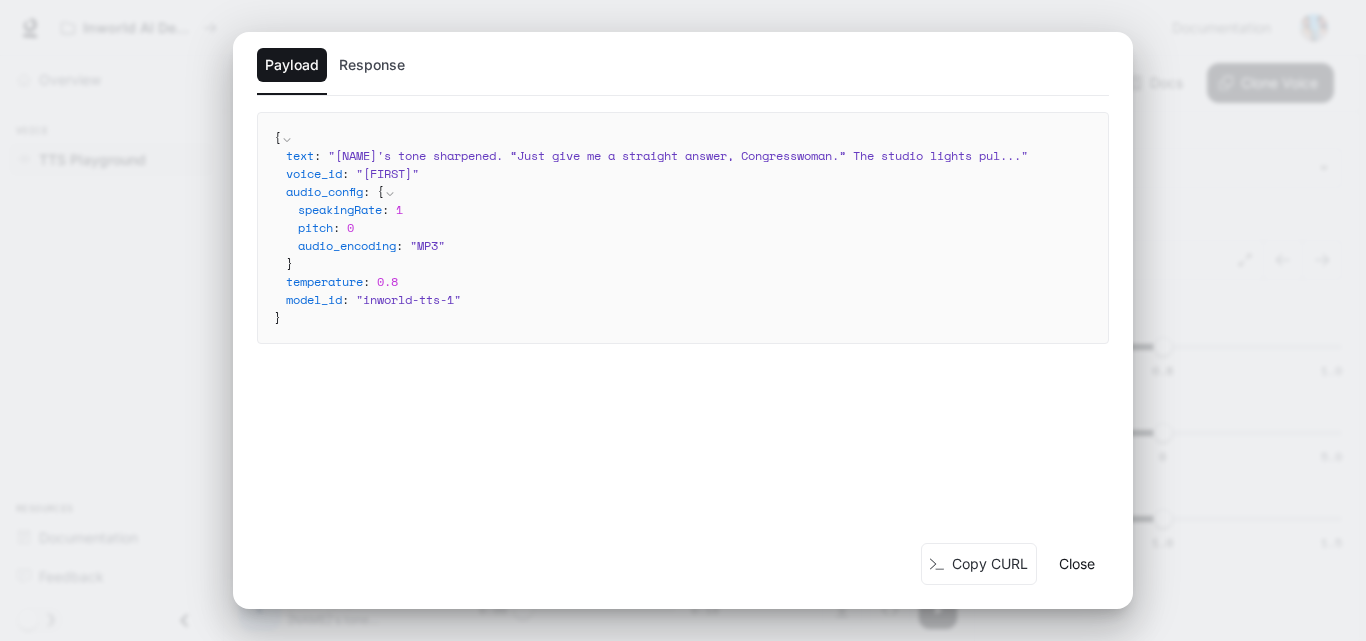 click on "Response" at bounding box center [372, 65] 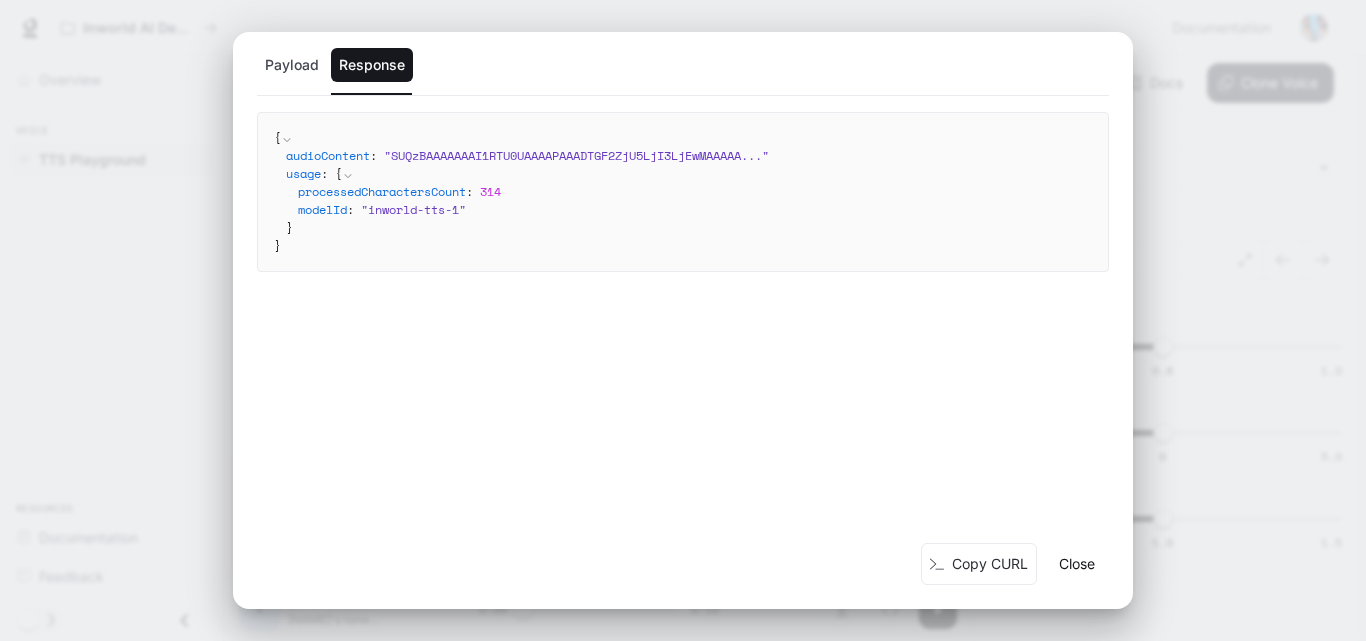 click on "Close" at bounding box center (1077, 564) 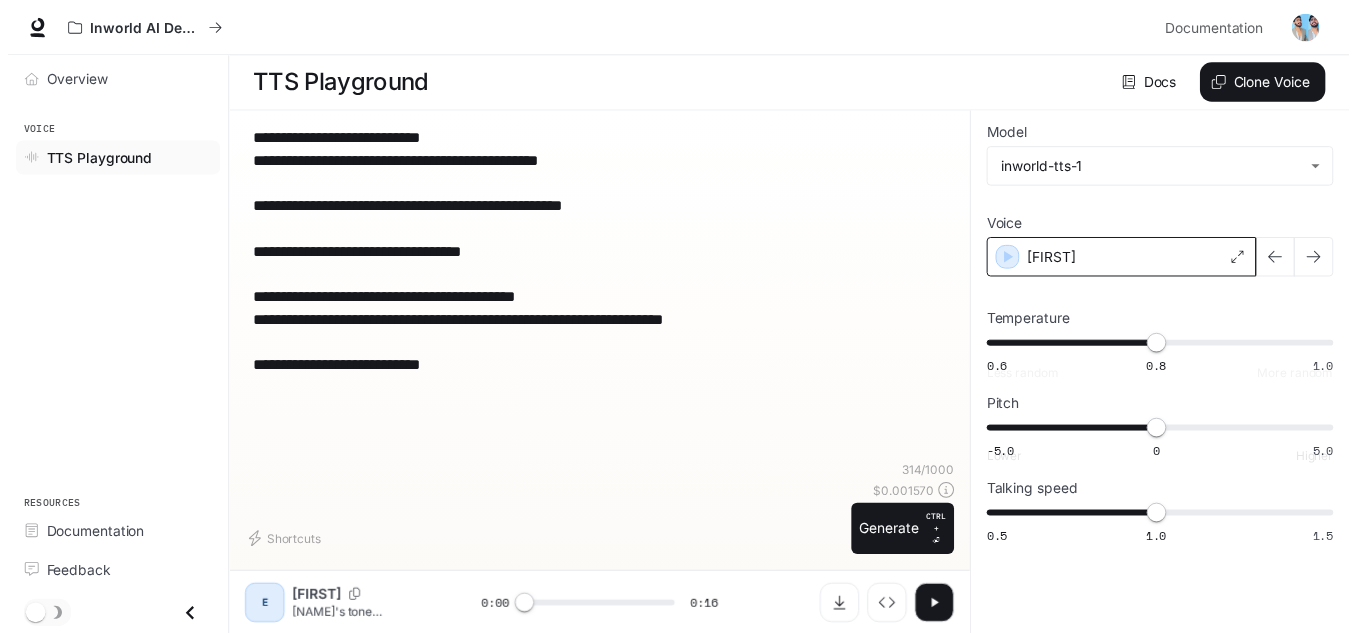 scroll, scrollTop: 0, scrollLeft: 0, axis: both 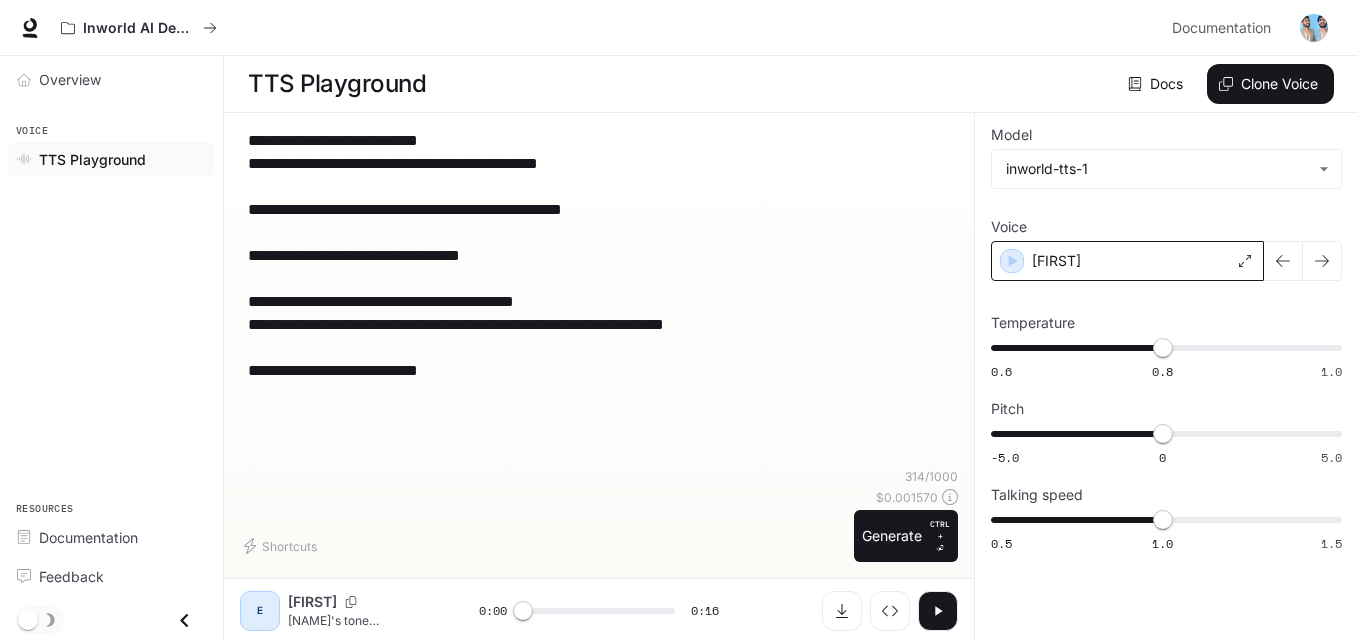 click on "[FIRST]" at bounding box center (1127, 261) 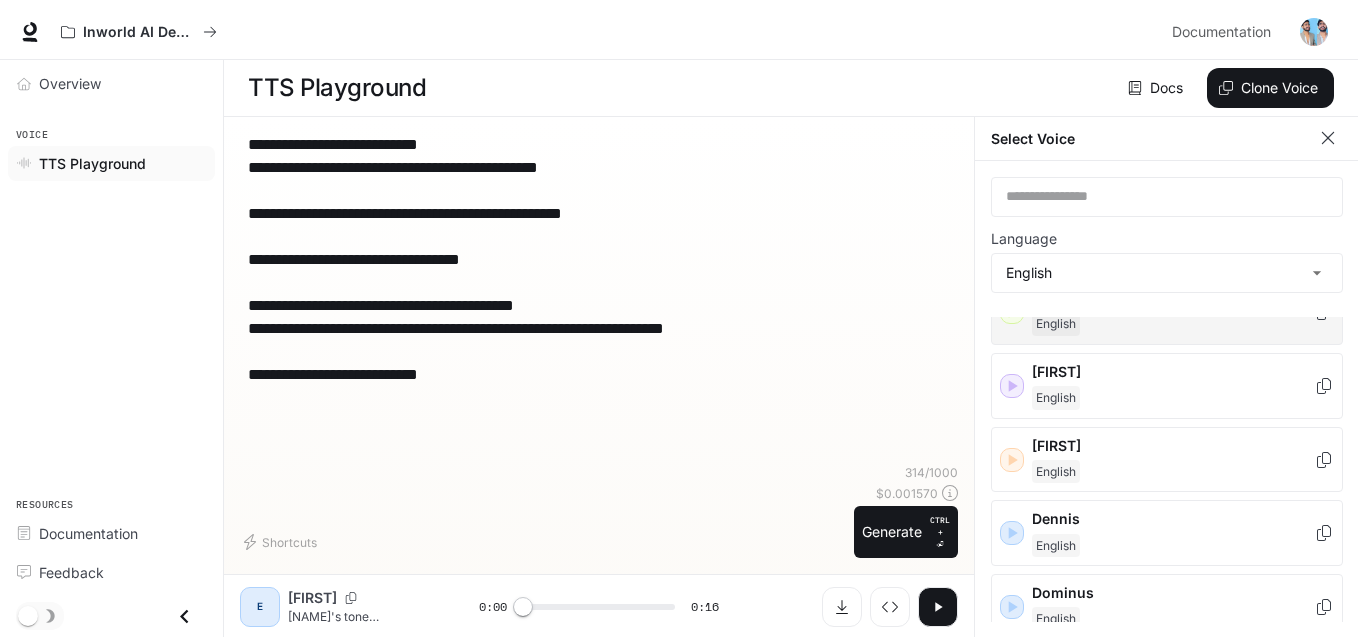 scroll, scrollTop: 300, scrollLeft: 0, axis: vertical 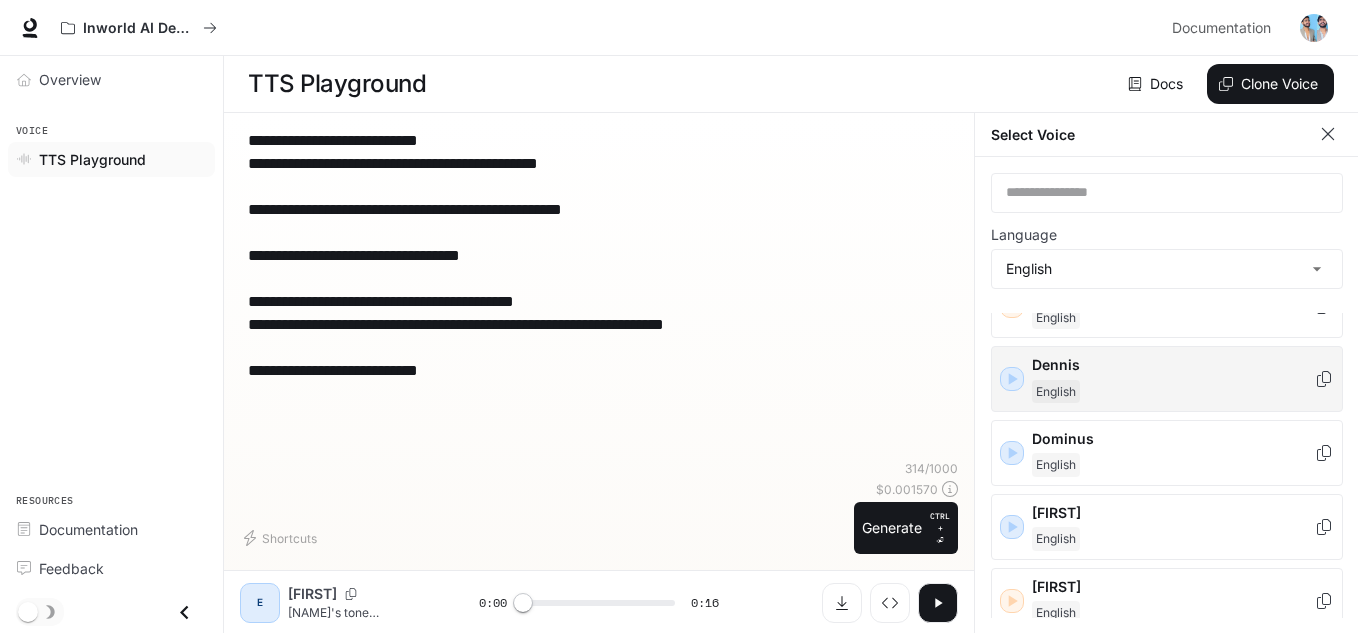 click 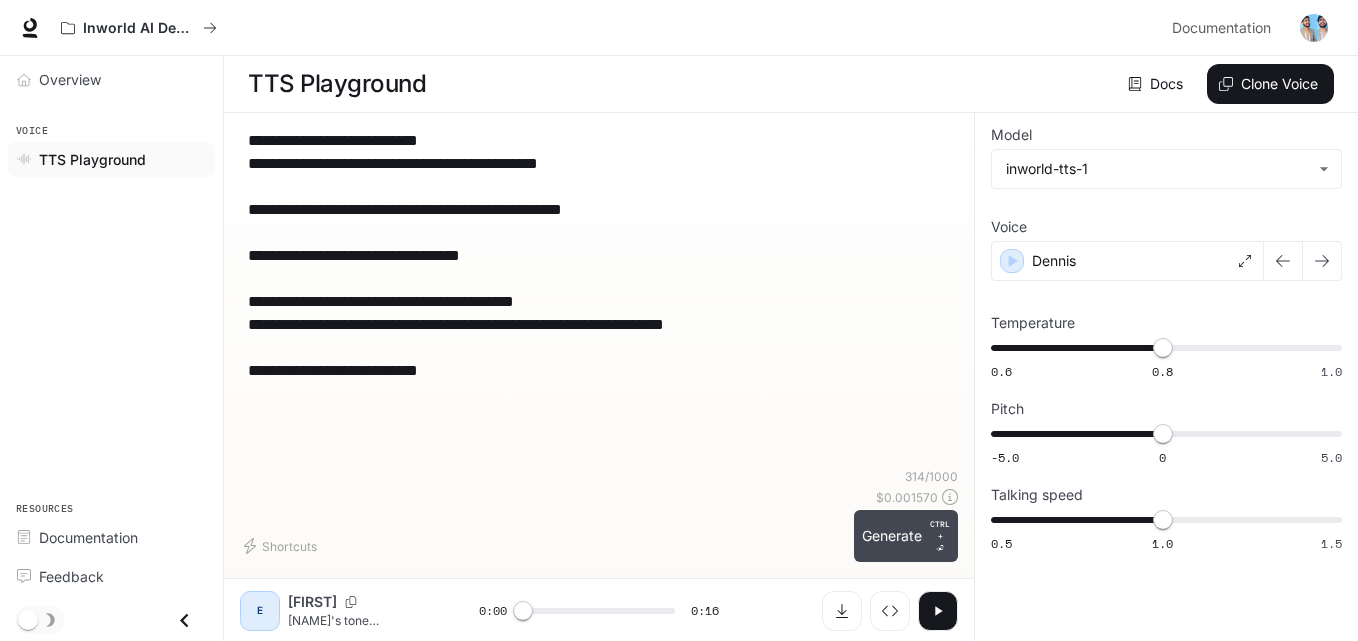 click on "Generate CTRL +  ⏎" at bounding box center (906, 536) 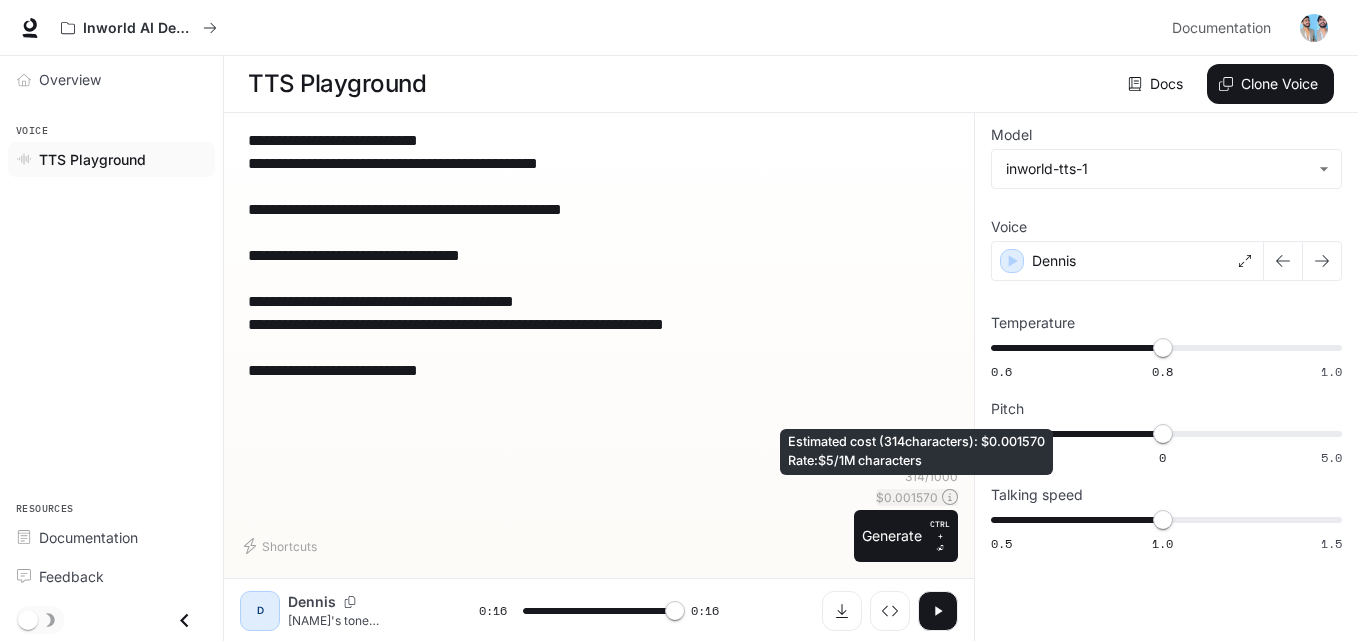 type on "*" 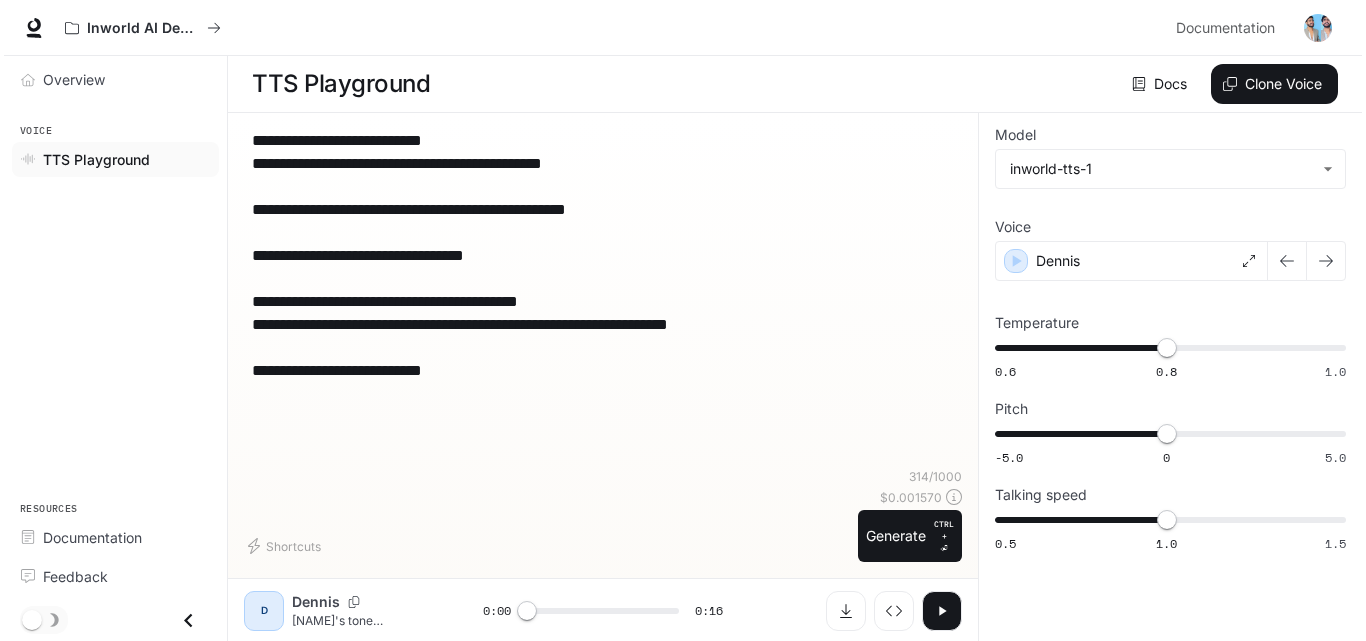 scroll, scrollTop: 1, scrollLeft: 0, axis: vertical 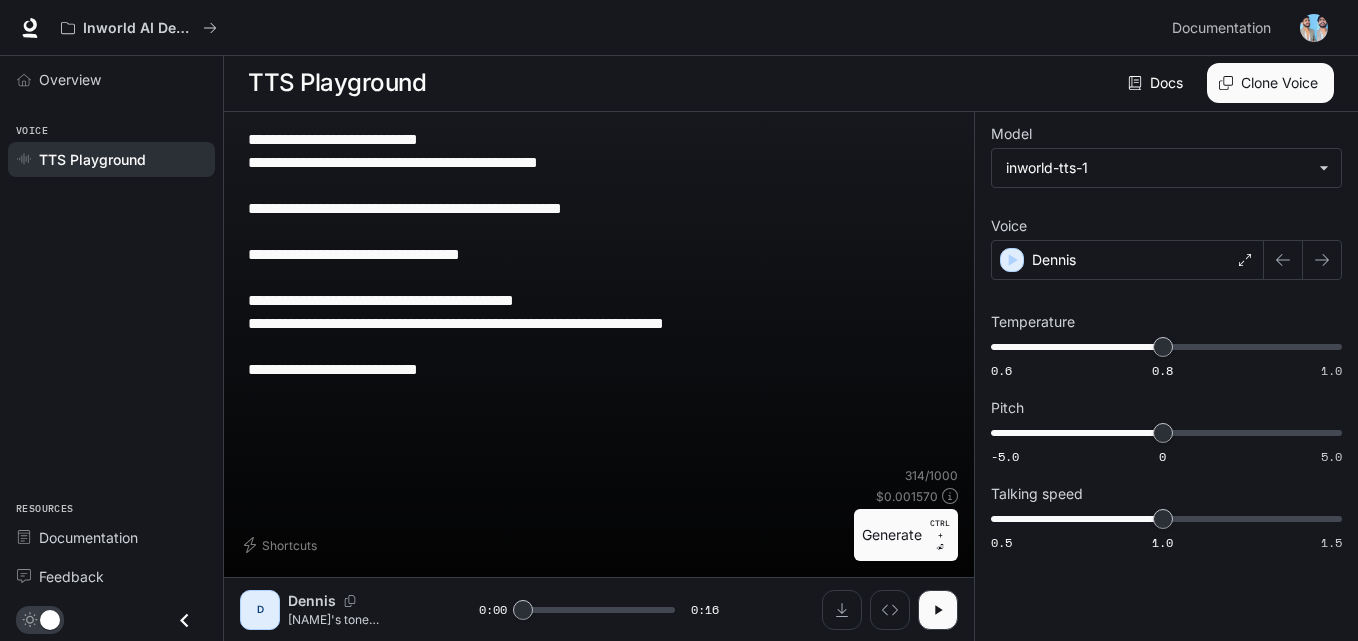 click at bounding box center [1314, 28] 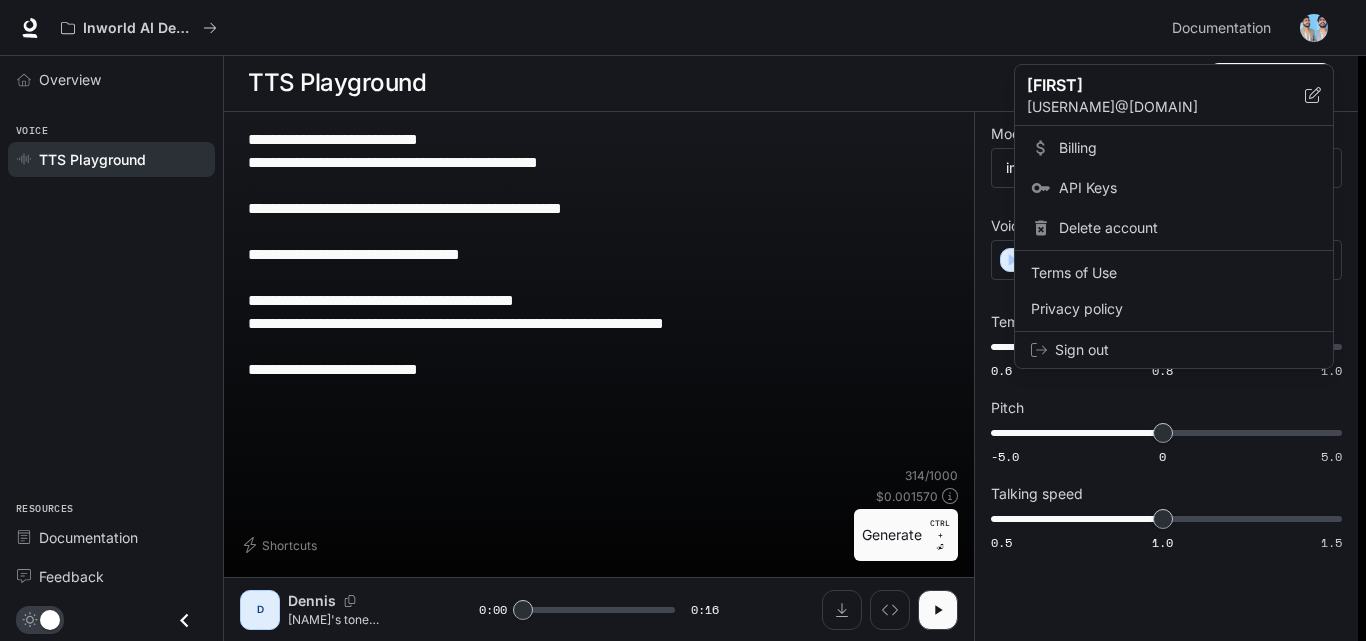 click on "Billing" at bounding box center [1188, 148] 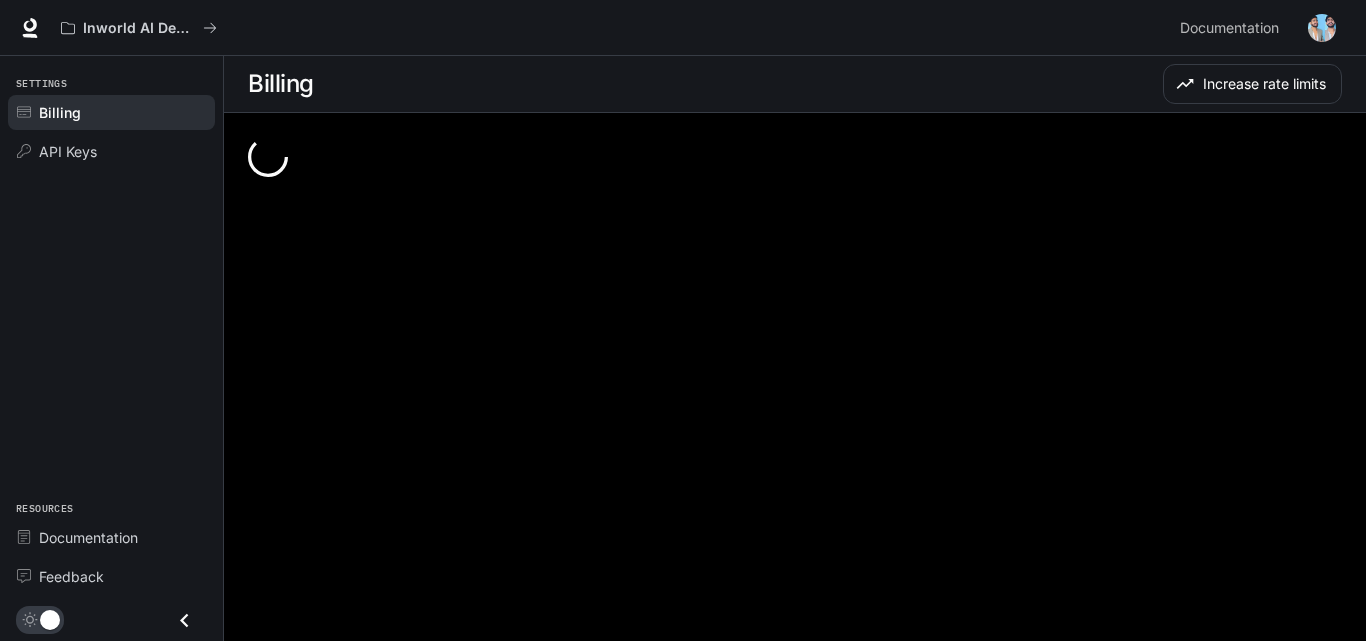 scroll, scrollTop: 0, scrollLeft: 0, axis: both 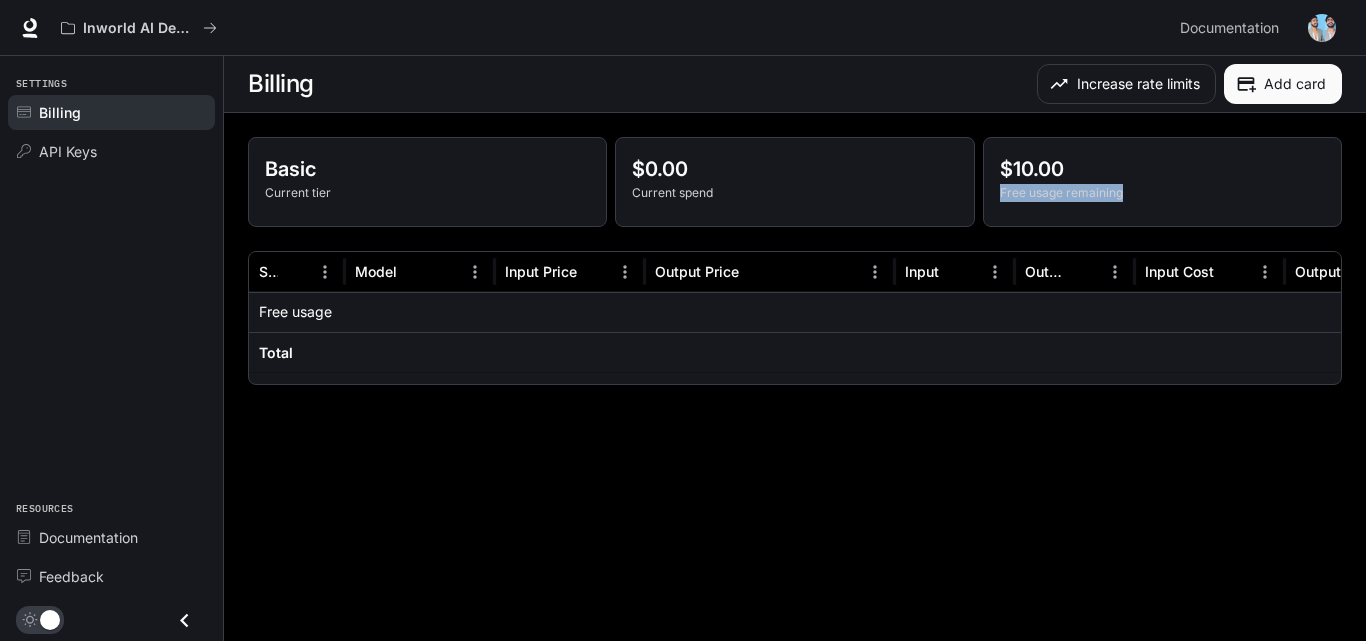 drag, startPoint x: 998, startPoint y: 195, endPoint x: 1139, endPoint y: 197, distance: 141.01419 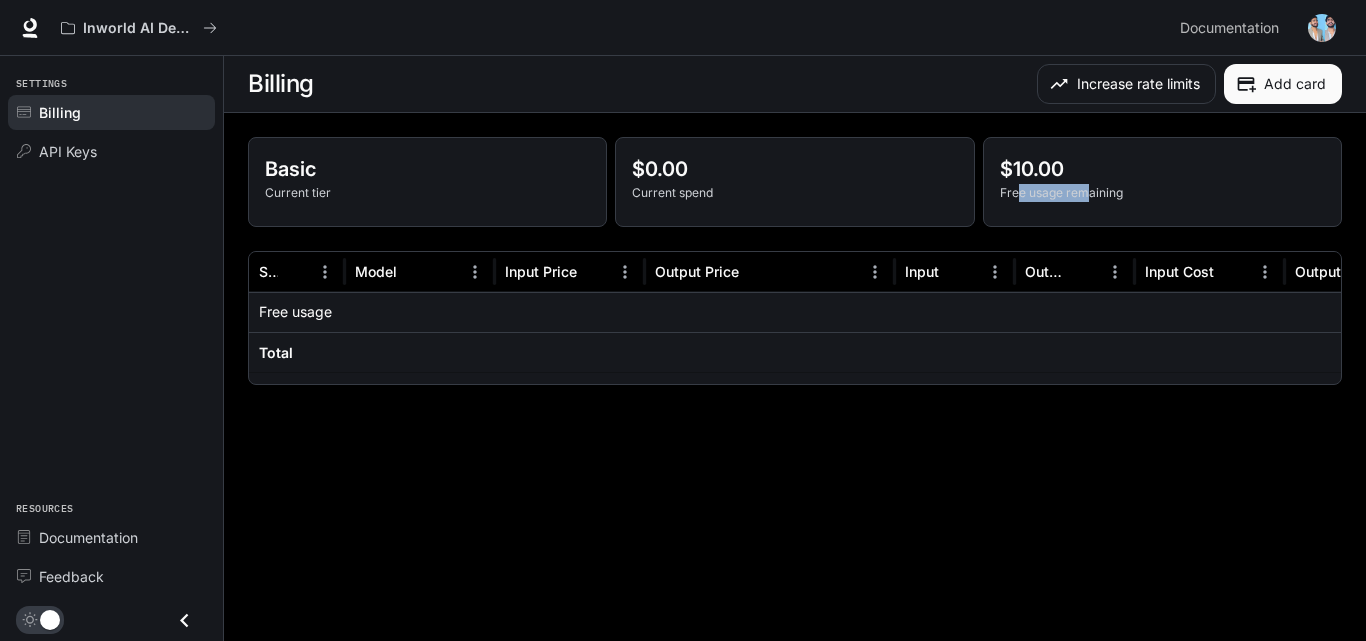 drag, startPoint x: 1021, startPoint y: 196, endPoint x: 1089, endPoint y: 202, distance: 68.26419 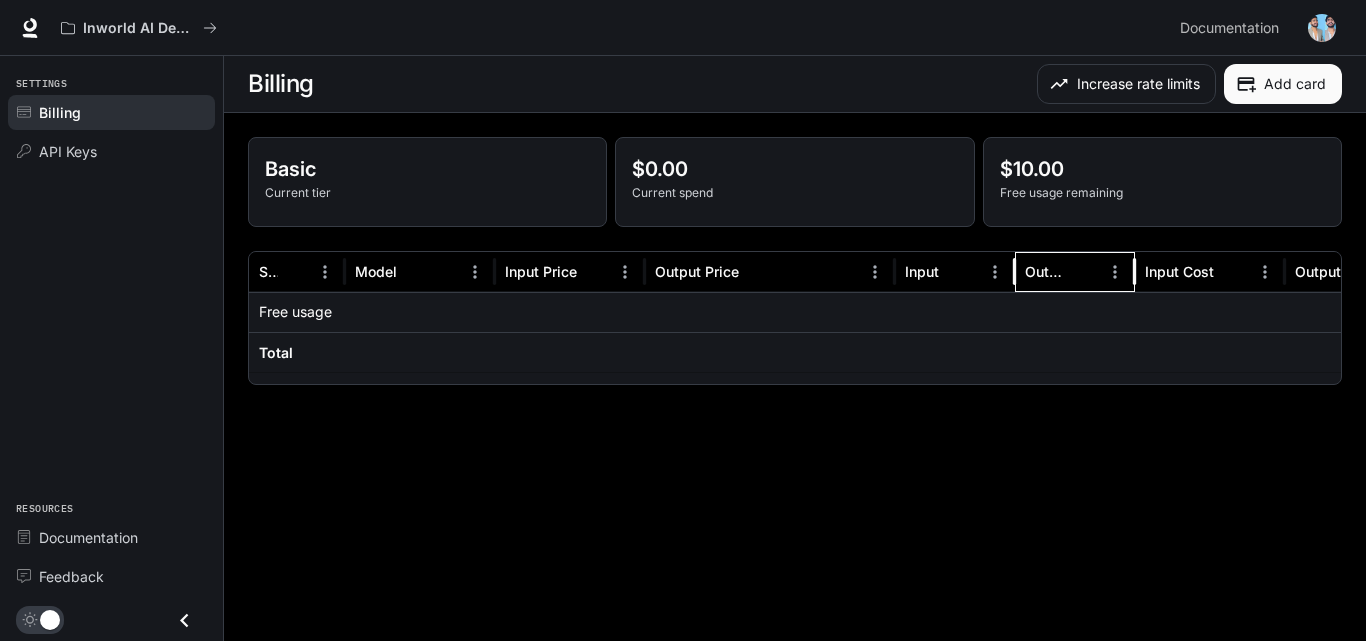 click on "Output" at bounding box center (1062, 271) 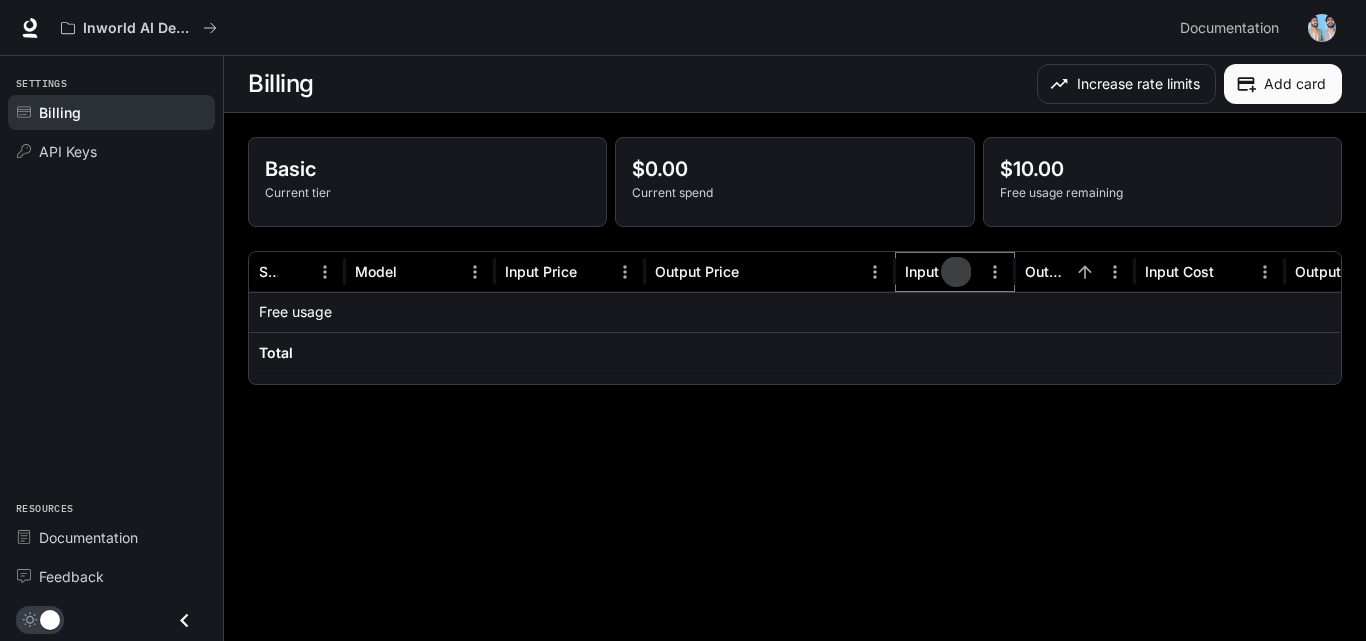 click 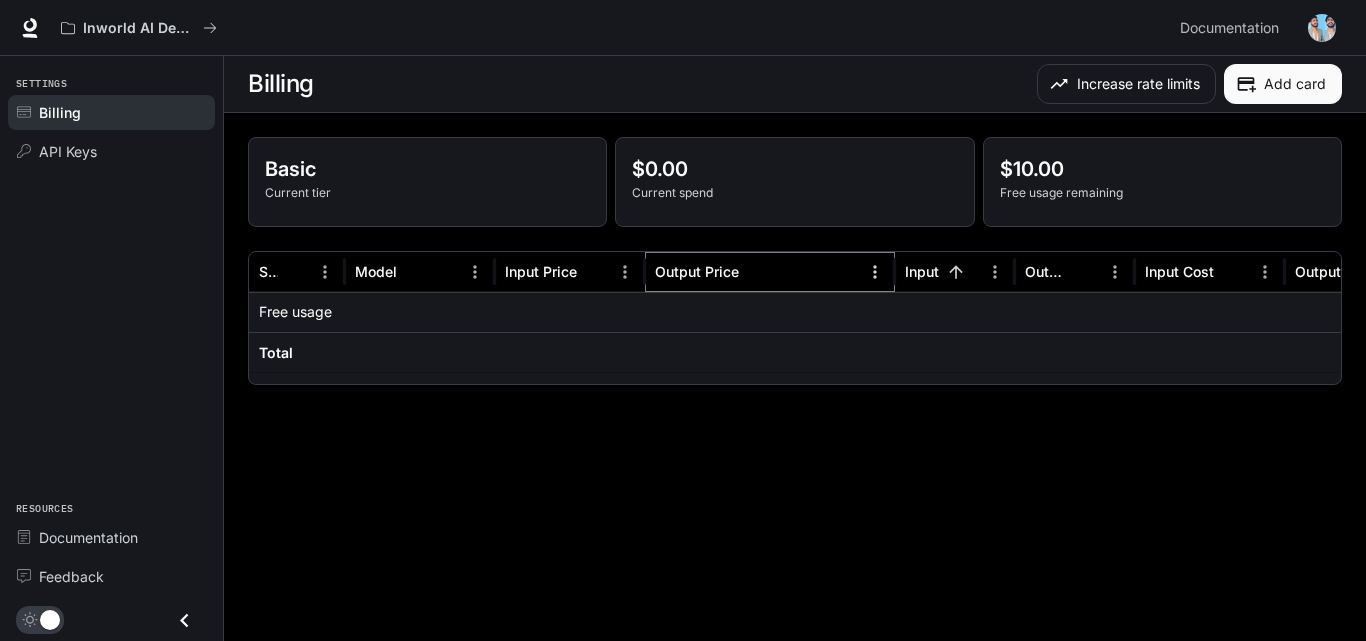 click at bounding box center (875, 272) 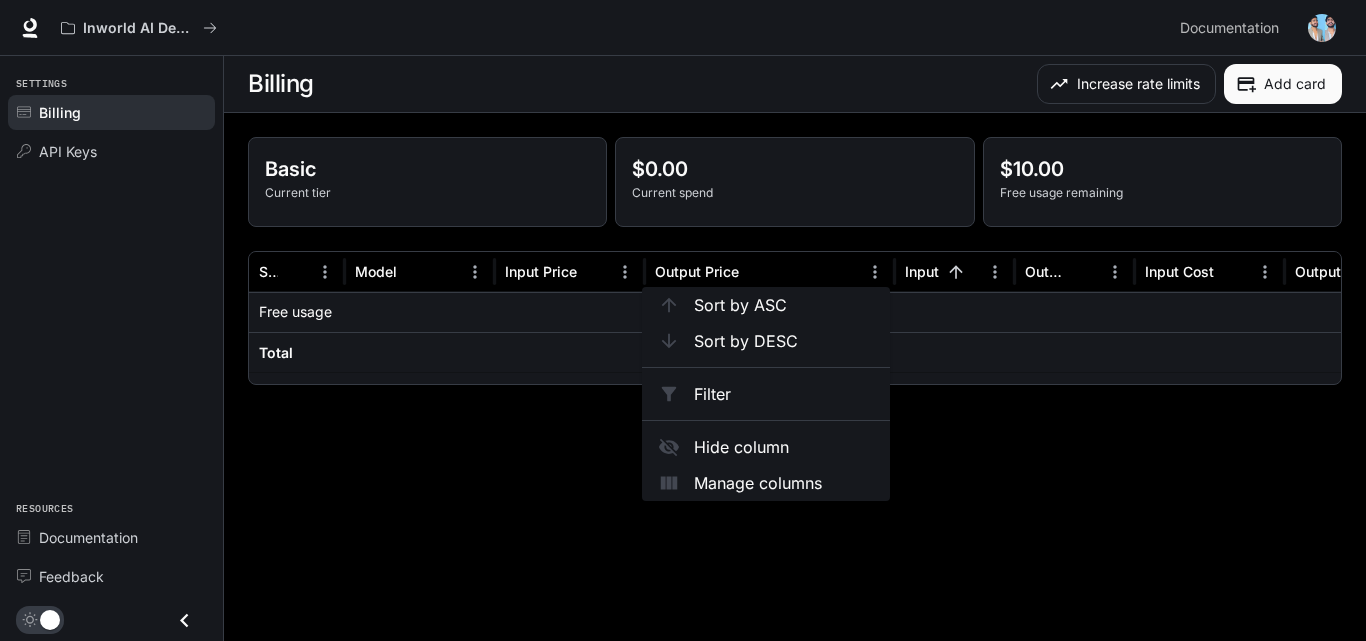 click on "$10.00 Free usage remaining" at bounding box center (1162, 182) 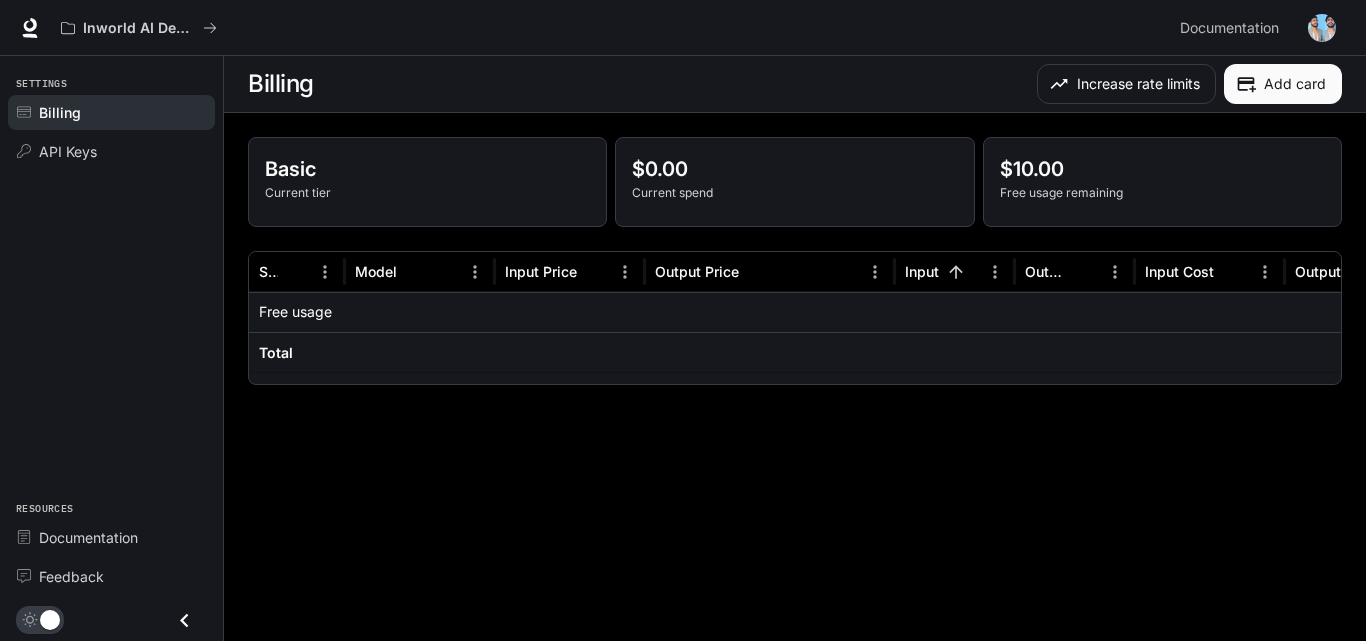 drag, startPoint x: 1074, startPoint y: 196, endPoint x: 1137, endPoint y: 193, distance: 63.07139 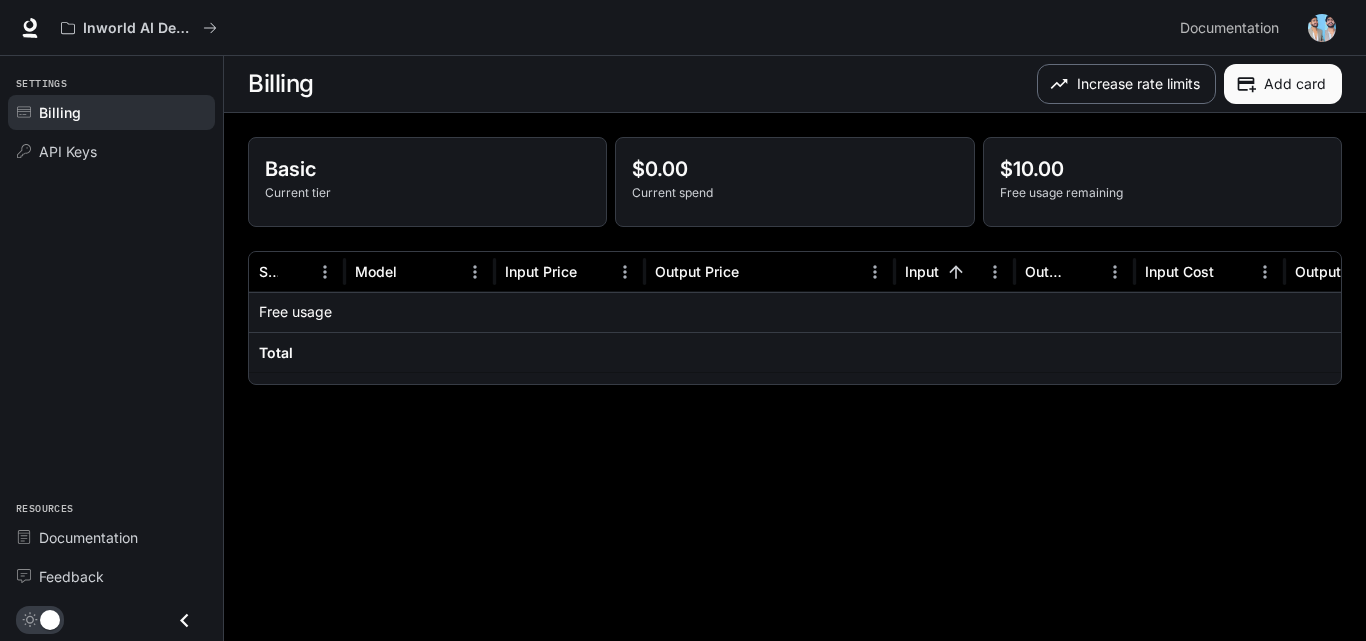 click on "Increase rate limits" at bounding box center (1126, 84) 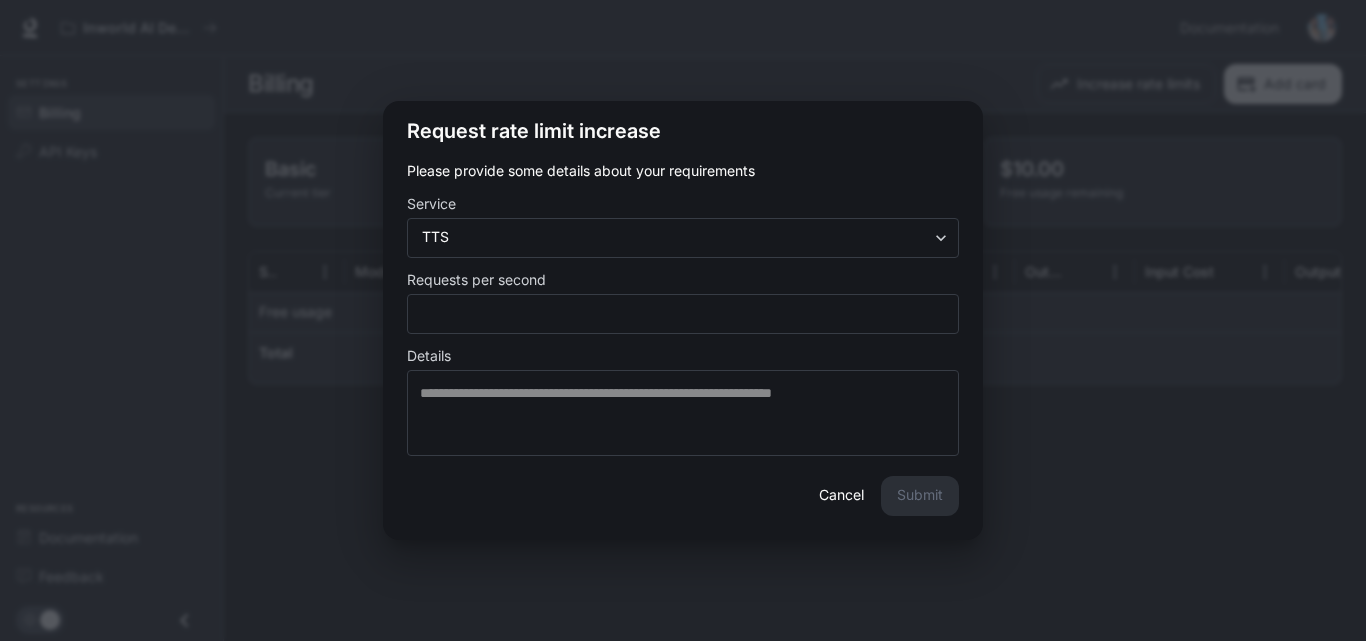 drag, startPoint x: 472, startPoint y: 278, endPoint x: 539, endPoint y: 292, distance: 68.44706 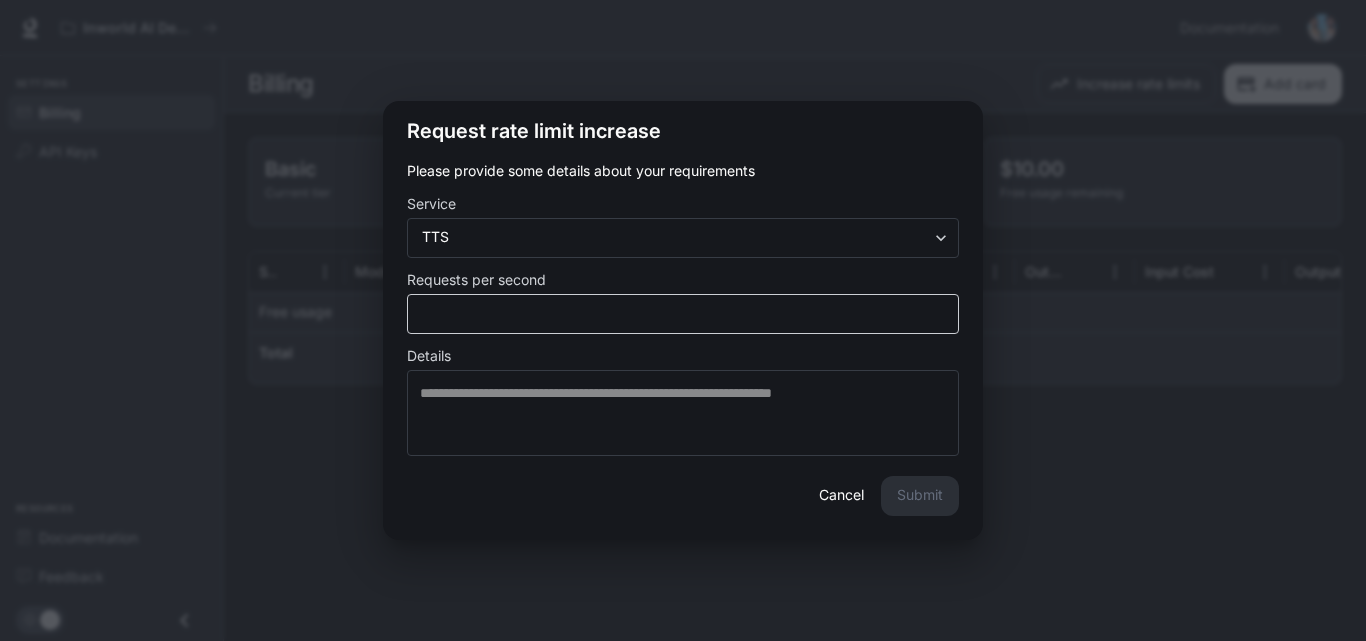 click on "* ​" at bounding box center (683, 314) 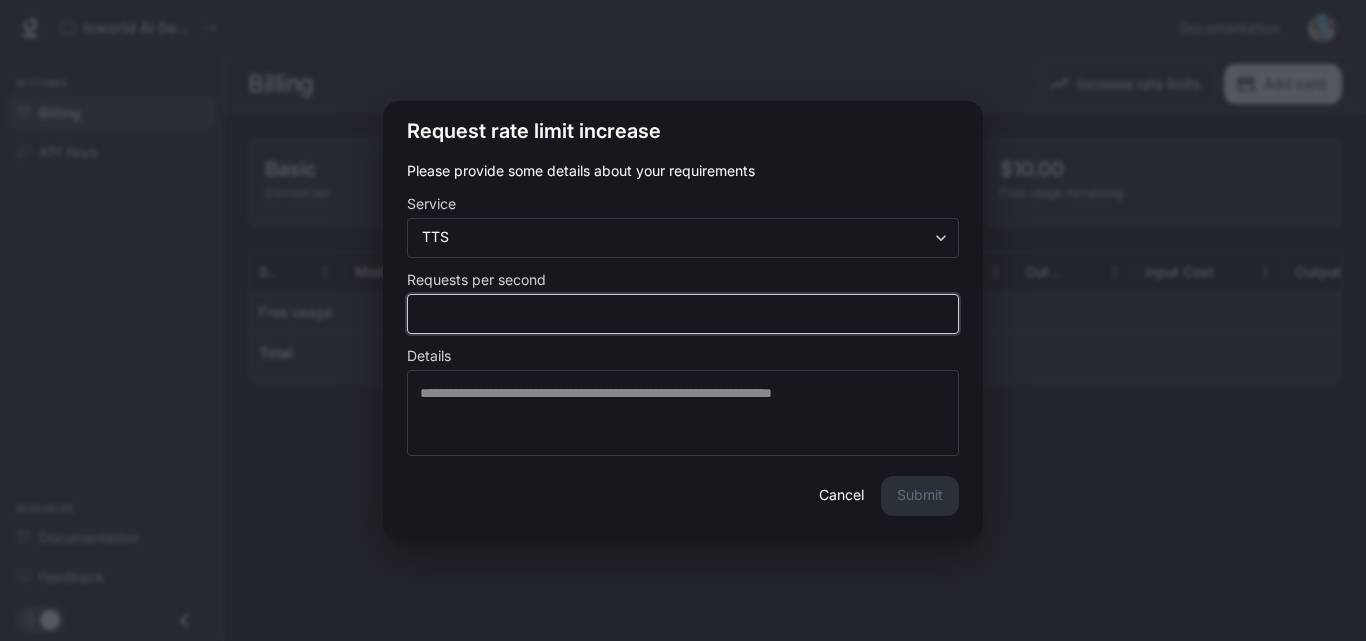 drag, startPoint x: 702, startPoint y: 324, endPoint x: 406, endPoint y: 311, distance: 296.28534 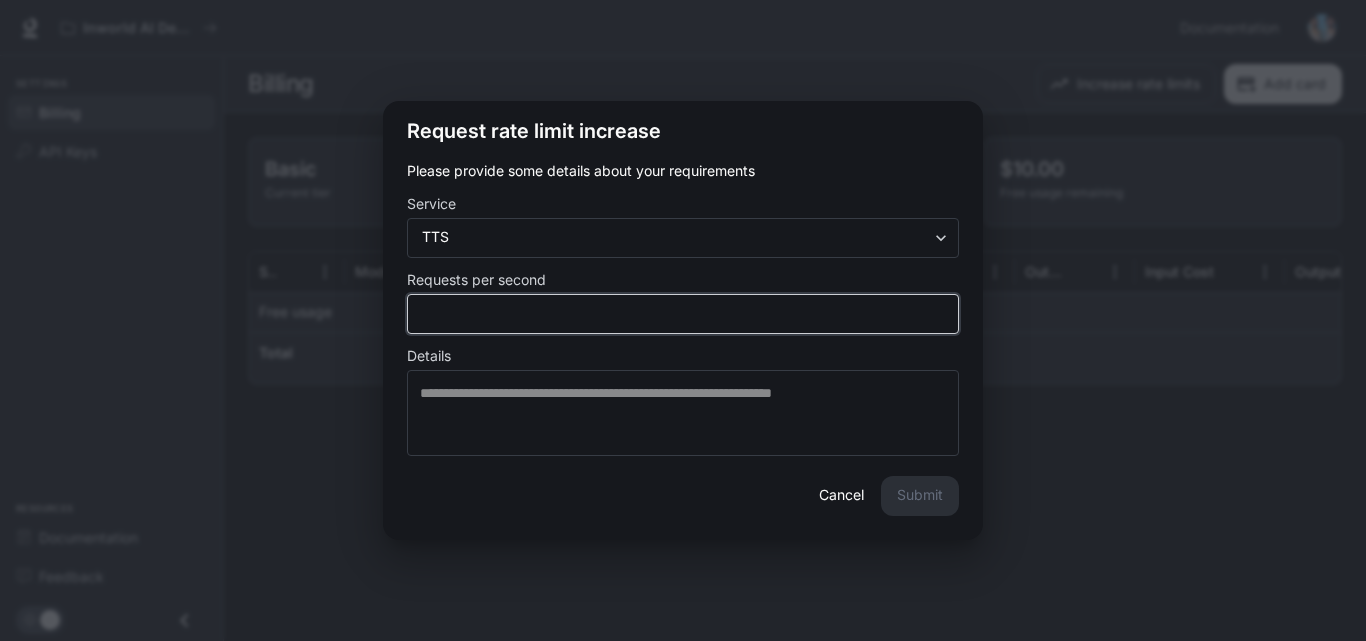 click on "Please provide some details about your requirements Service TTS *** ​ Requests per second * ​ Details * ​" at bounding box center [683, 318] 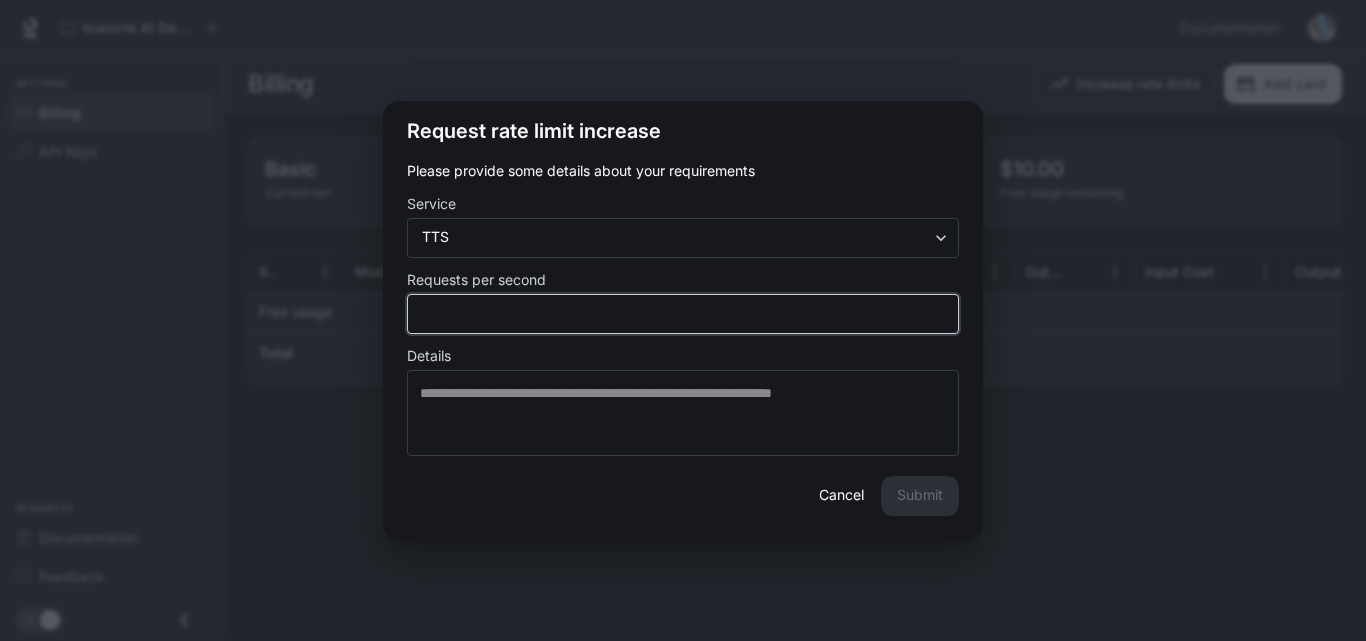 type on "*********" 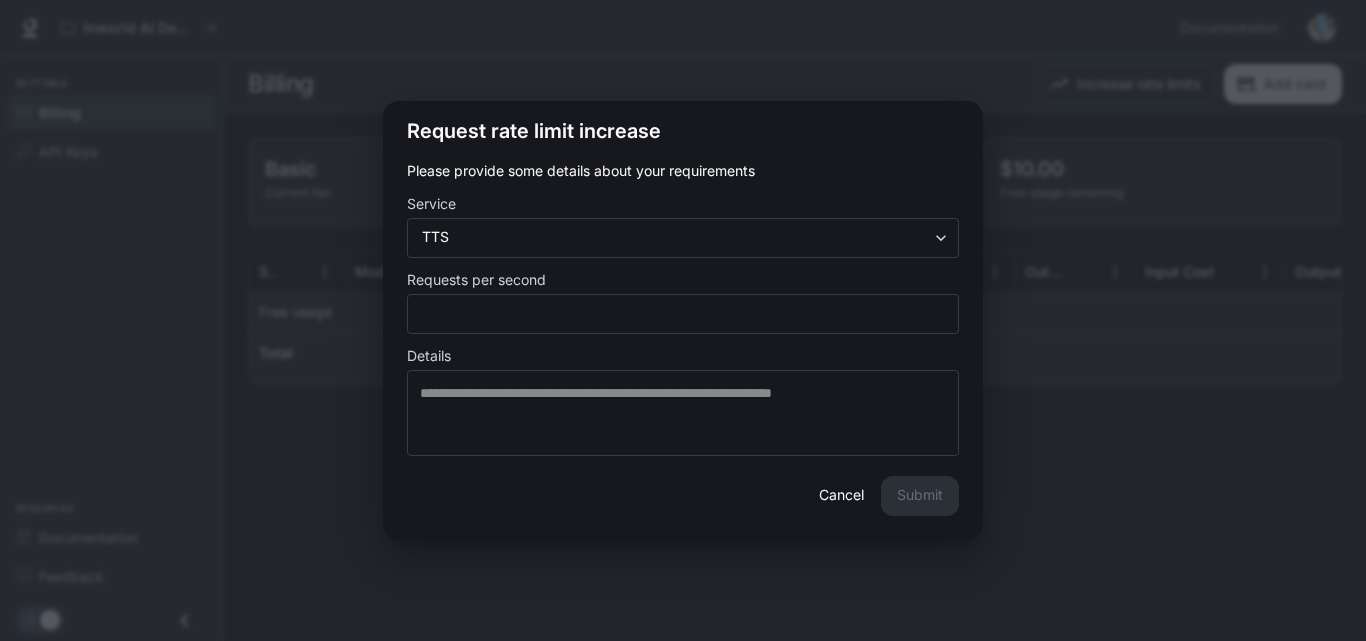 click on "Cancel Submit" at bounding box center [683, 508] 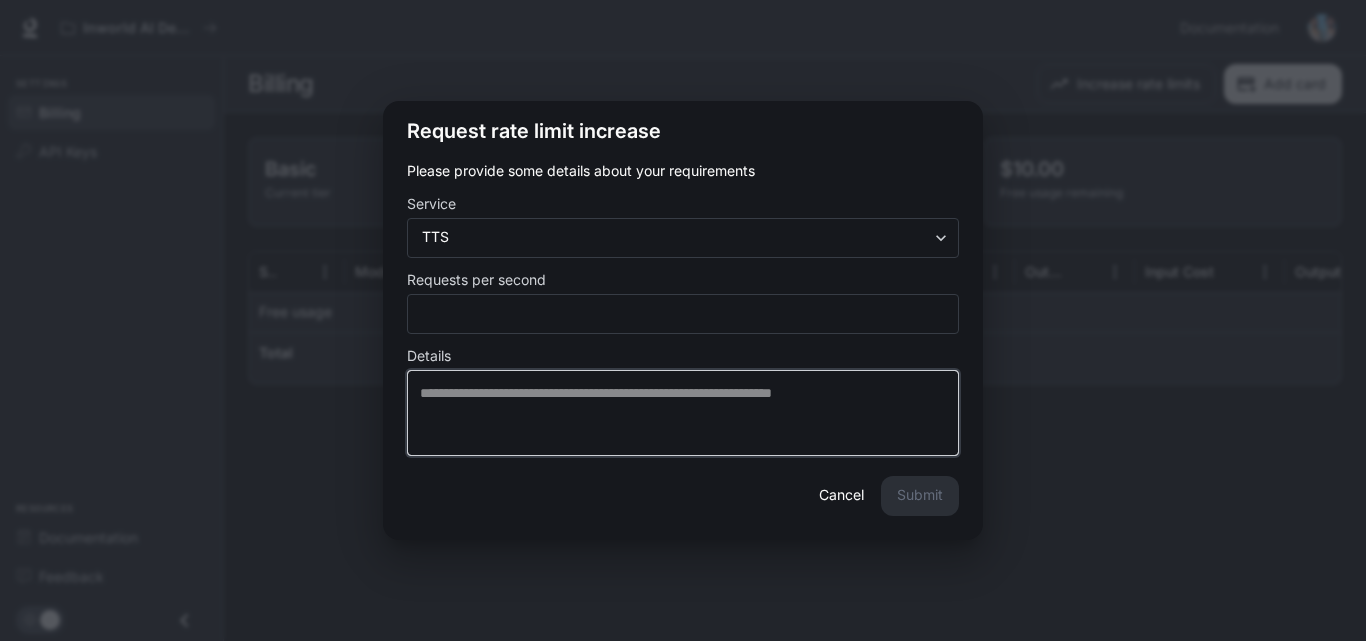 click at bounding box center [683, 413] 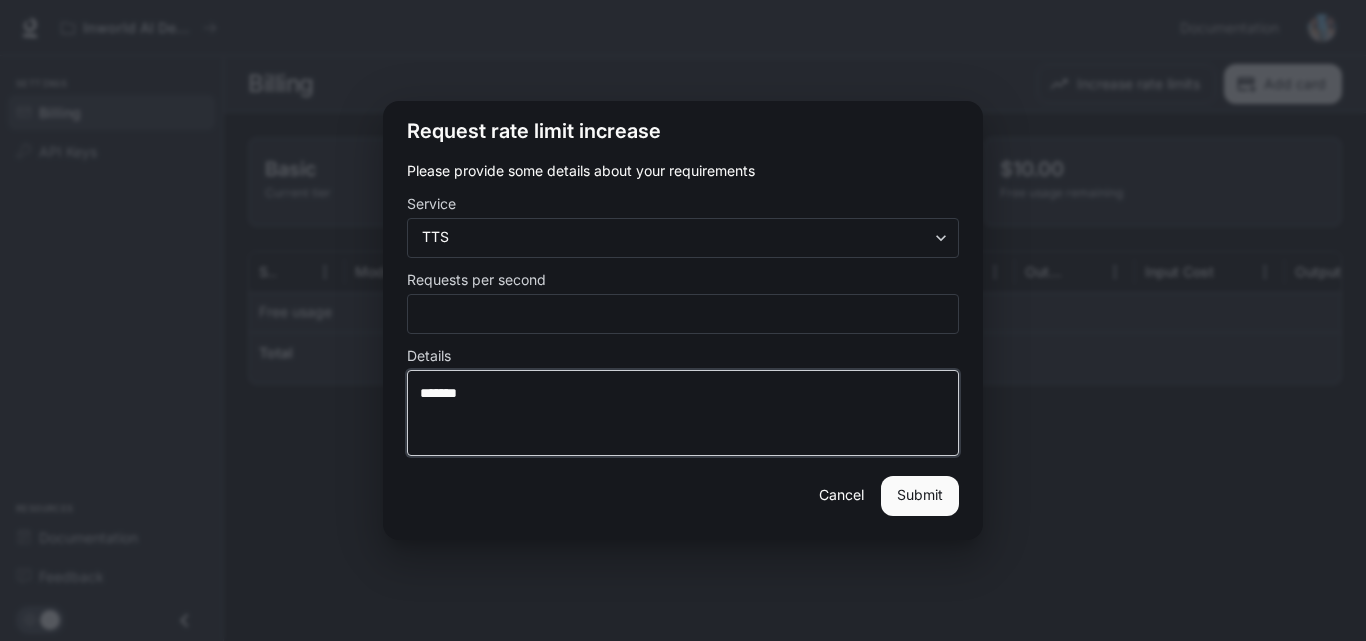 type on "********" 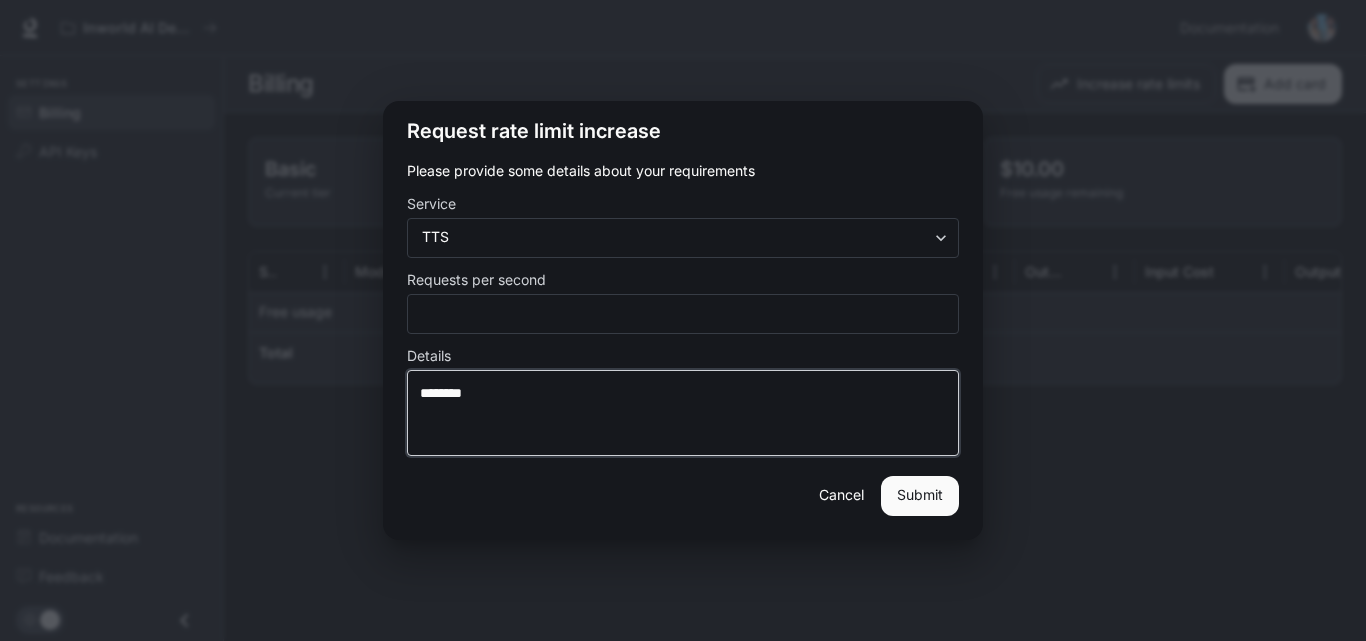 drag, startPoint x: 525, startPoint y: 389, endPoint x: 380, endPoint y: 353, distance: 149.40215 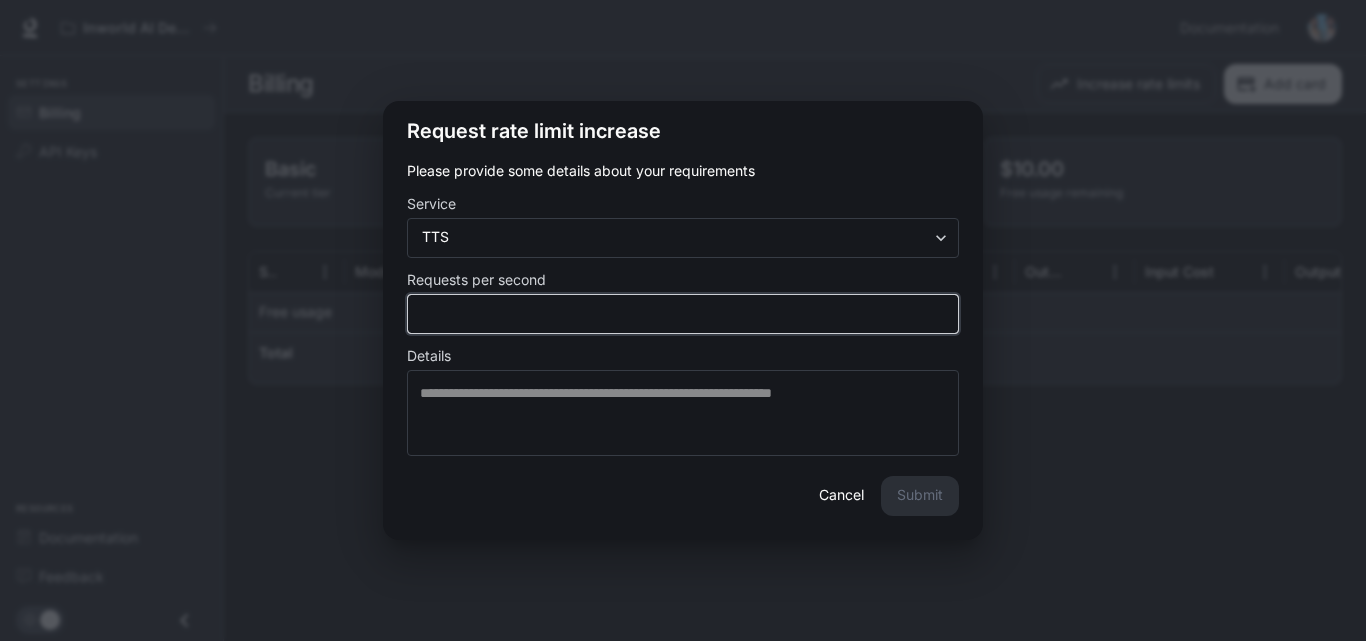 click on "*********" at bounding box center (683, 313) 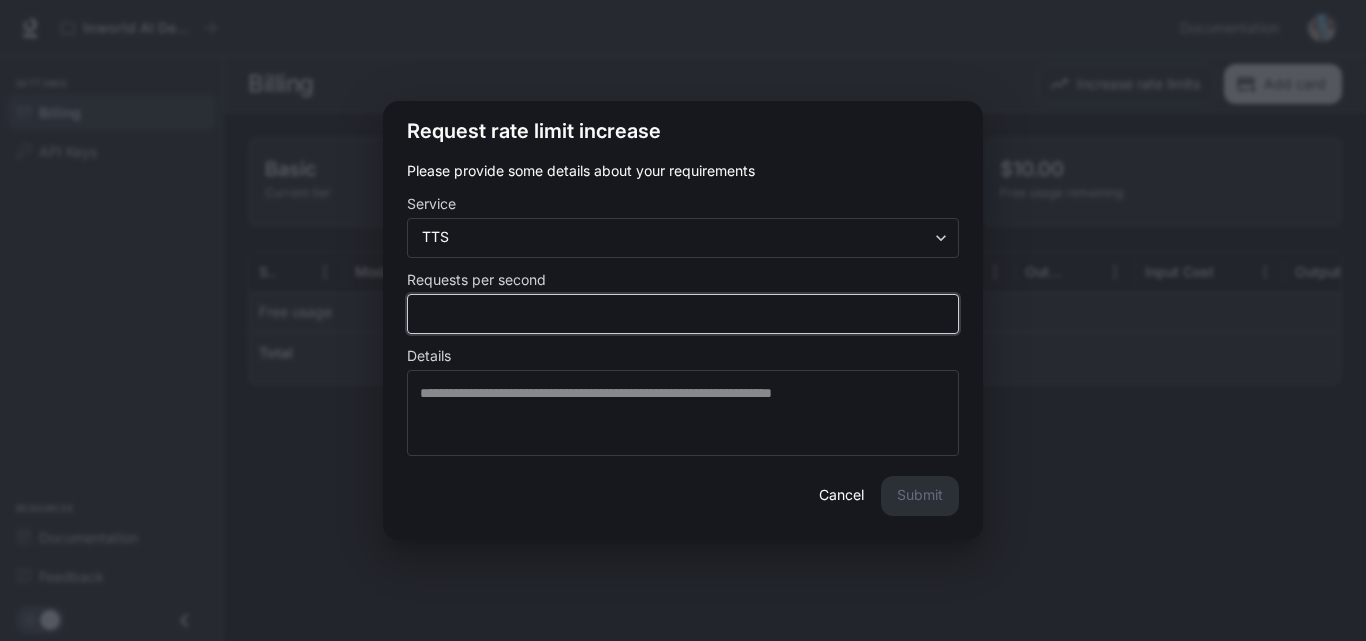 drag, startPoint x: 517, startPoint y: 316, endPoint x: 353, endPoint y: 306, distance: 164.3046 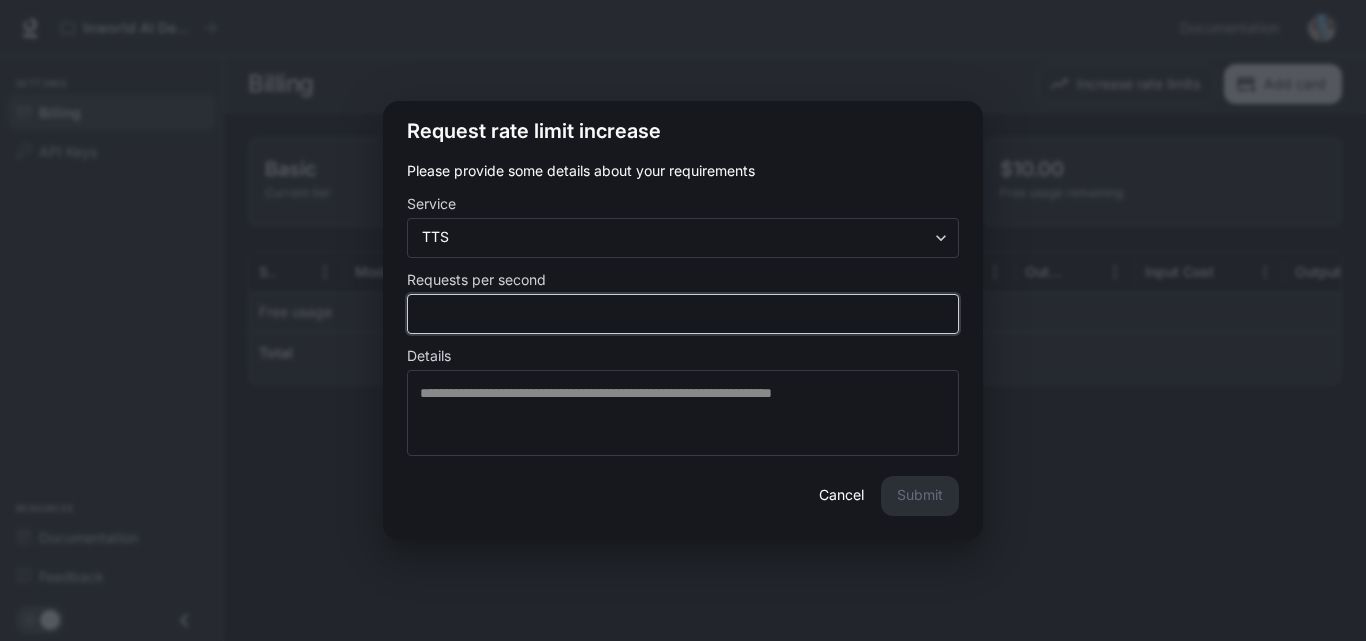 click on "Request rate limit increase Please provide some details about your requirements Service TTS *** ​ Requests per second ********* ​ Details * ​ Cancel Submit" at bounding box center (683, 320) 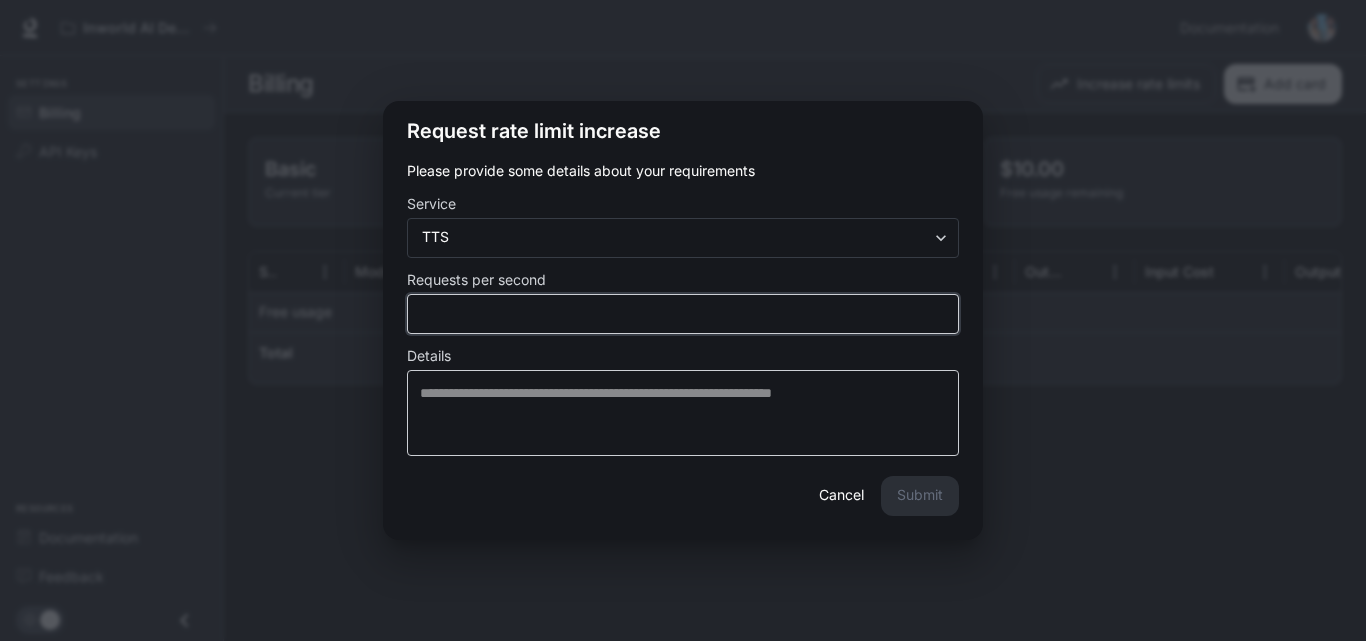 type on "******" 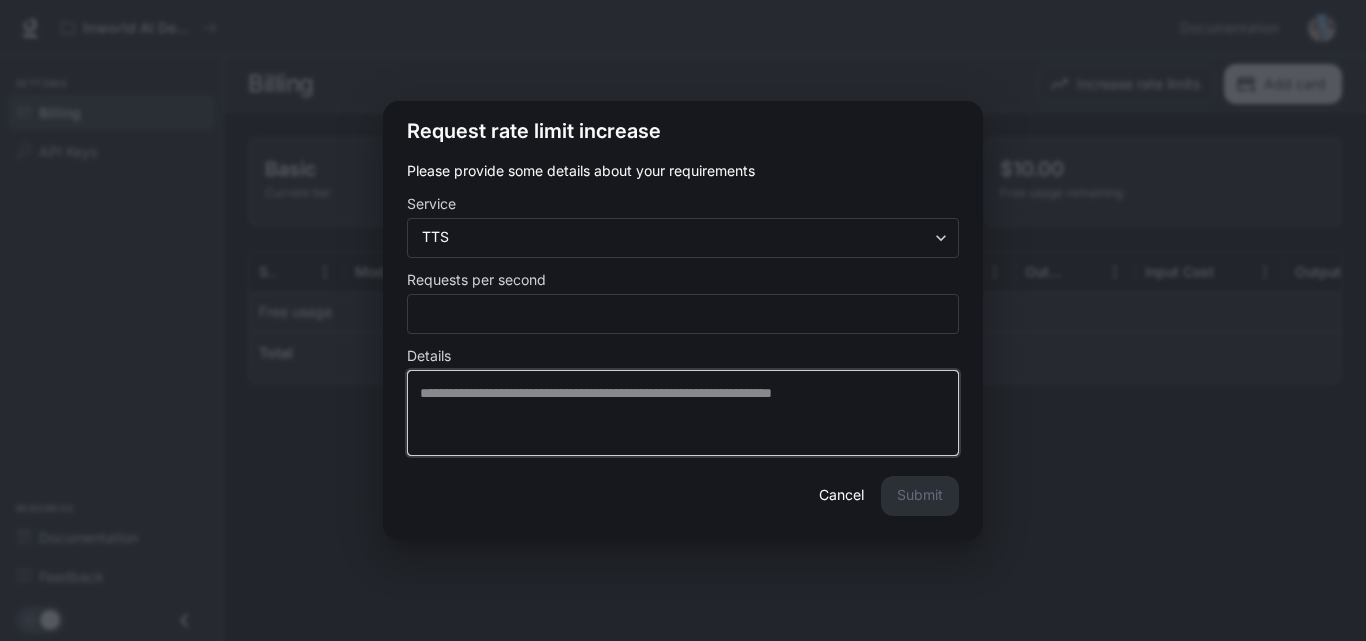 click at bounding box center [683, 413] 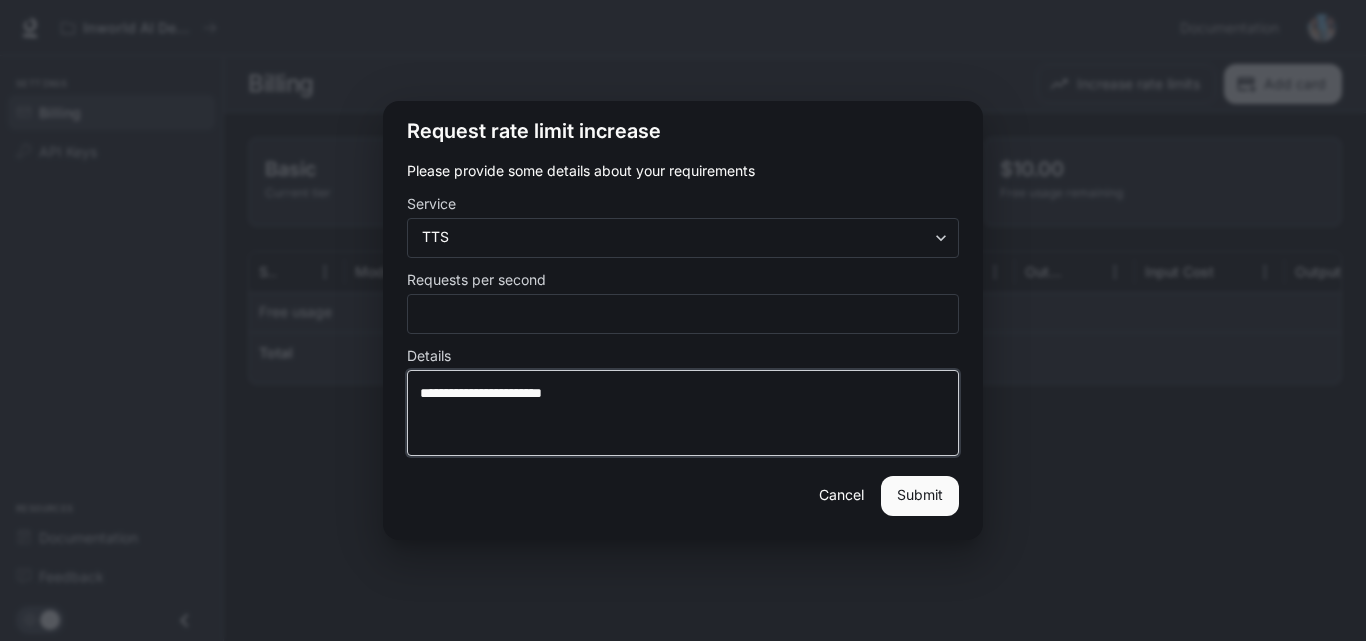 type on "**********" 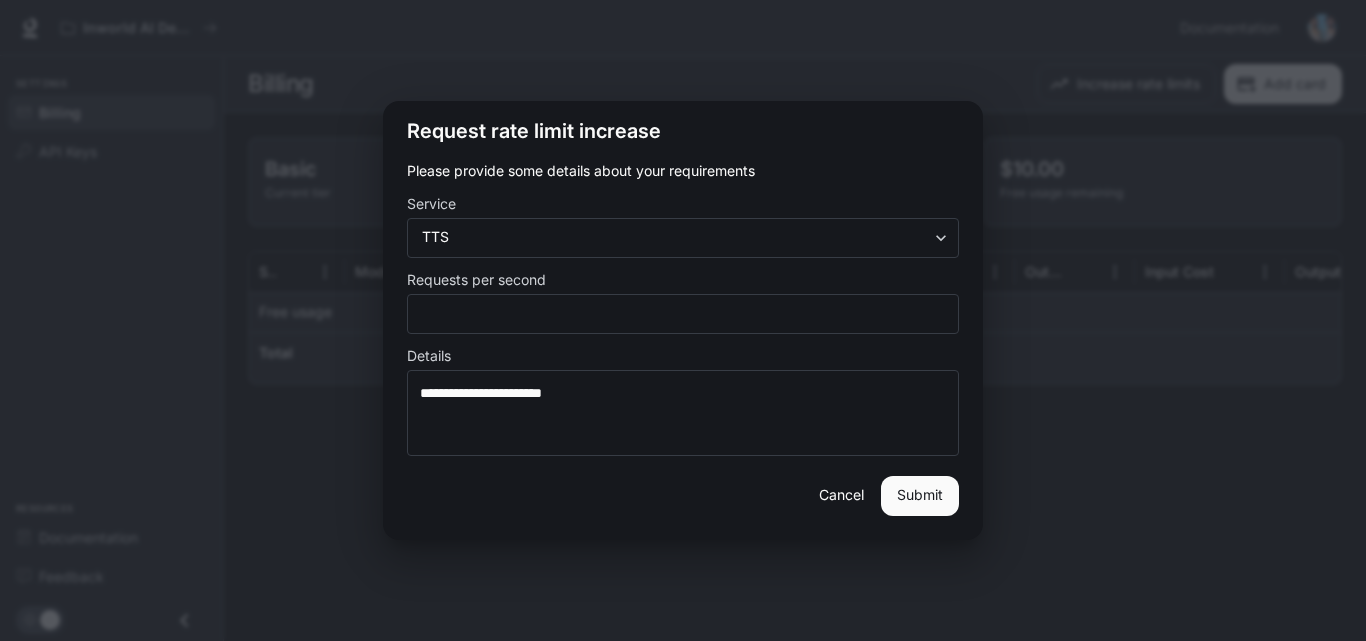 click on "Submit" at bounding box center (920, 496) 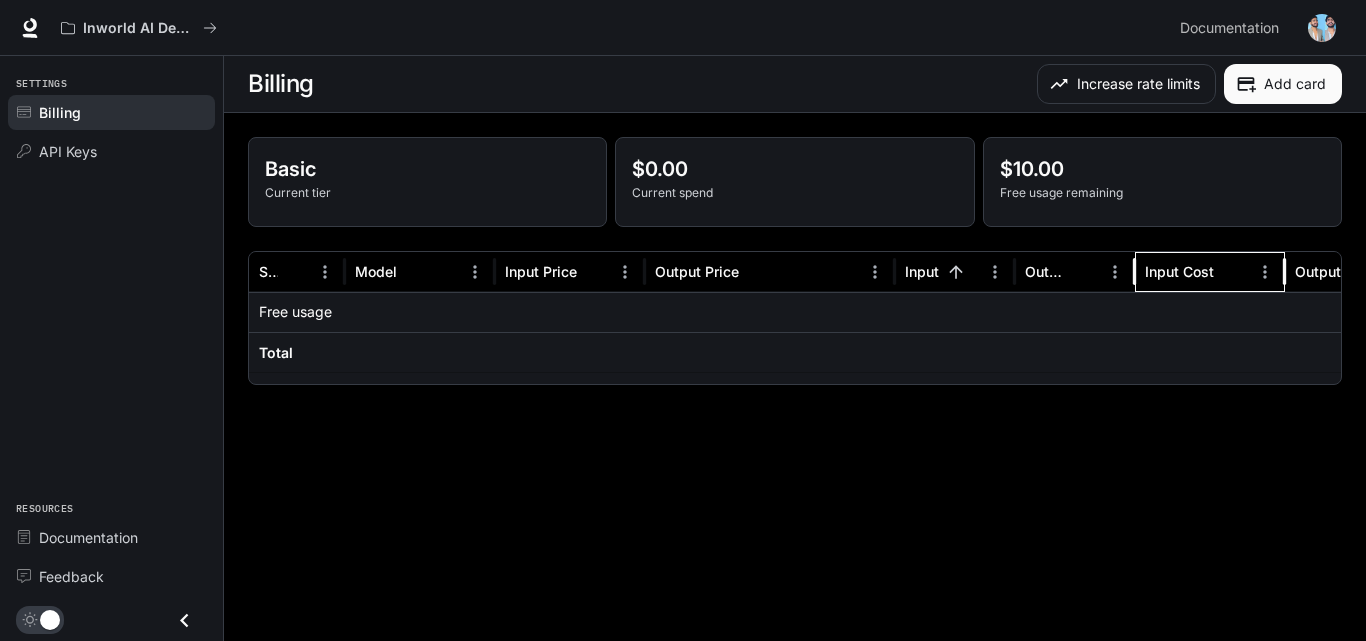 click on "Input Cost" at bounding box center [1179, 271] 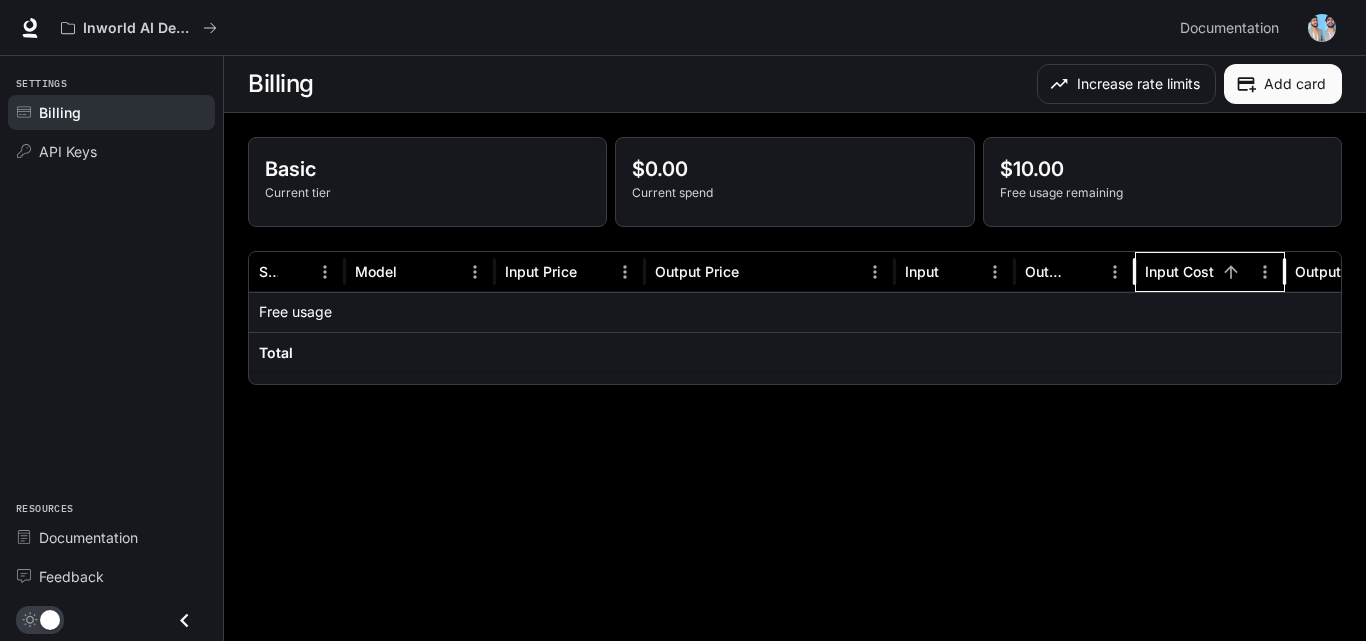 click at bounding box center [1285, 272] 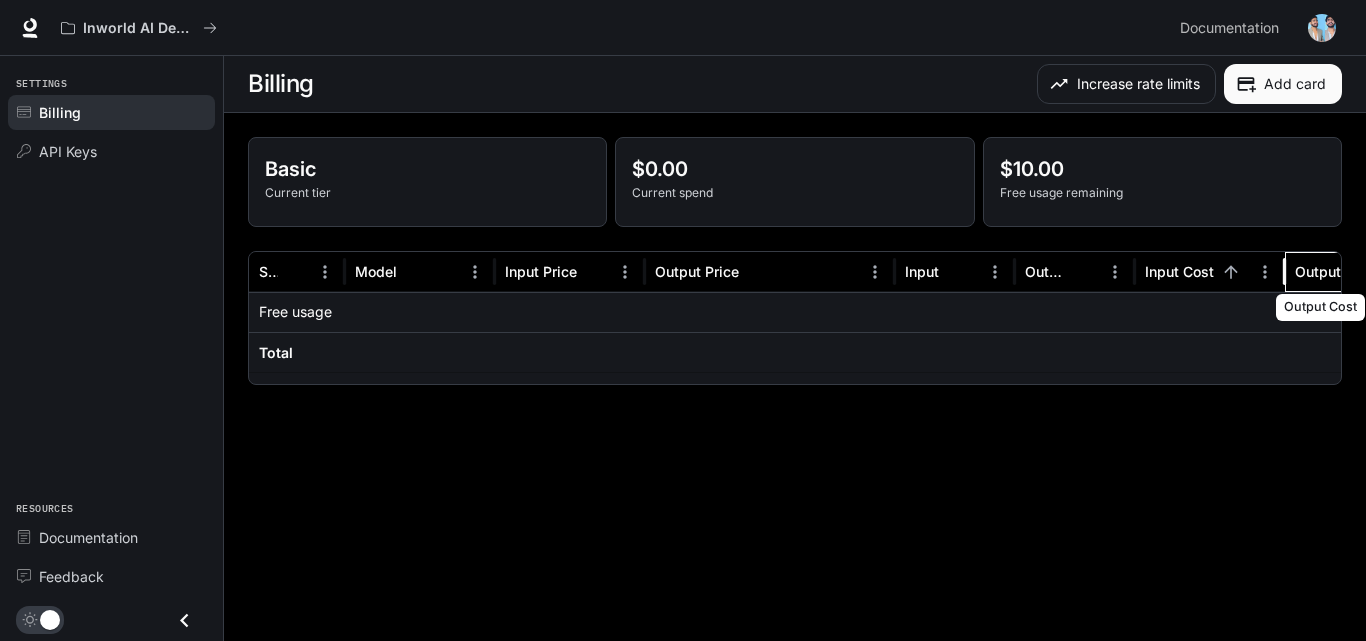 click on "Output Cost" at bounding box center (1331, 271) 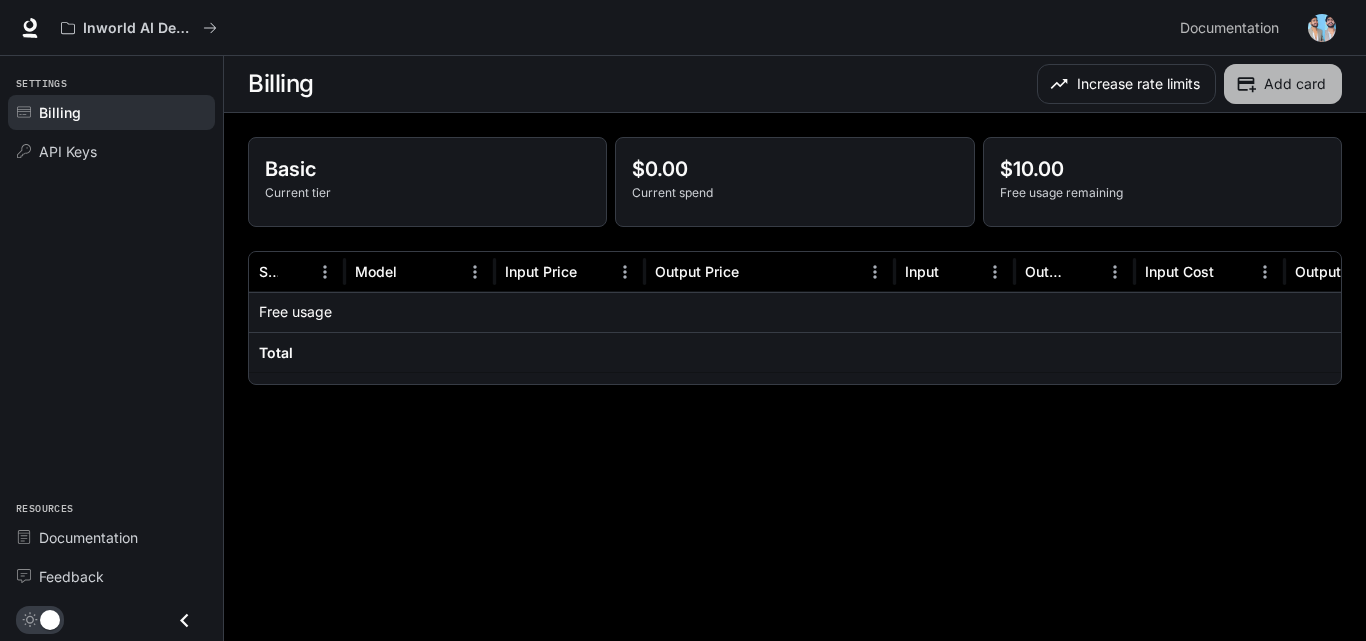 click on "Add card" at bounding box center [1283, 84] 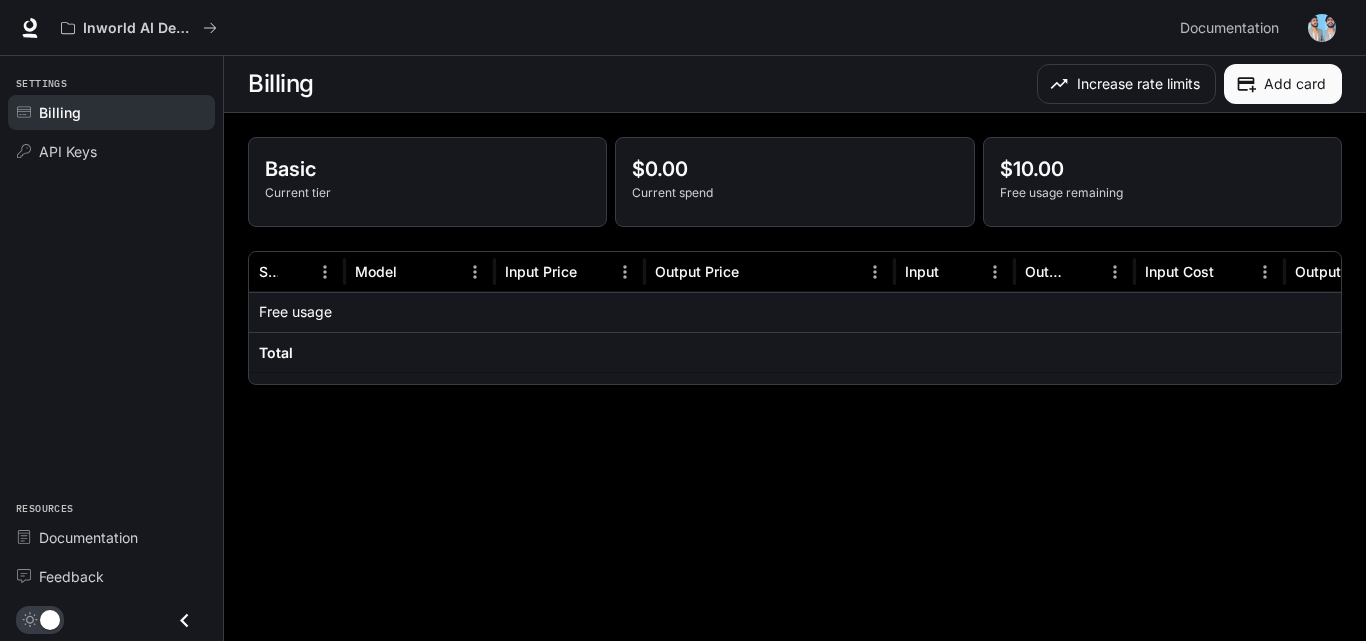 scroll, scrollTop: 0, scrollLeft: 0, axis: both 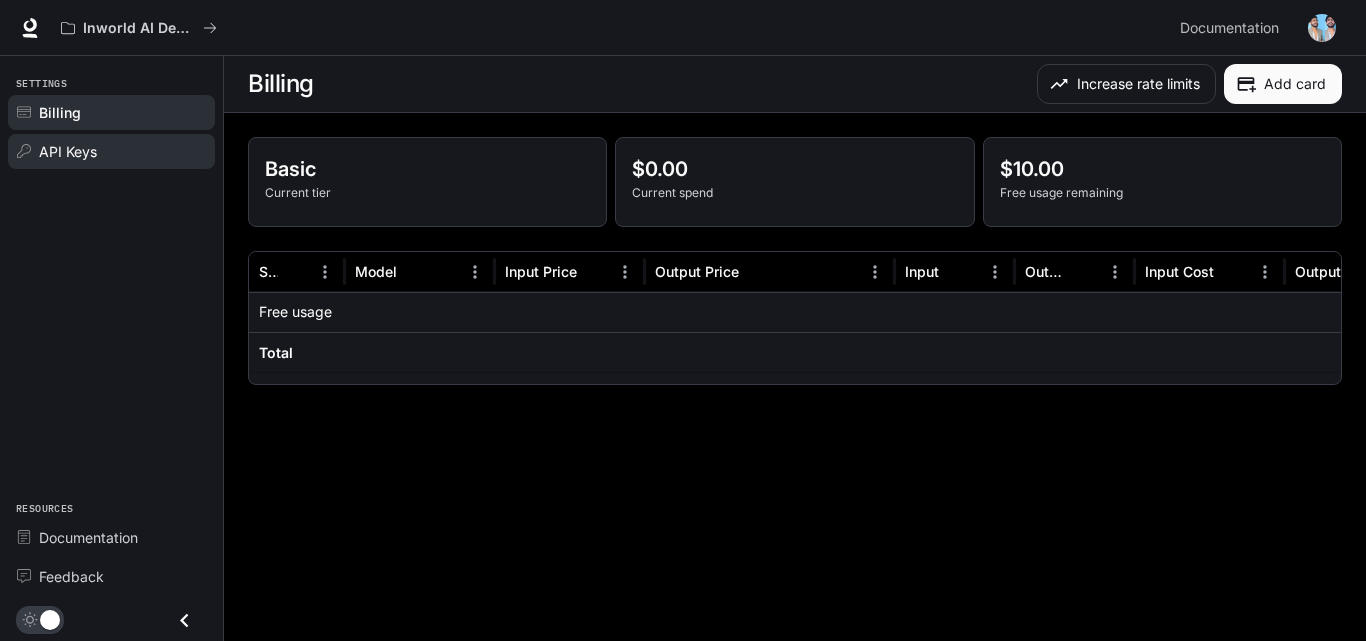 click on "API Keys" at bounding box center [68, 151] 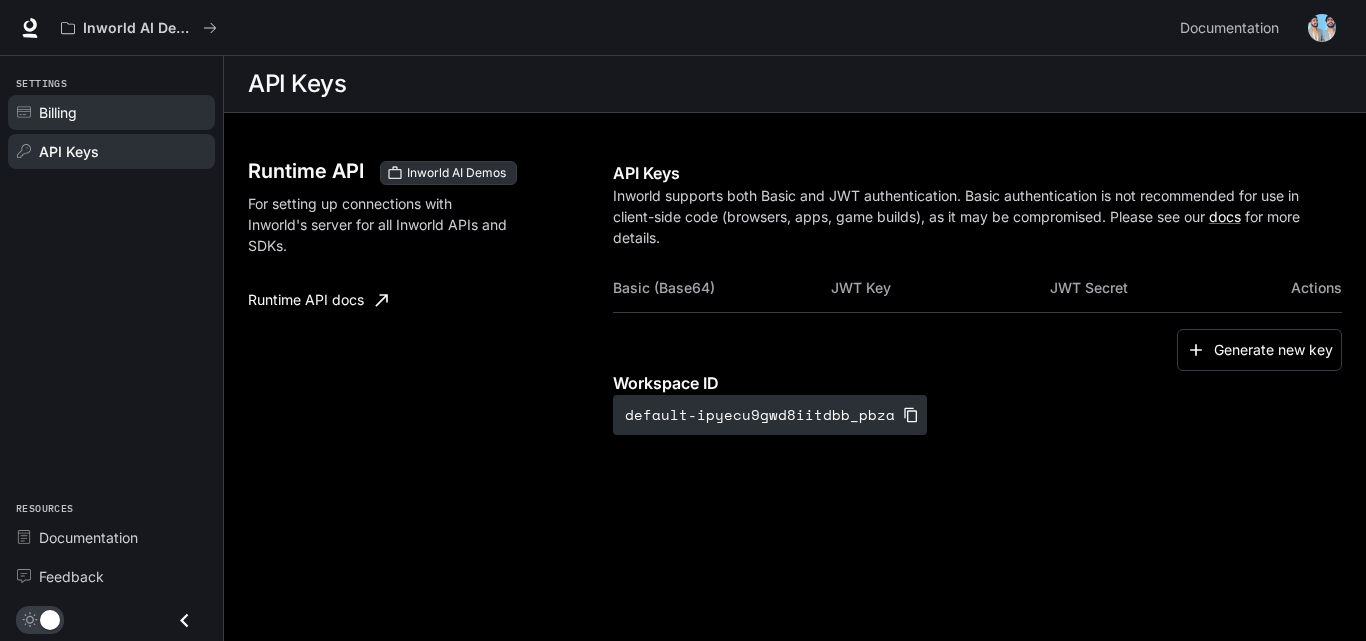 click on "Billing" at bounding box center (122, 112) 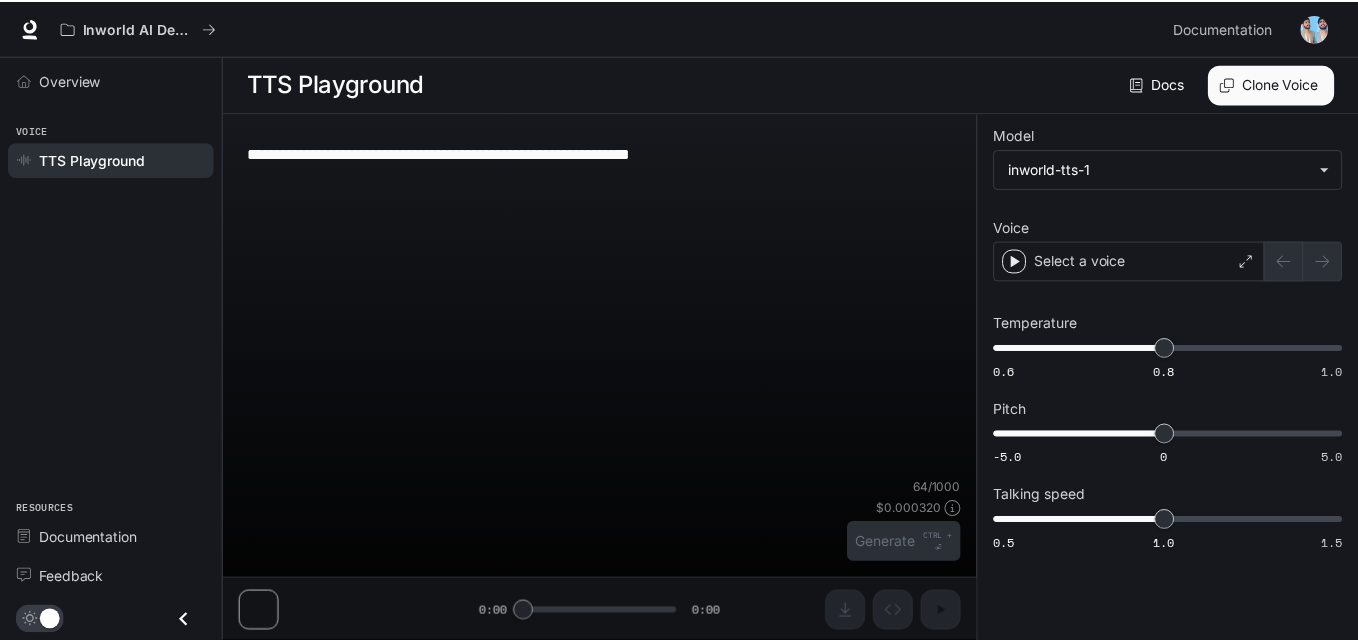 scroll, scrollTop: 1, scrollLeft: 0, axis: vertical 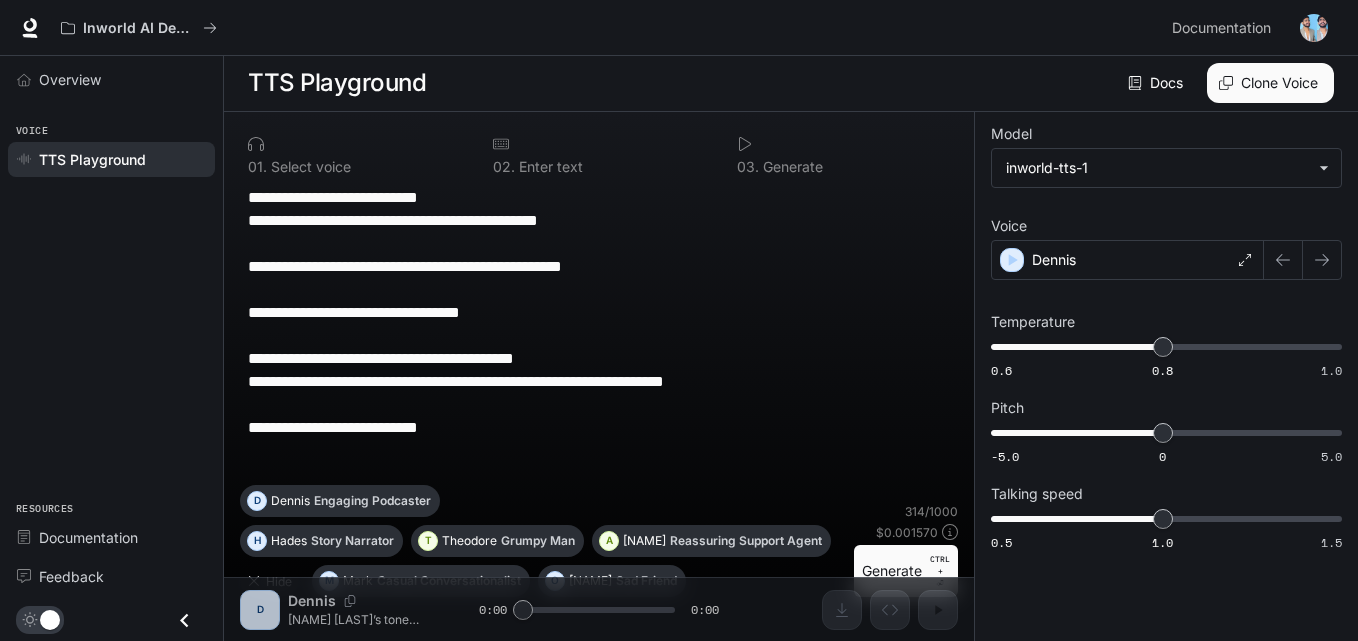 click 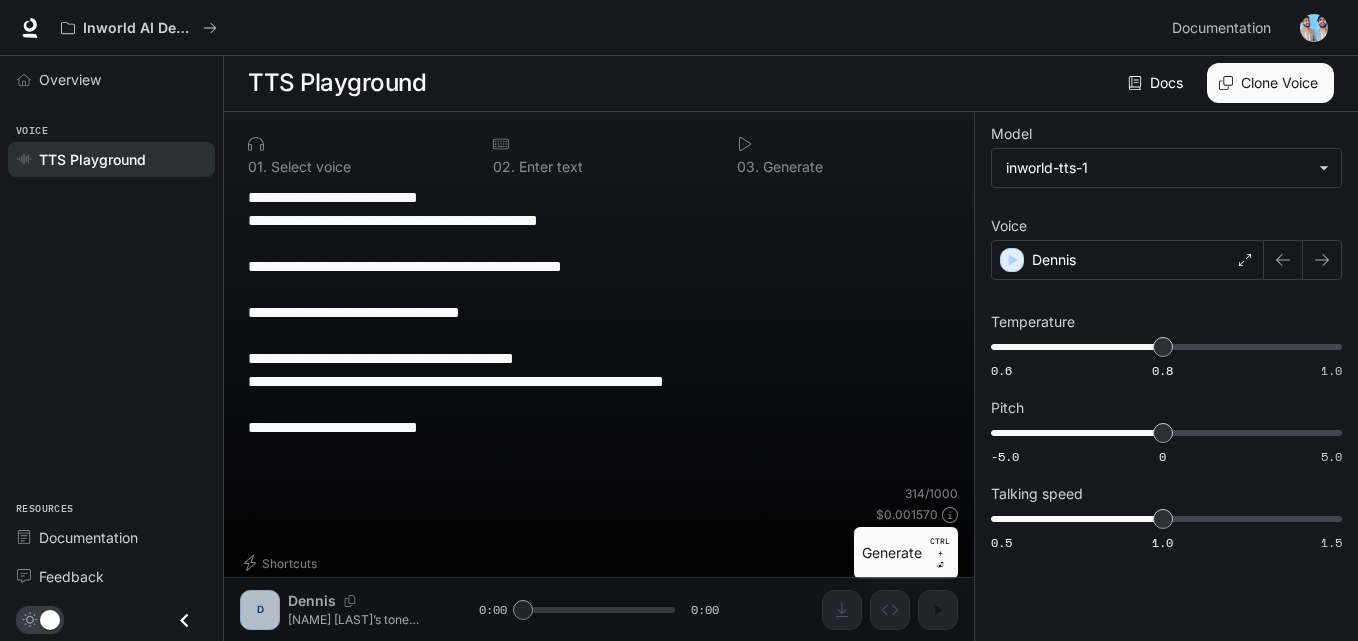 click on "**********" at bounding box center [599, 335] 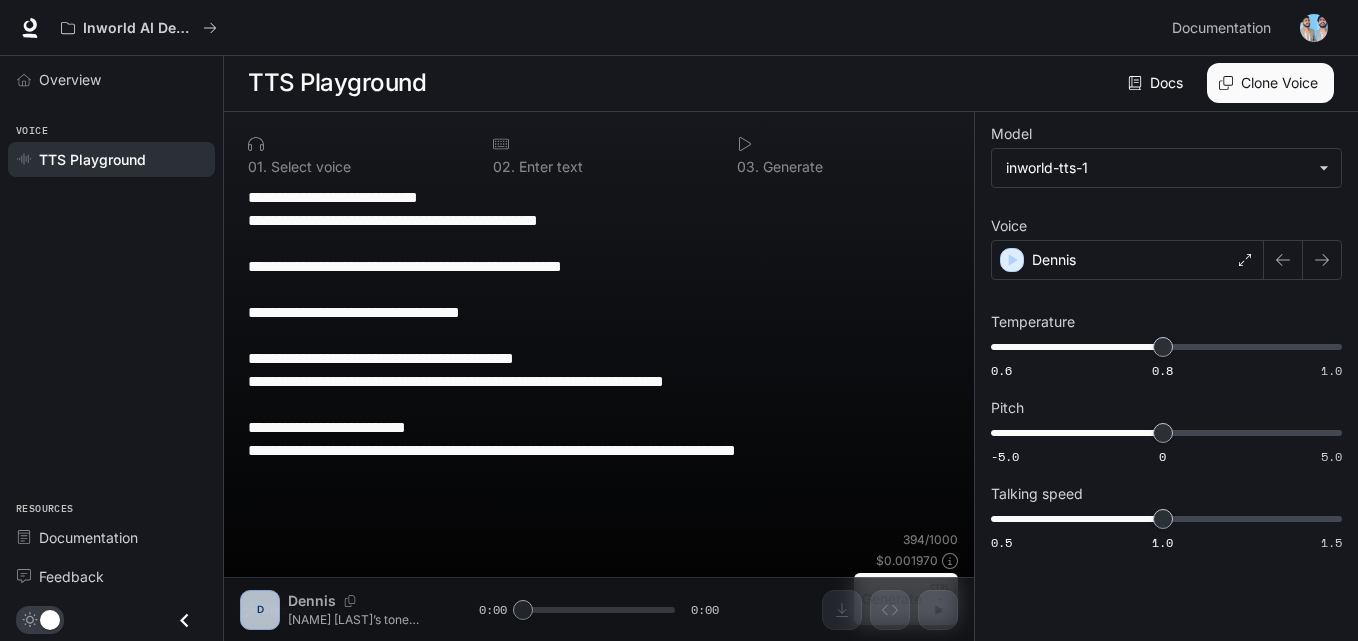 paste on "**********" 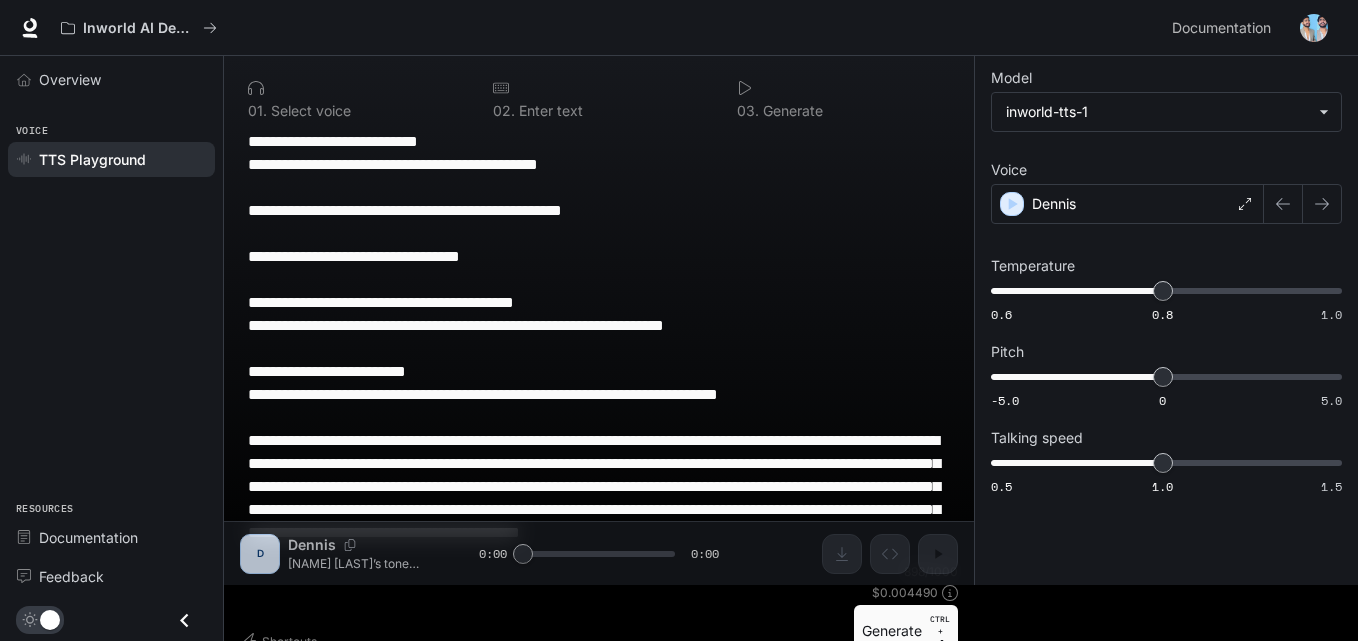 scroll, scrollTop: 73, scrollLeft: 0, axis: vertical 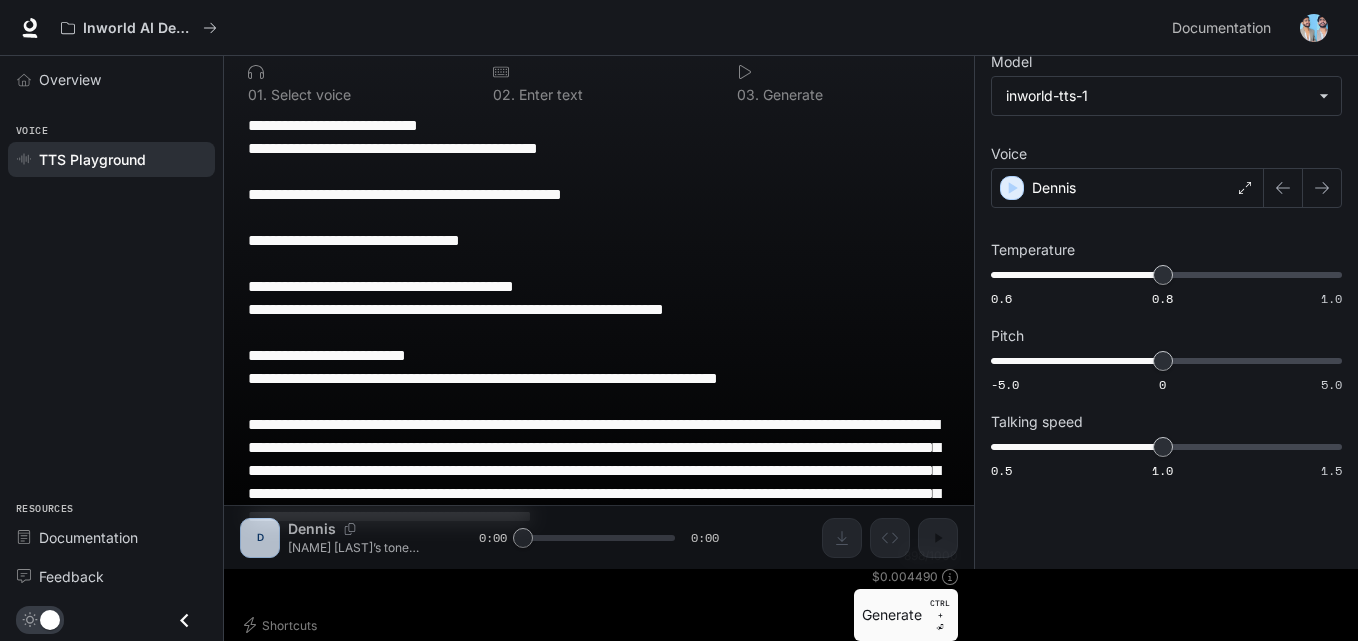type on "**********" 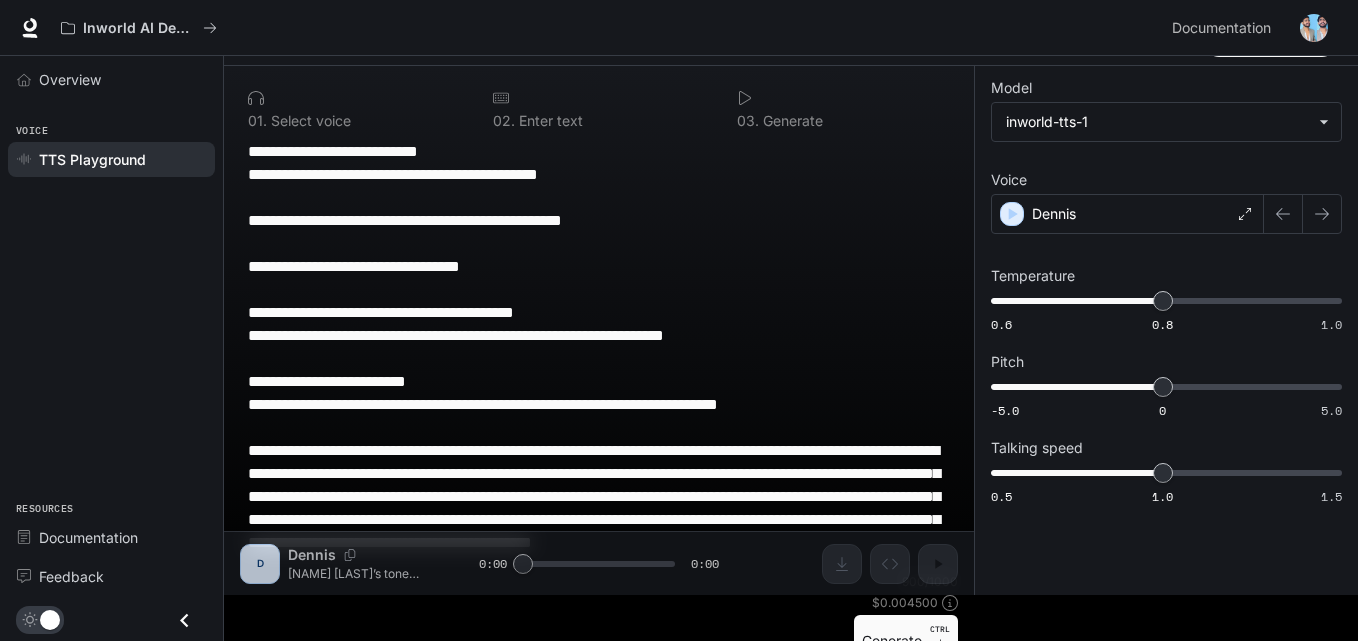 scroll, scrollTop: 73, scrollLeft: 0, axis: vertical 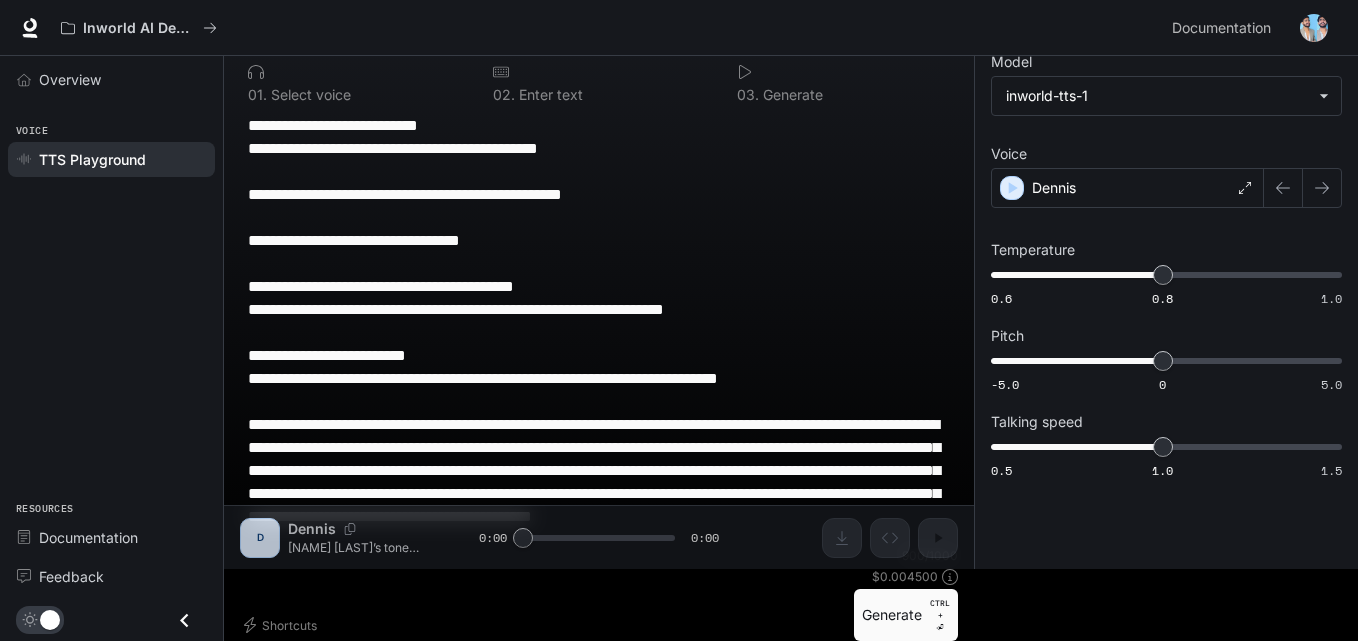 click on "**********" at bounding box center (599, 344) 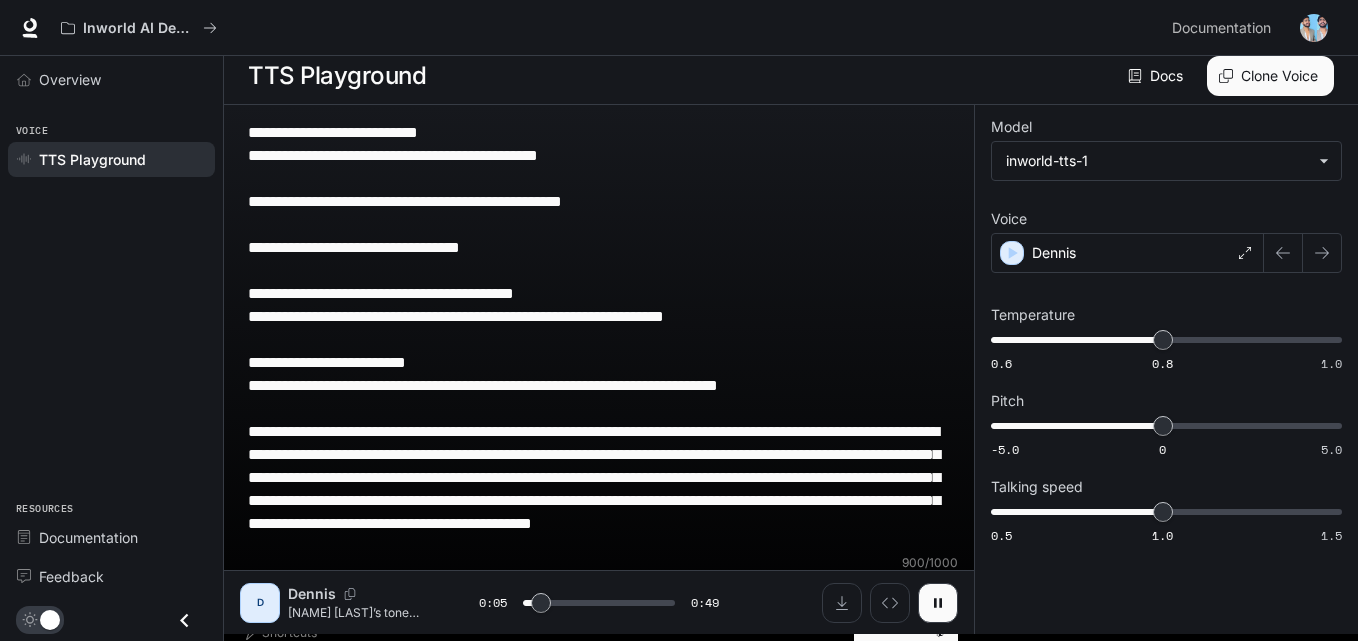 scroll, scrollTop: 15, scrollLeft: 0, axis: vertical 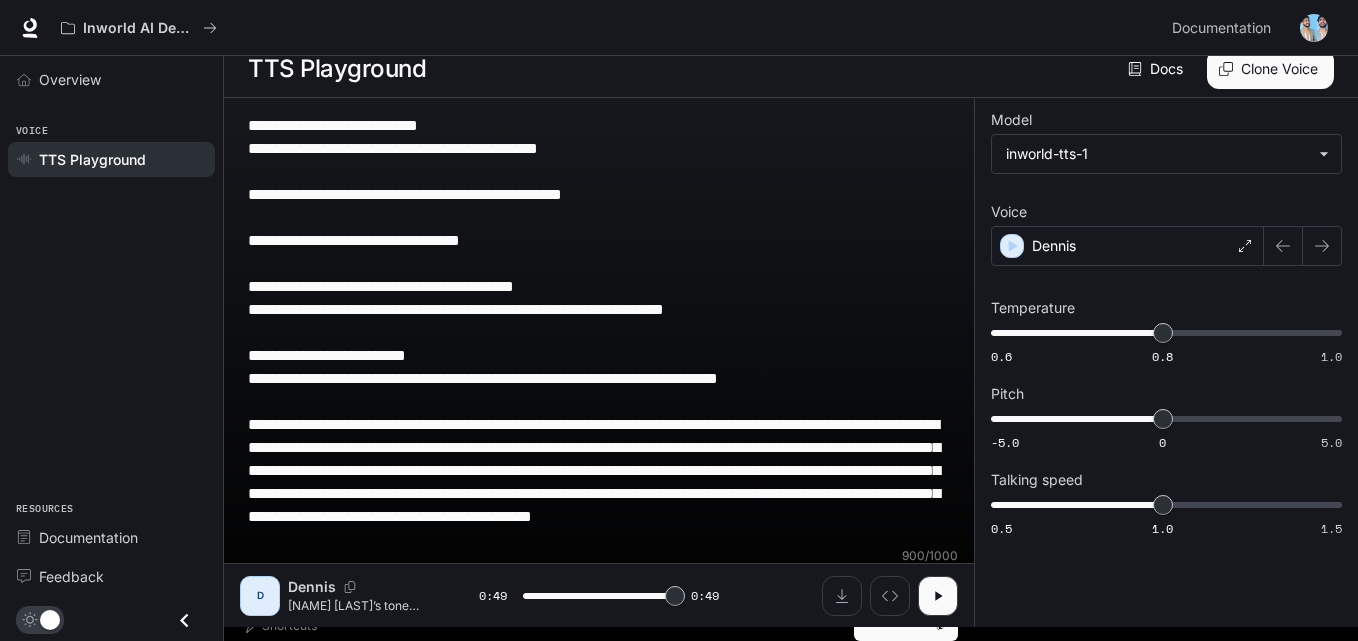 type on "*" 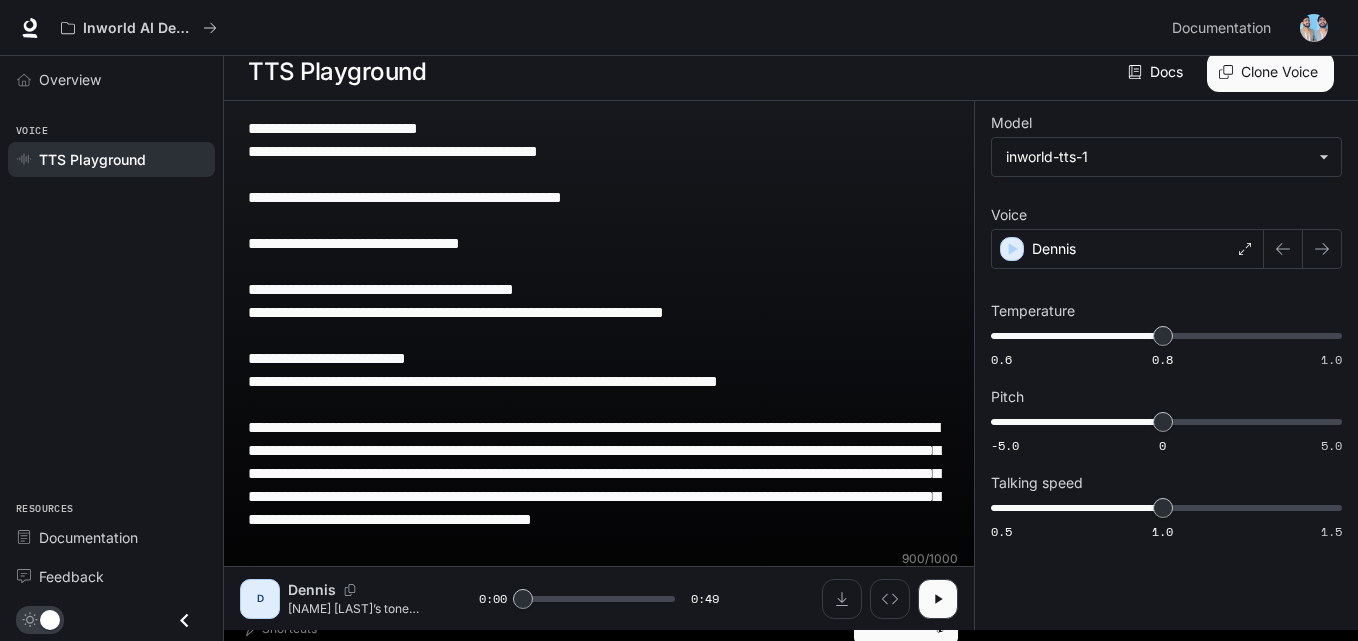 scroll, scrollTop: 15, scrollLeft: 0, axis: vertical 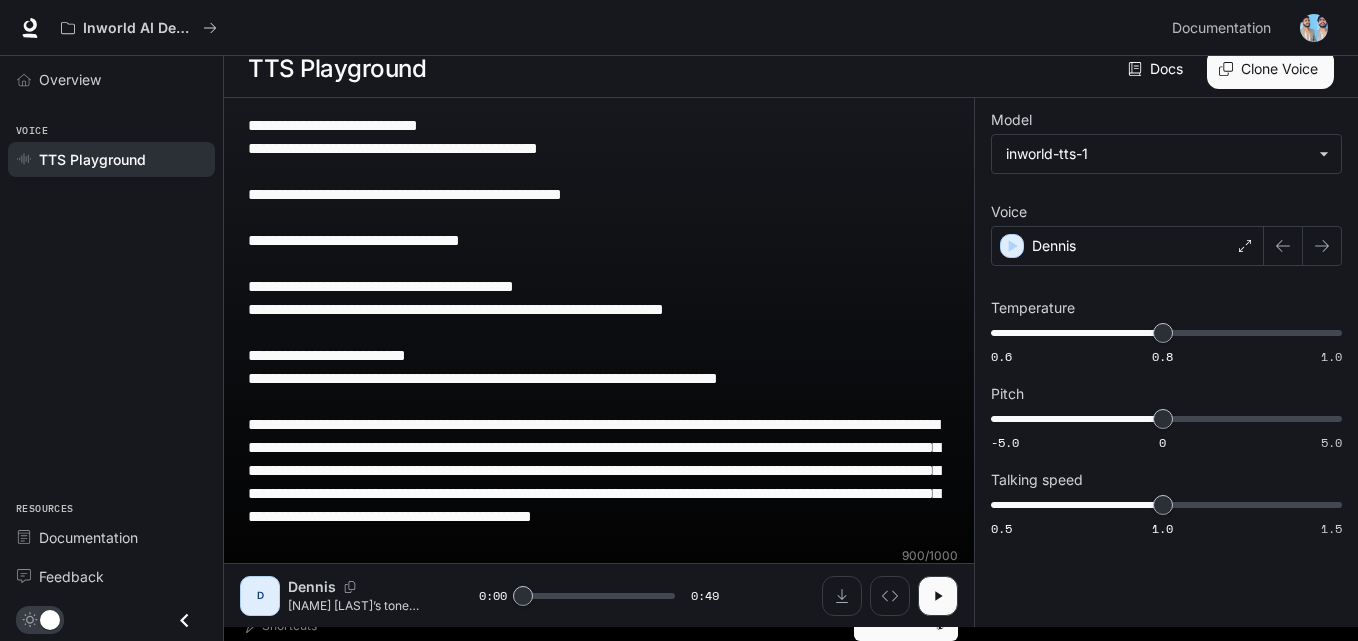 click on "**********" at bounding box center (599, 344) 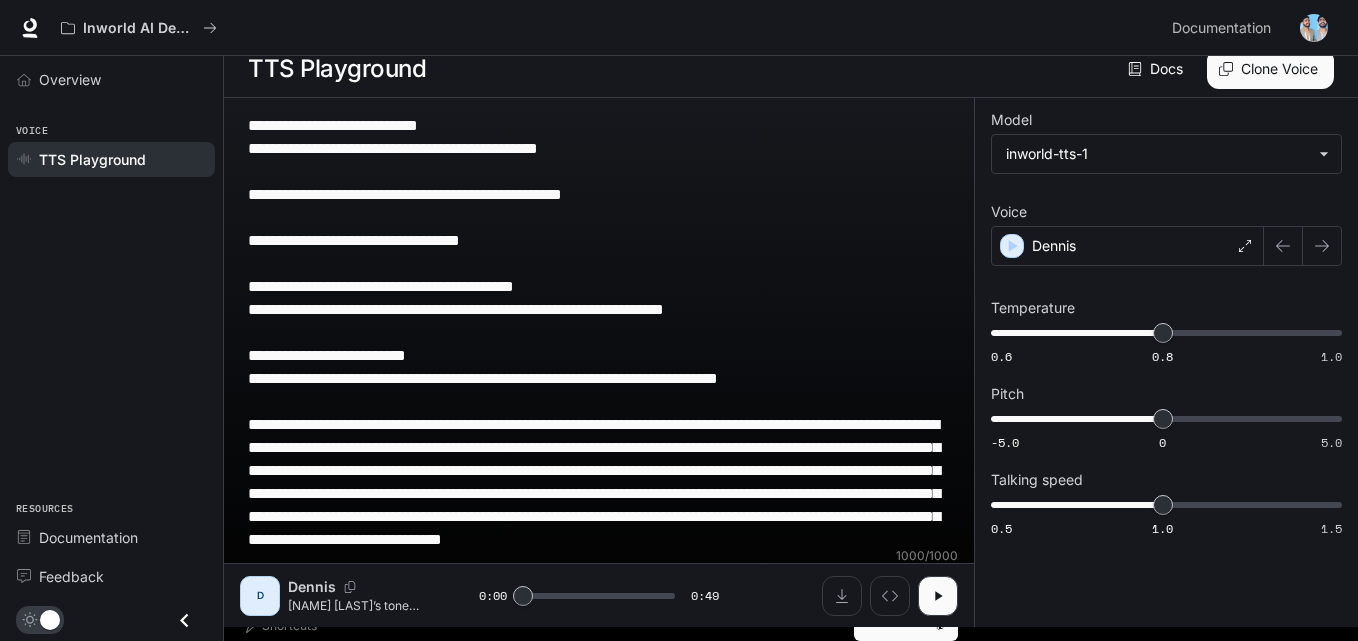 scroll, scrollTop: 0, scrollLeft: 0, axis: both 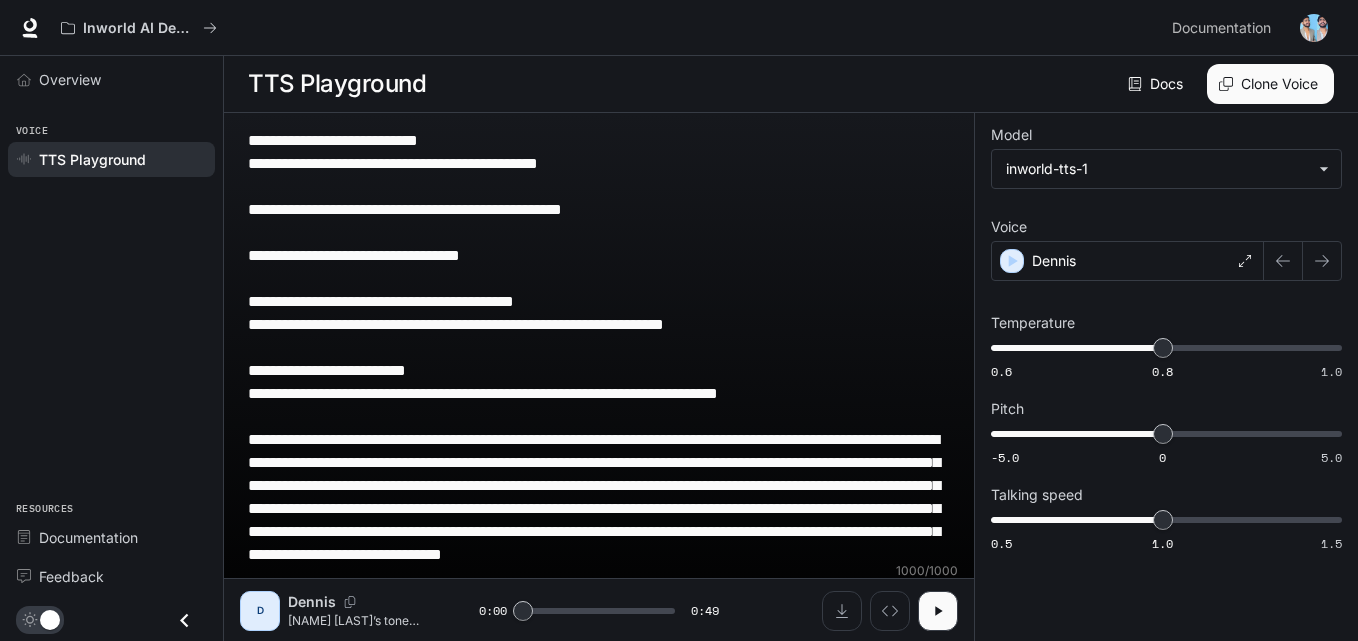 drag, startPoint x: 674, startPoint y: 558, endPoint x: 159, endPoint y: -35, distance: 785.41327 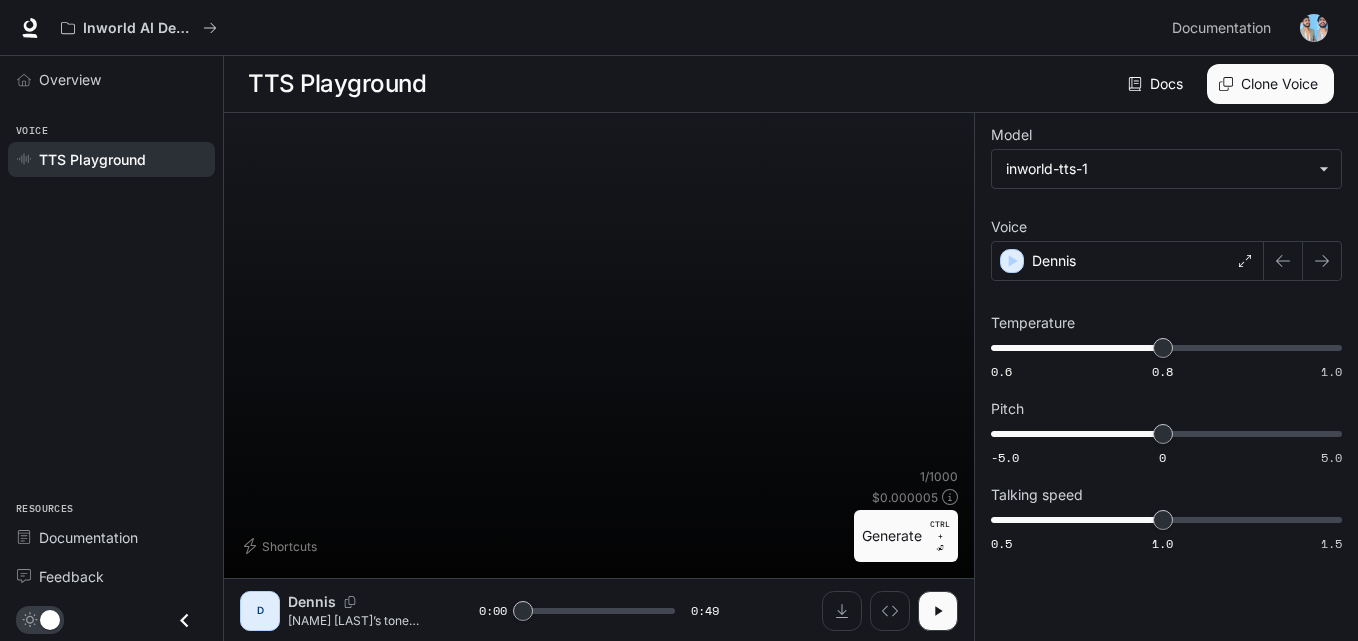 type 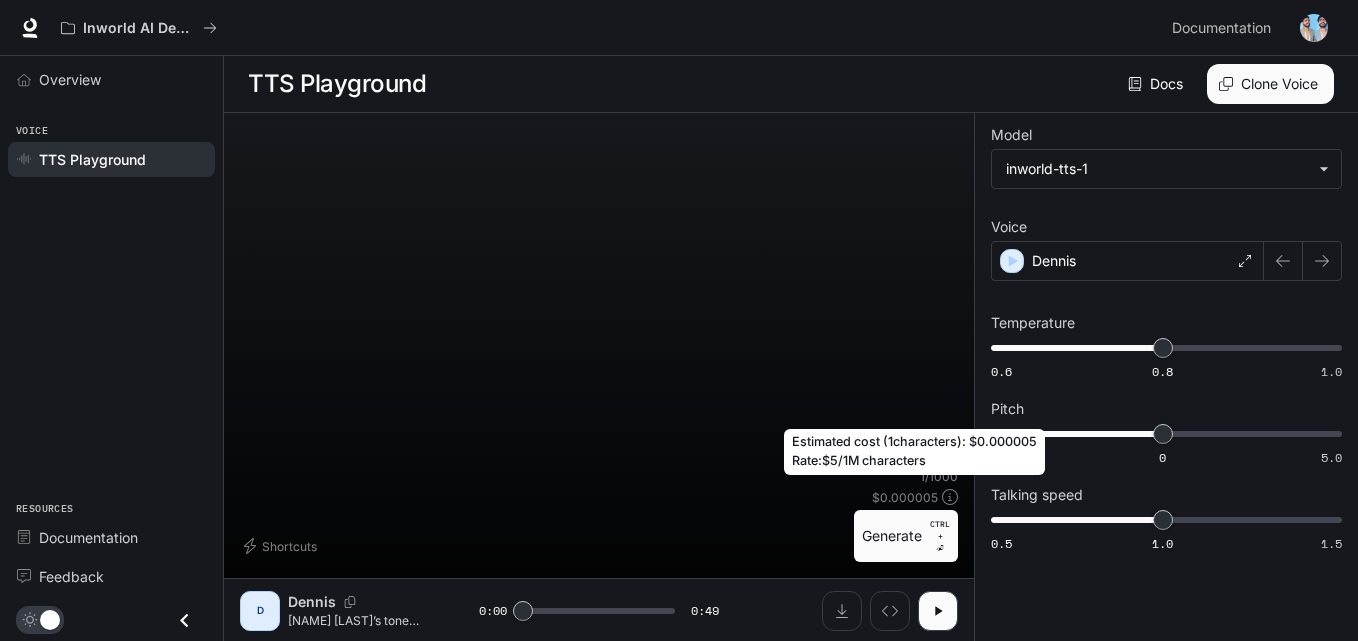 click 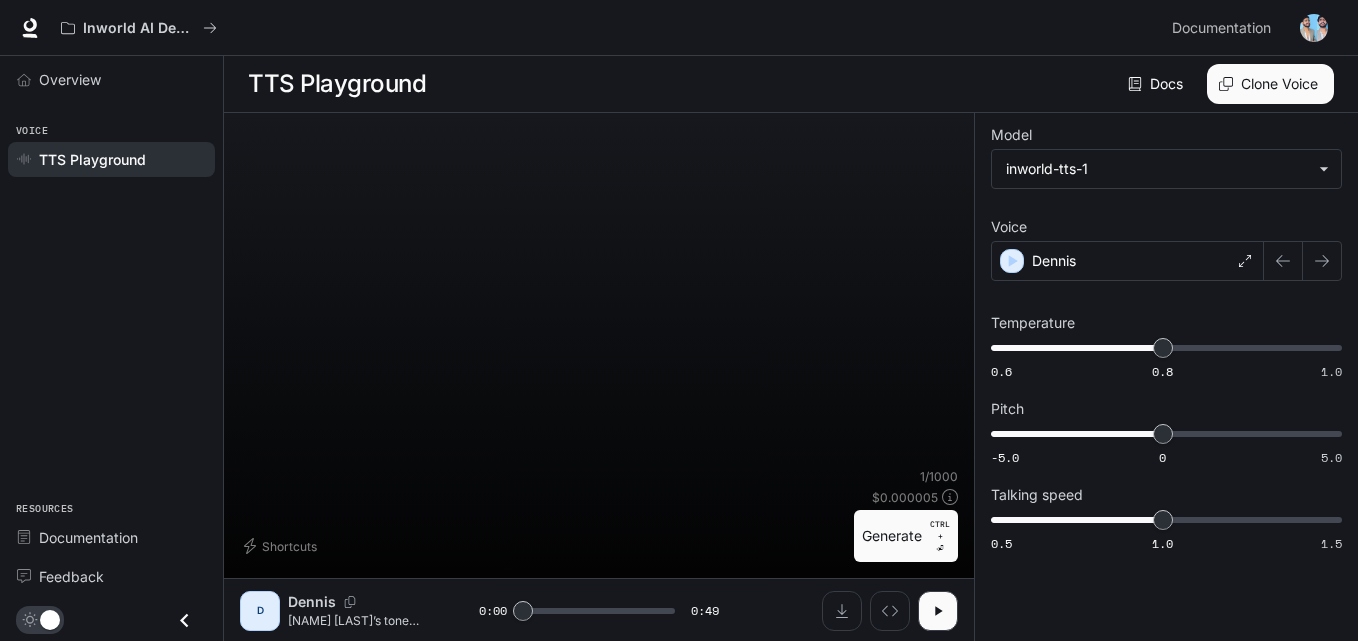 click on "* ​" at bounding box center [599, 298] 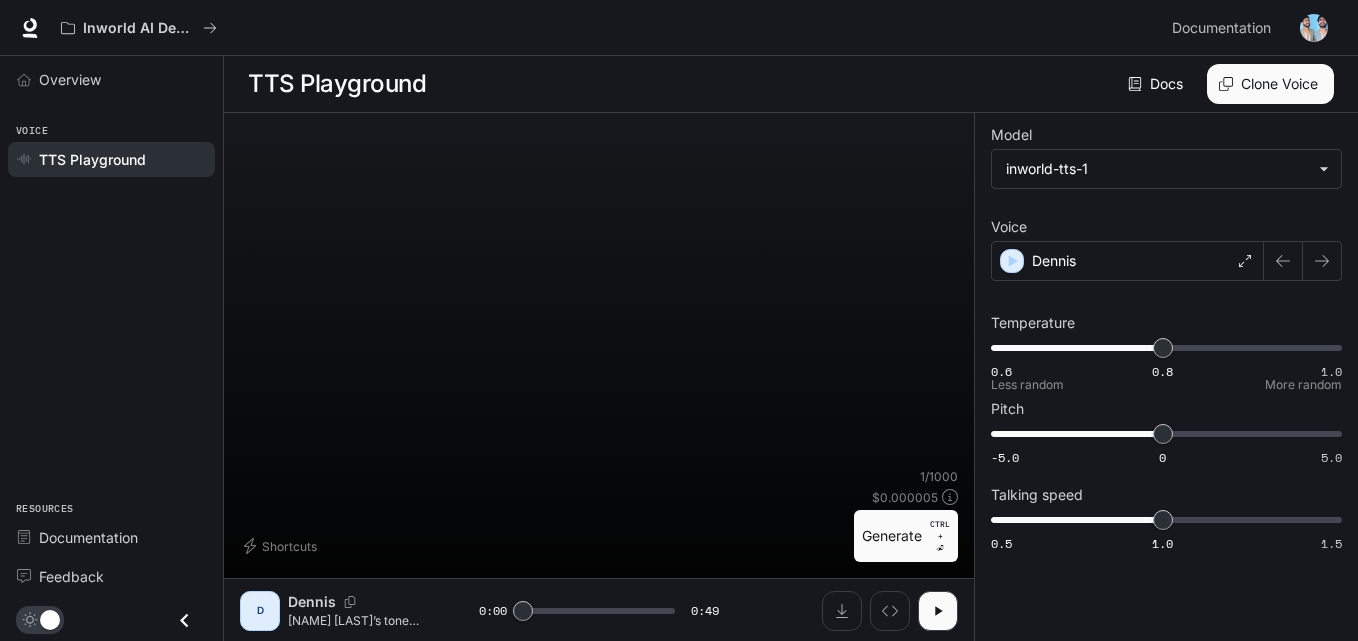 scroll, scrollTop: 1, scrollLeft: 0, axis: vertical 